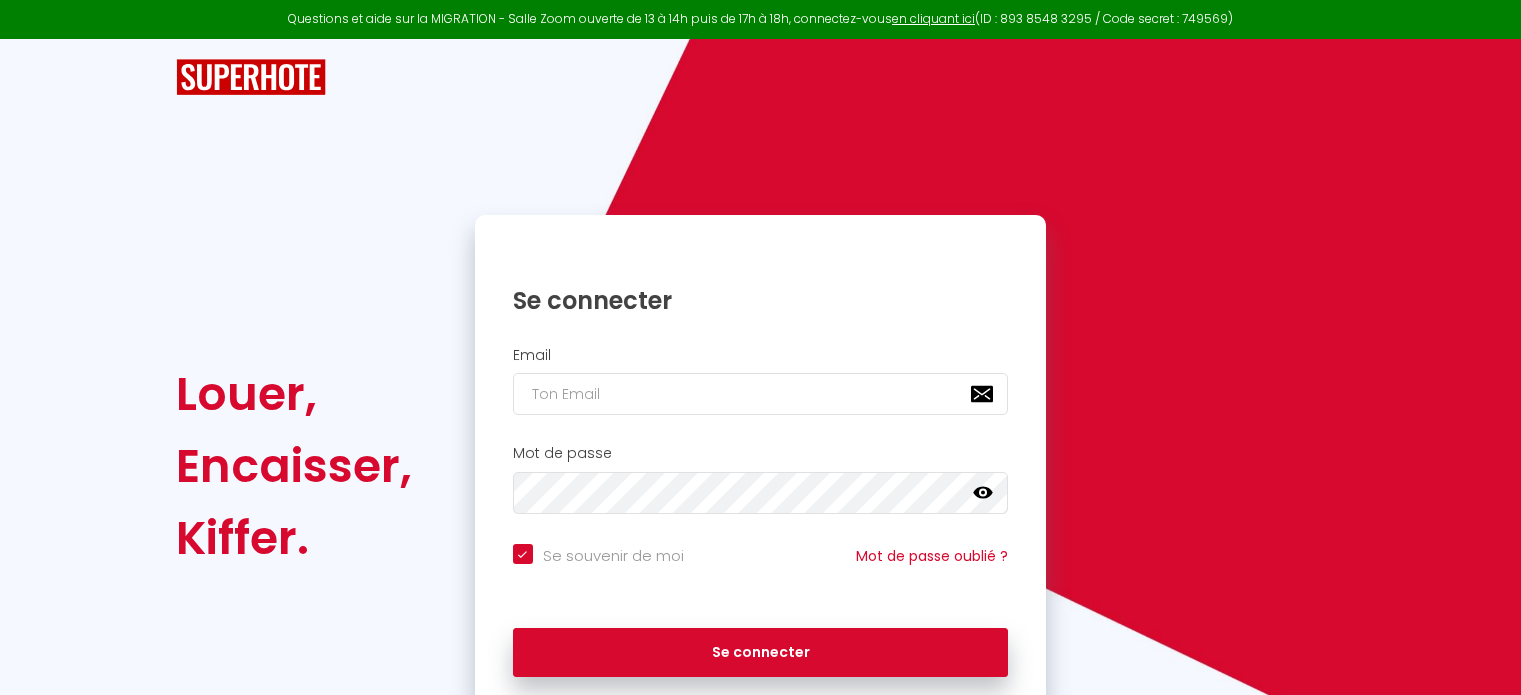 scroll, scrollTop: 0, scrollLeft: 0, axis: both 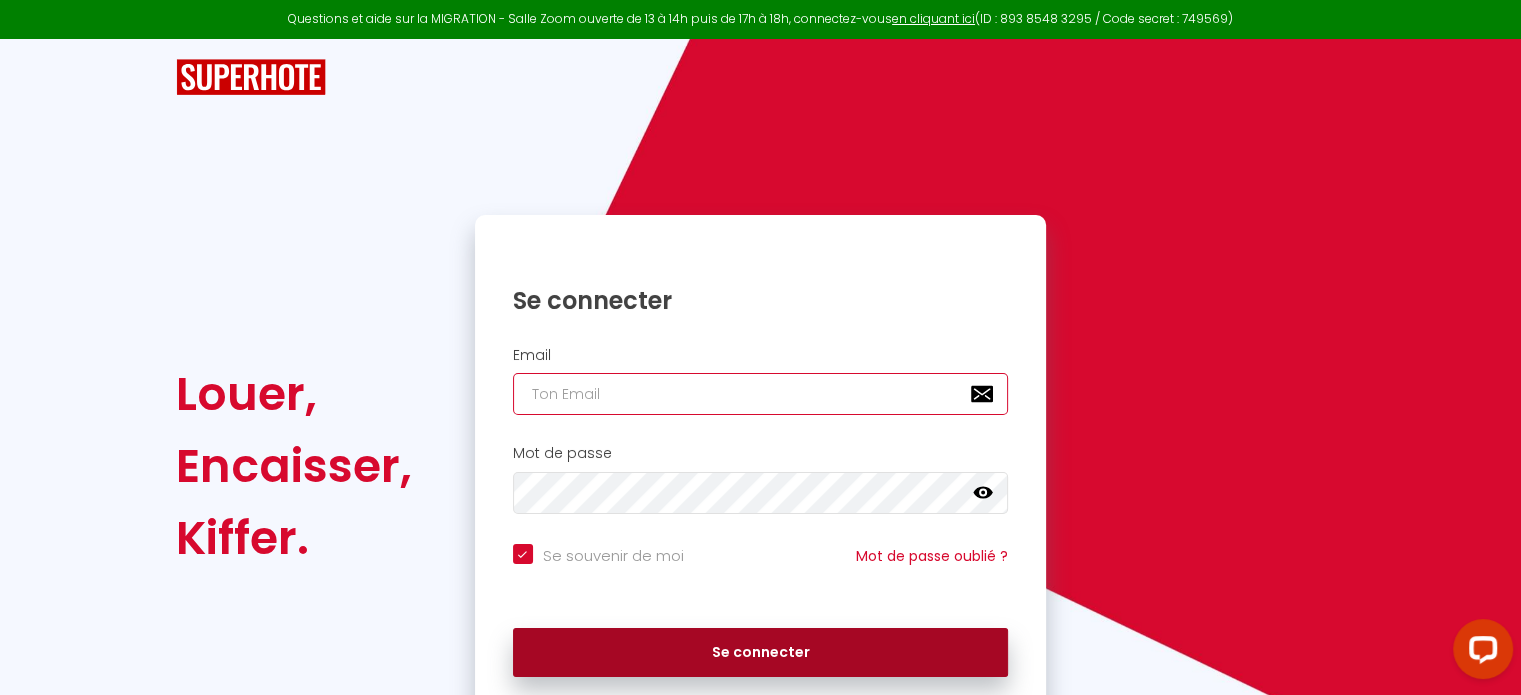 type on "[USERNAME]@[DOMAIN]" 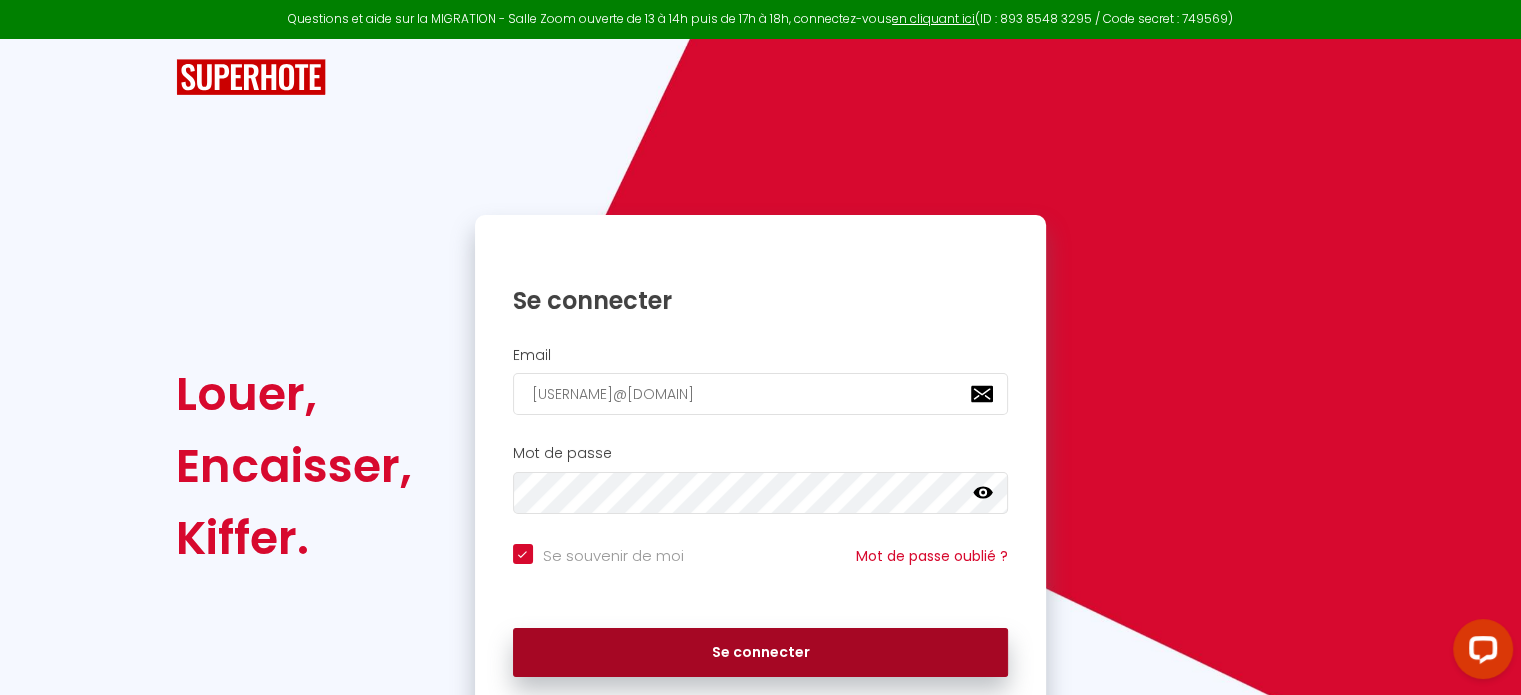 click on "Se connecter" at bounding box center (761, 653) 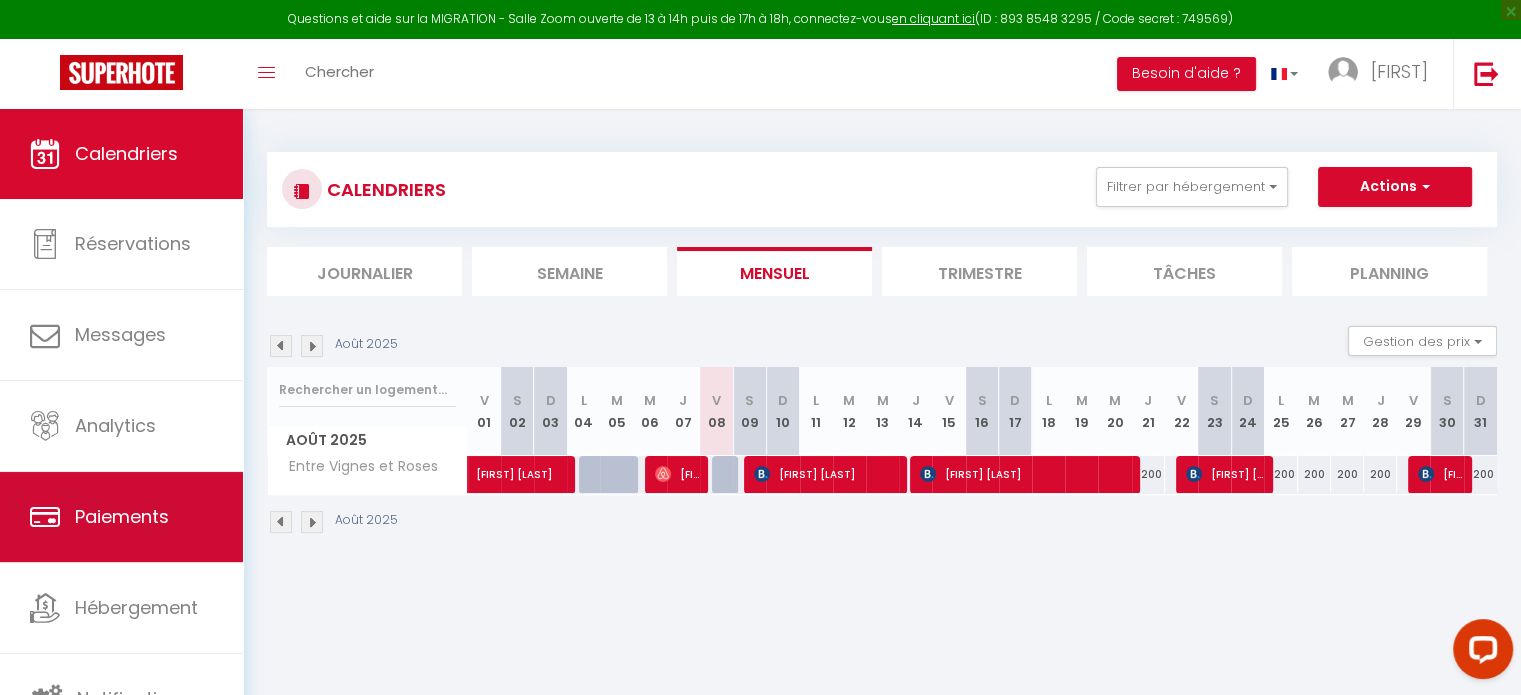 scroll, scrollTop: 5, scrollLeft: 0, axis: vertical 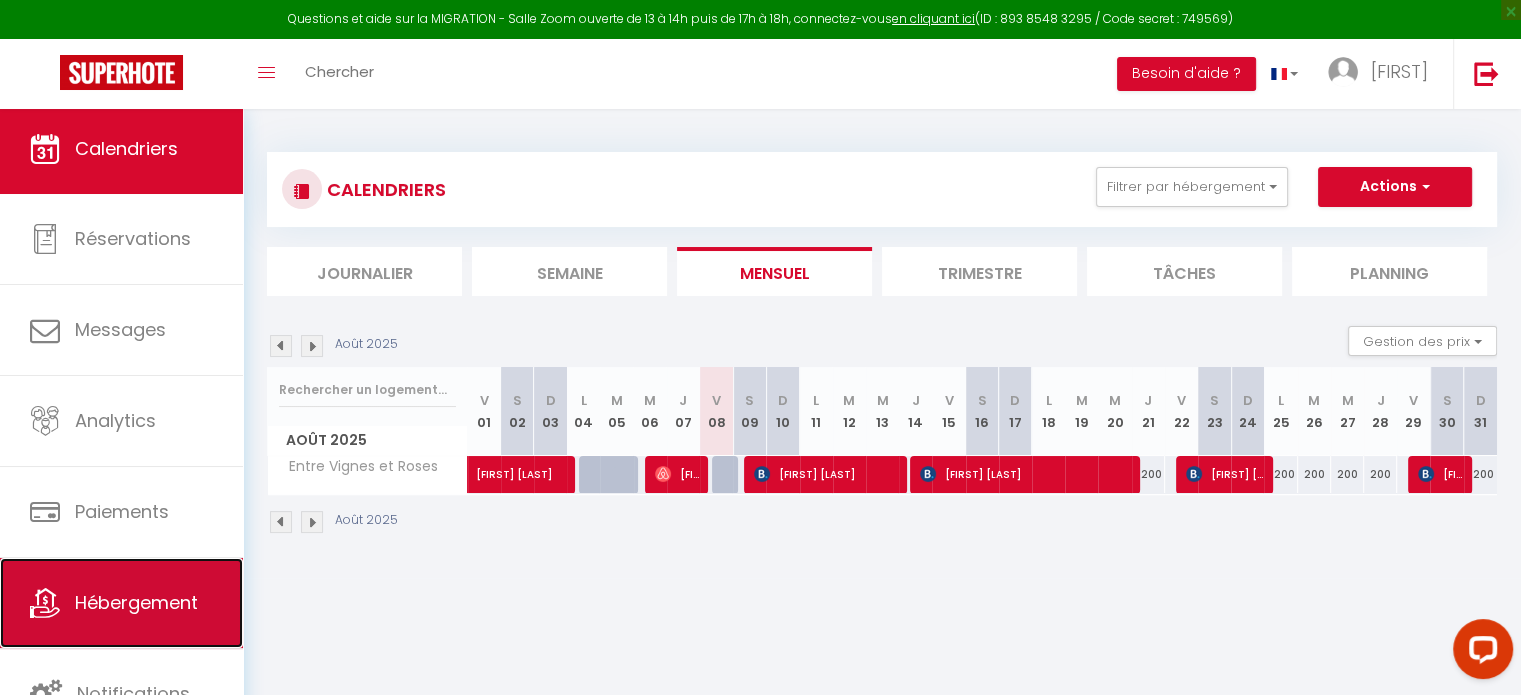click on "Hébergement" at bounding box center (136, 602) 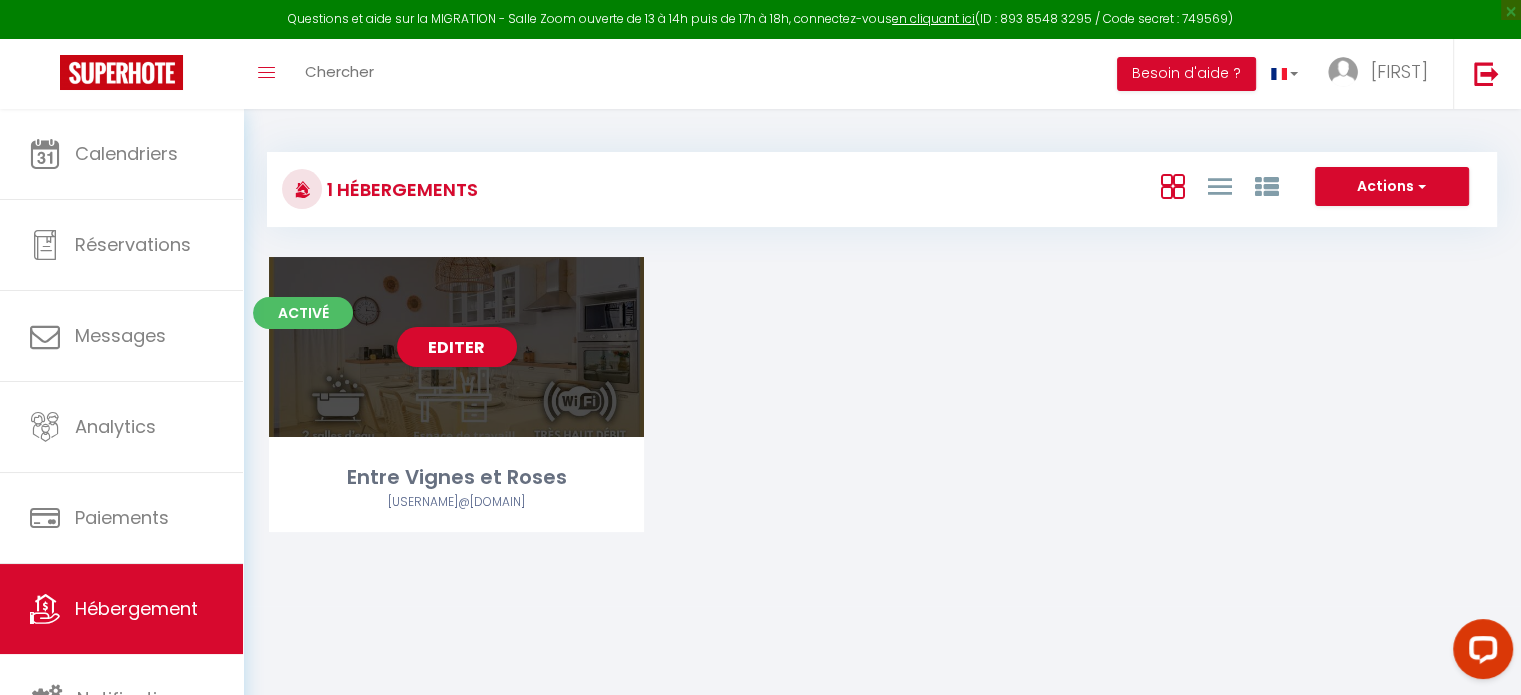 click on "Editer" at bounding box center [456, 347] 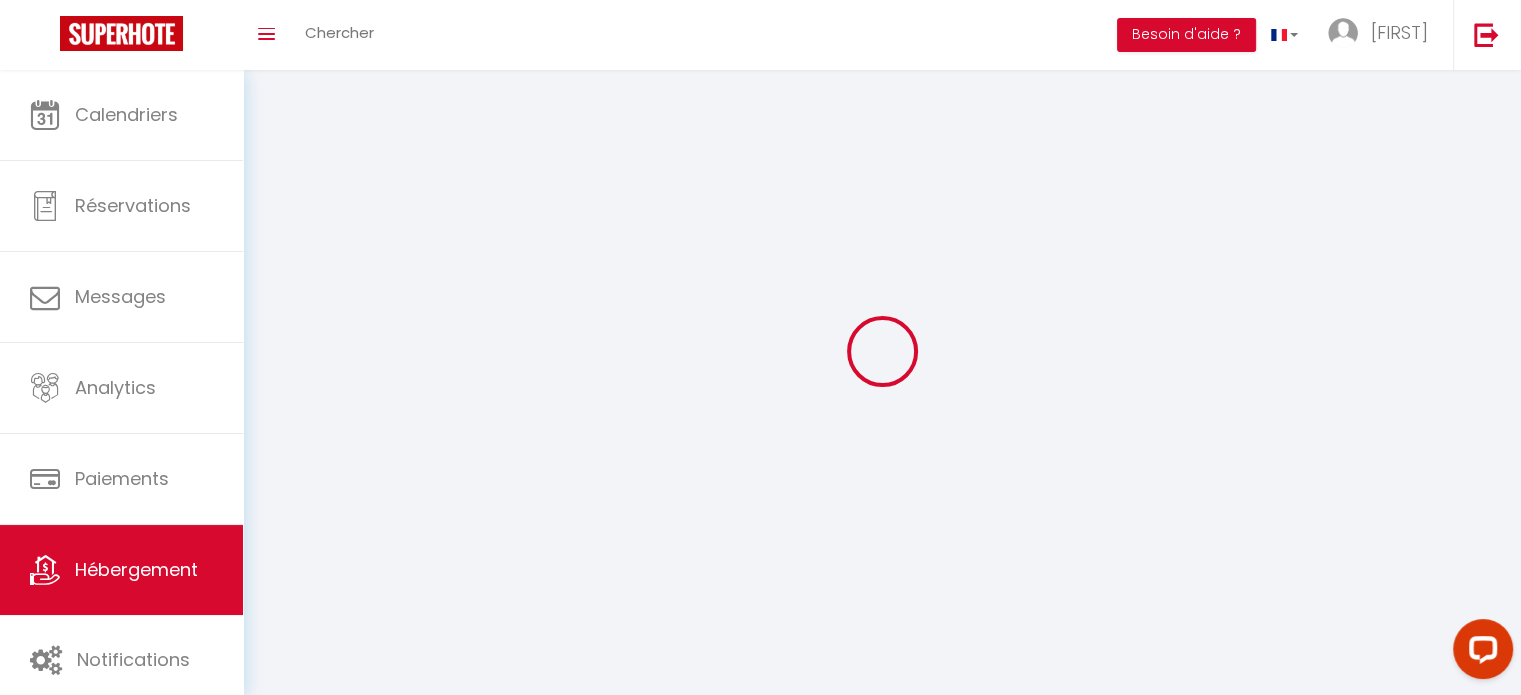 select 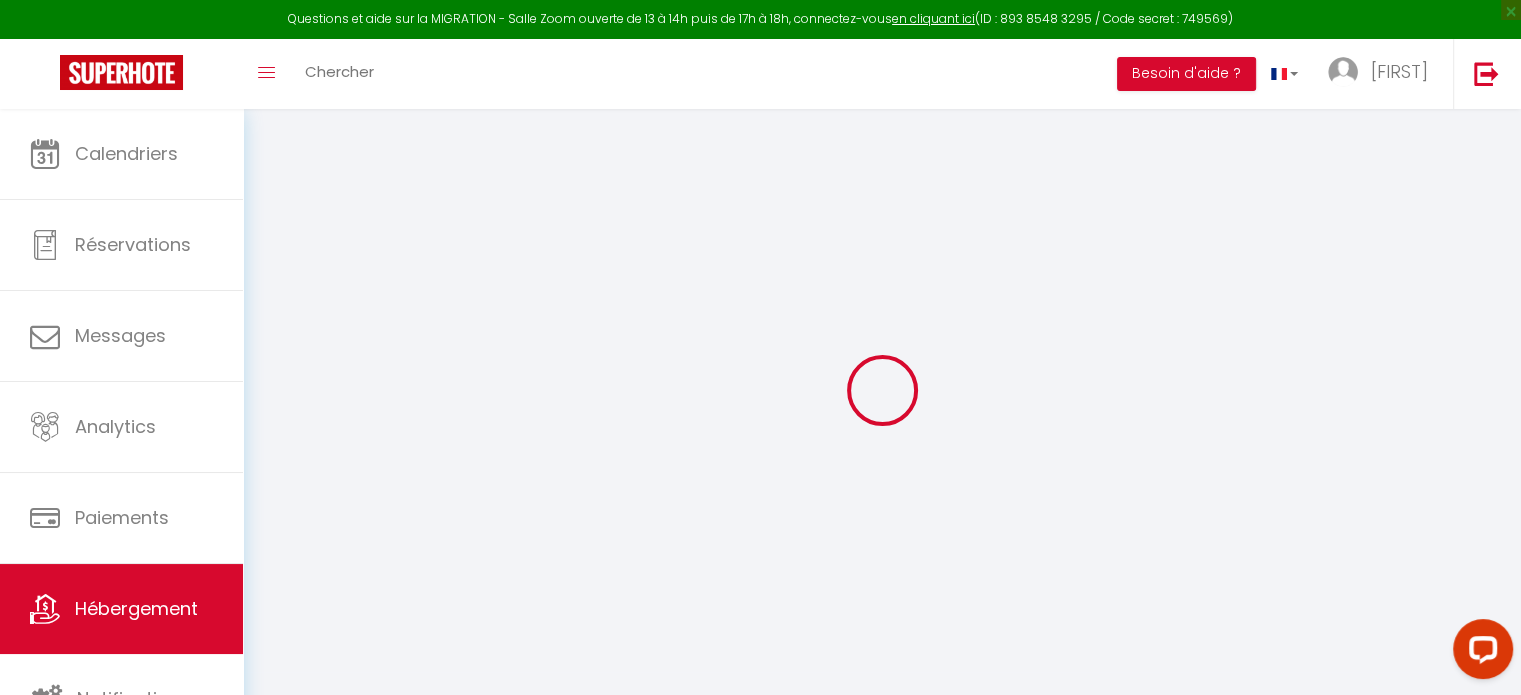 select 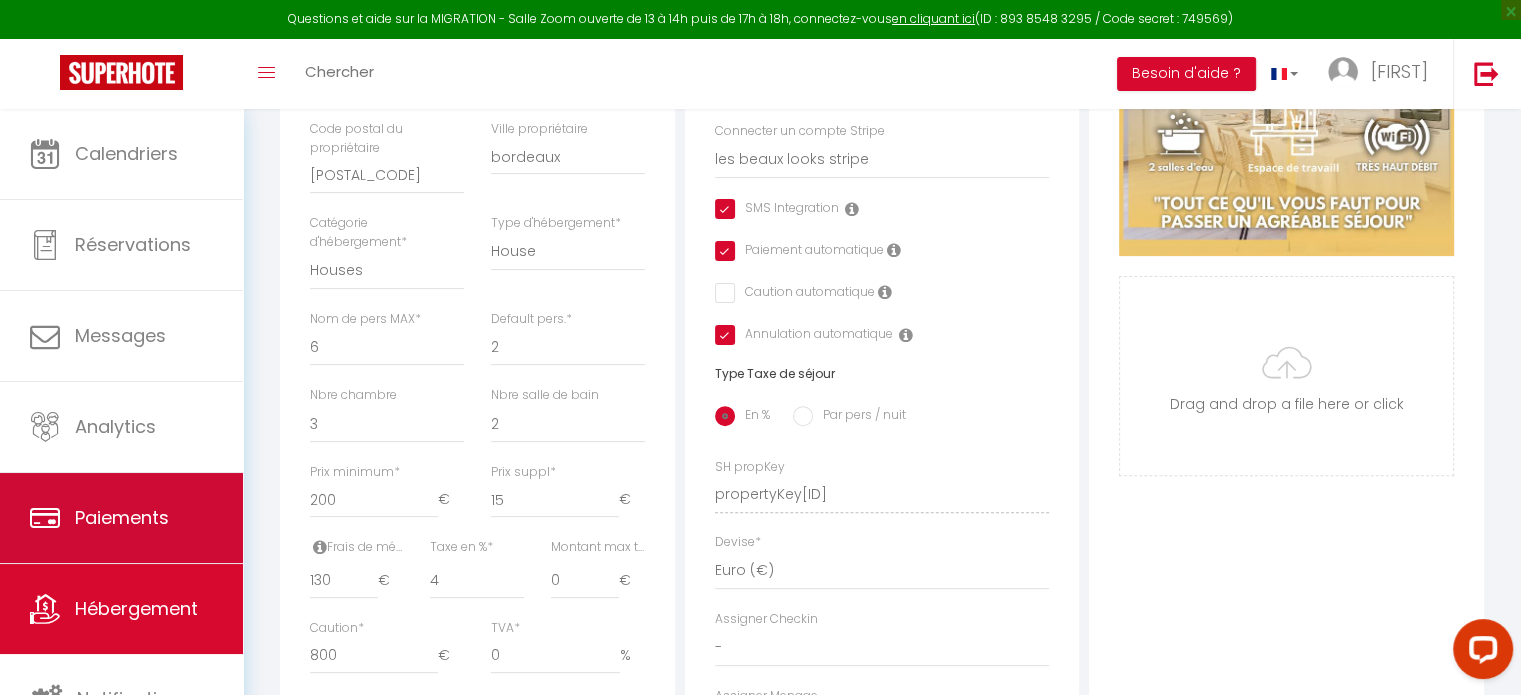 scroll, scrollTop: 666, scrollLeft: 0, axis: vertical 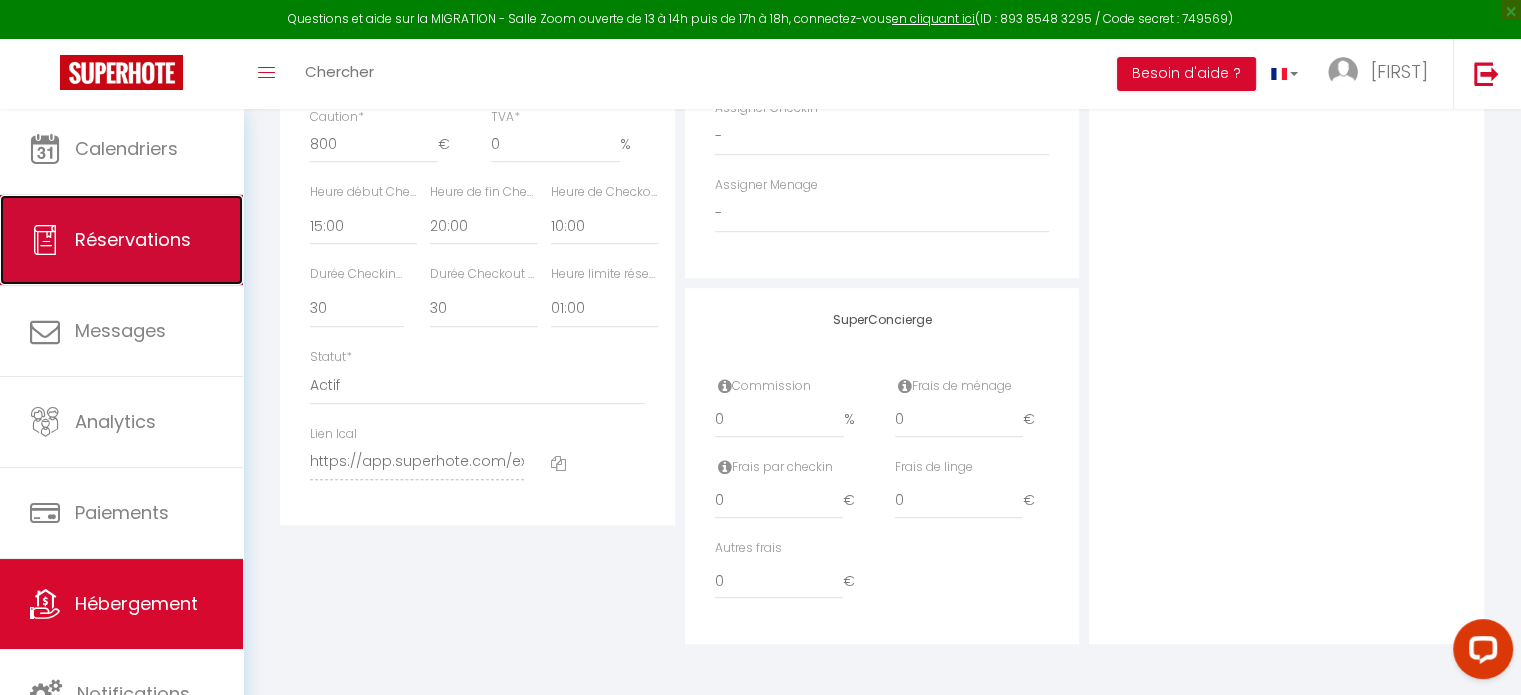 click on "Réservations" at bounding box center (121, 240) 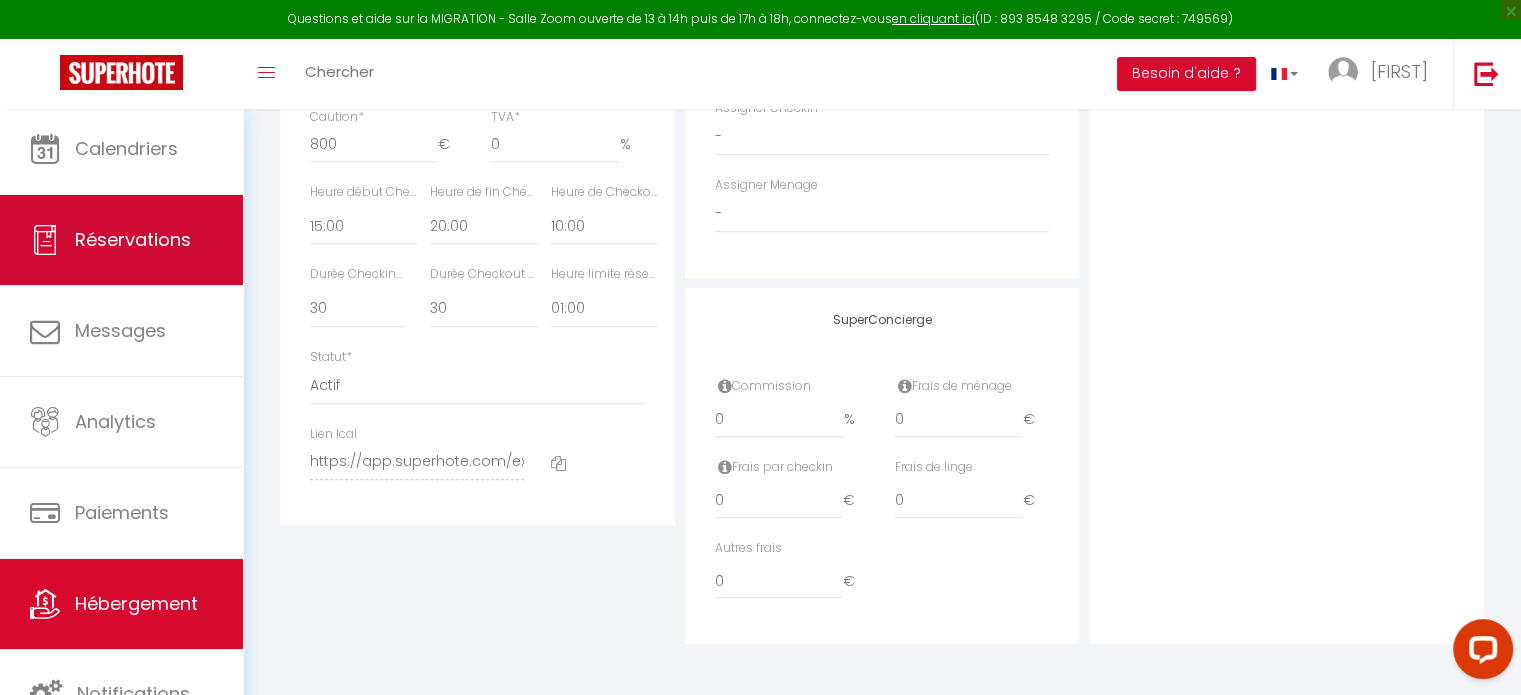 select on "not_cancelled" 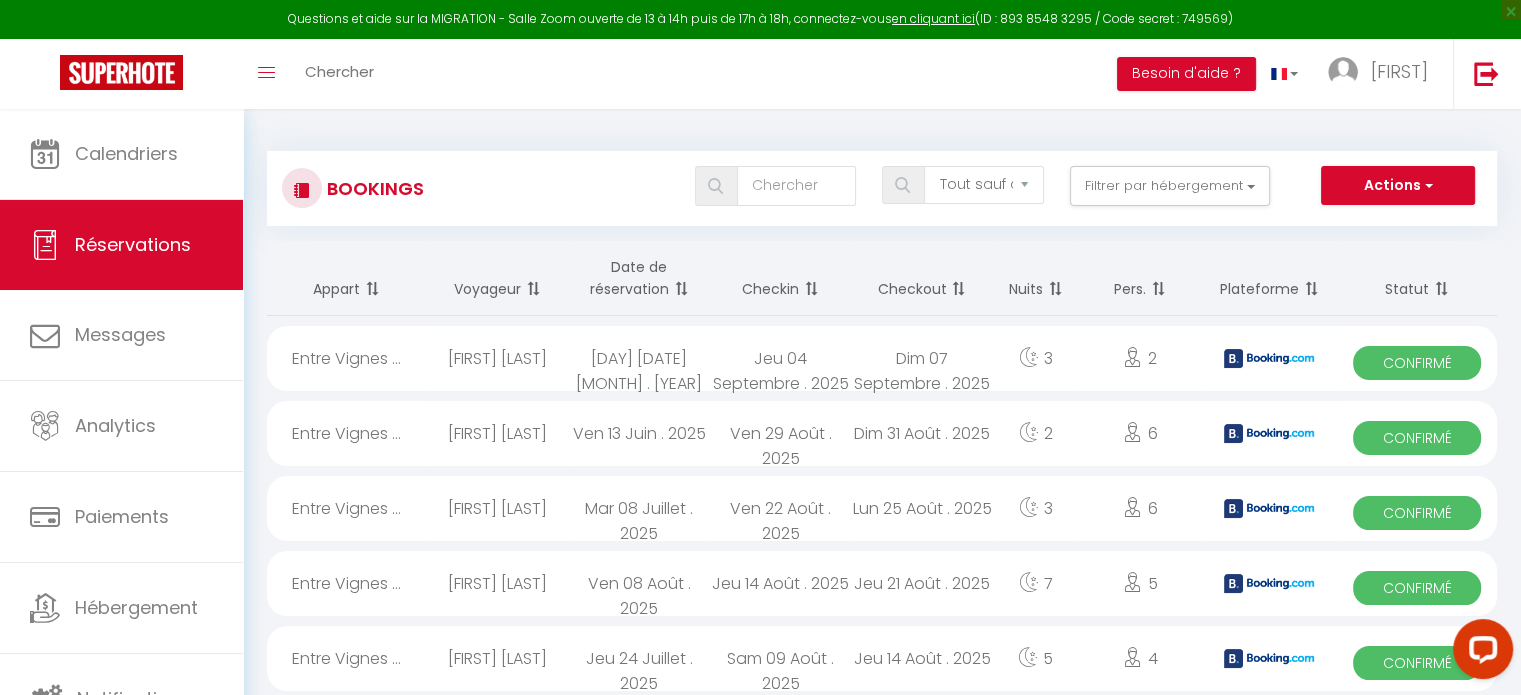 scroll, scrollTop: 0, scrollLeft: 0, axis: both 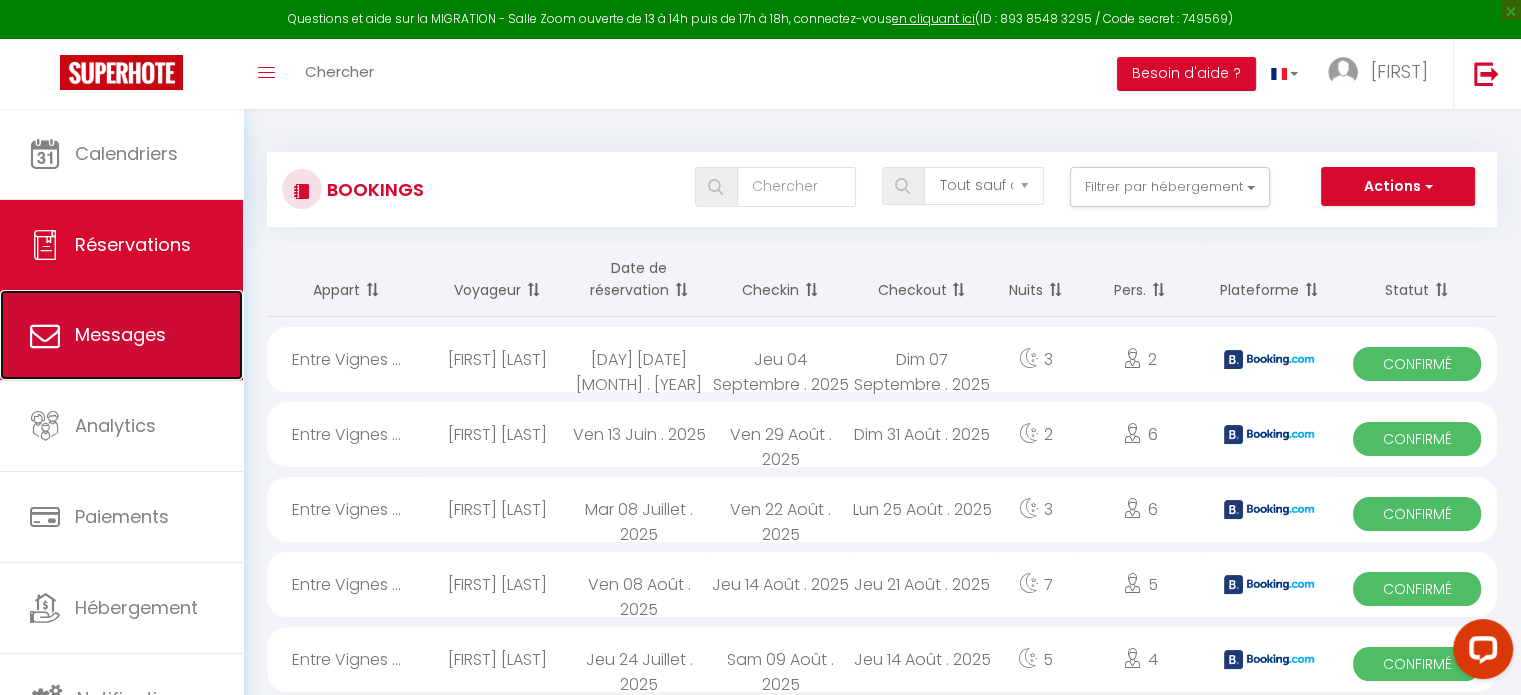 click on "Messages" at bounding box center [120, 334] 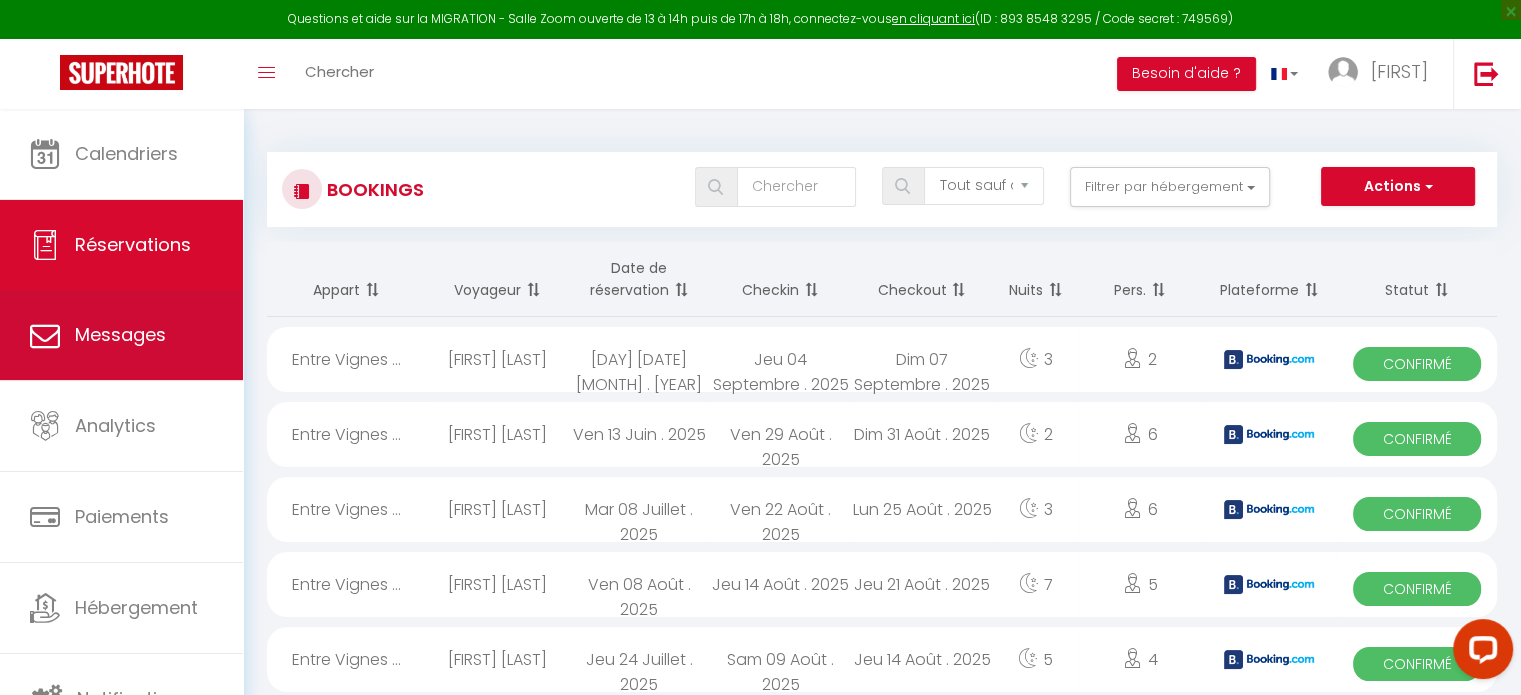 select on "message" 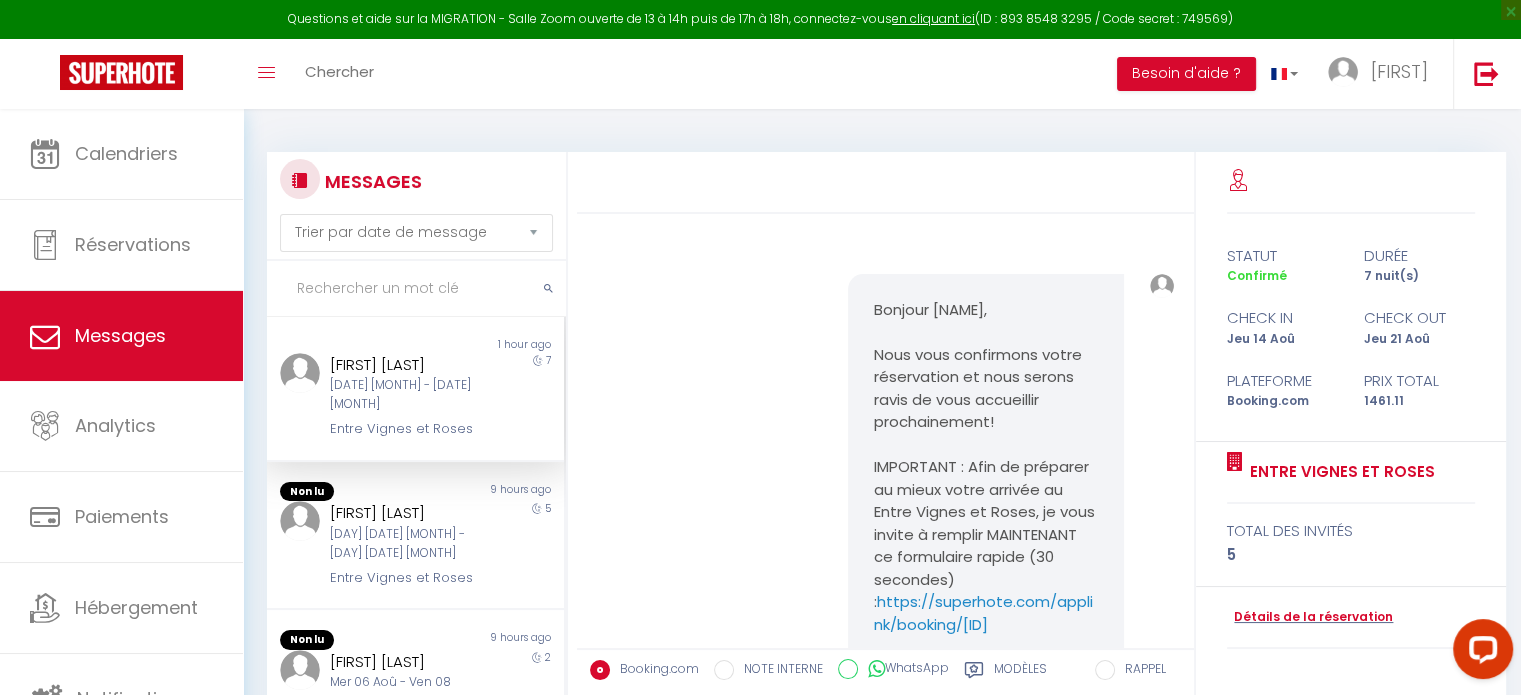 scroll, scrollTop: 361, scrollLeft: 0, axis: vertical 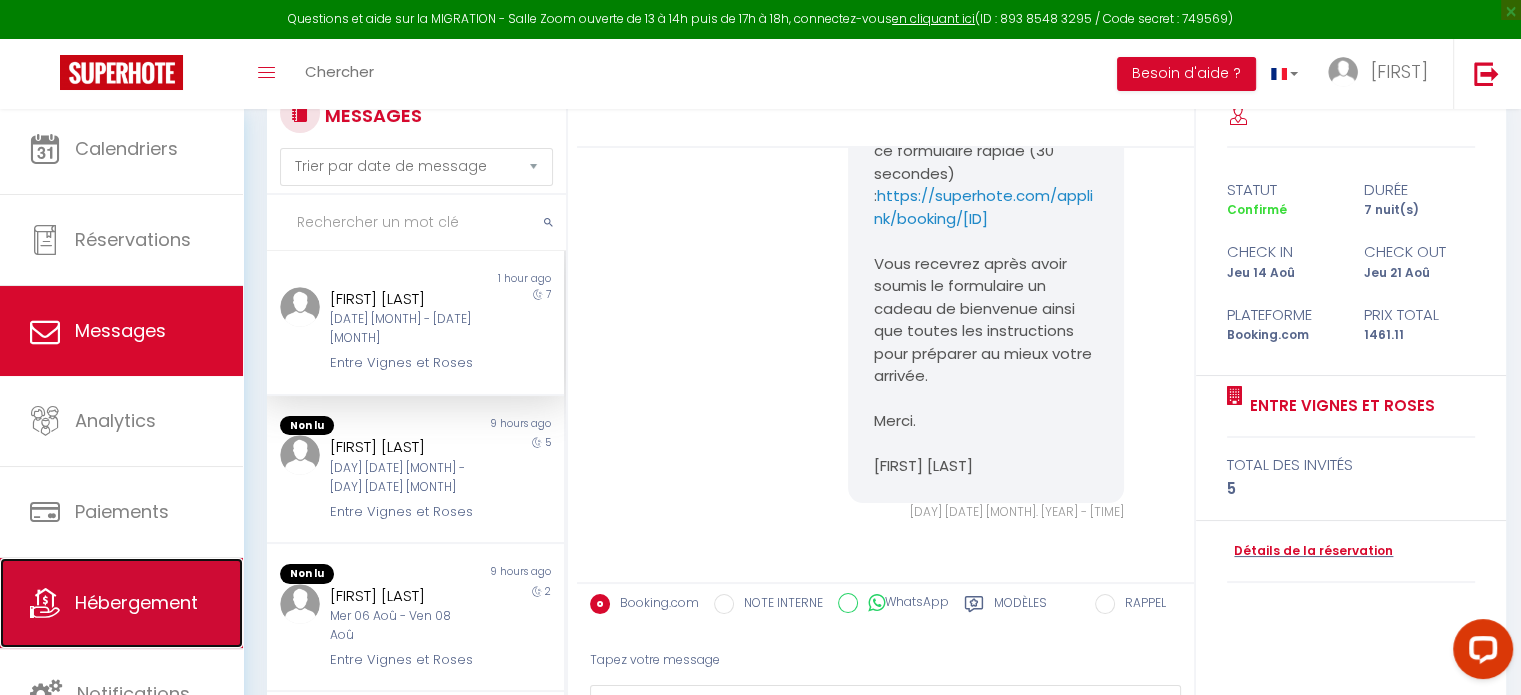 click on "Hébergement" at bounding box center [136, 602] 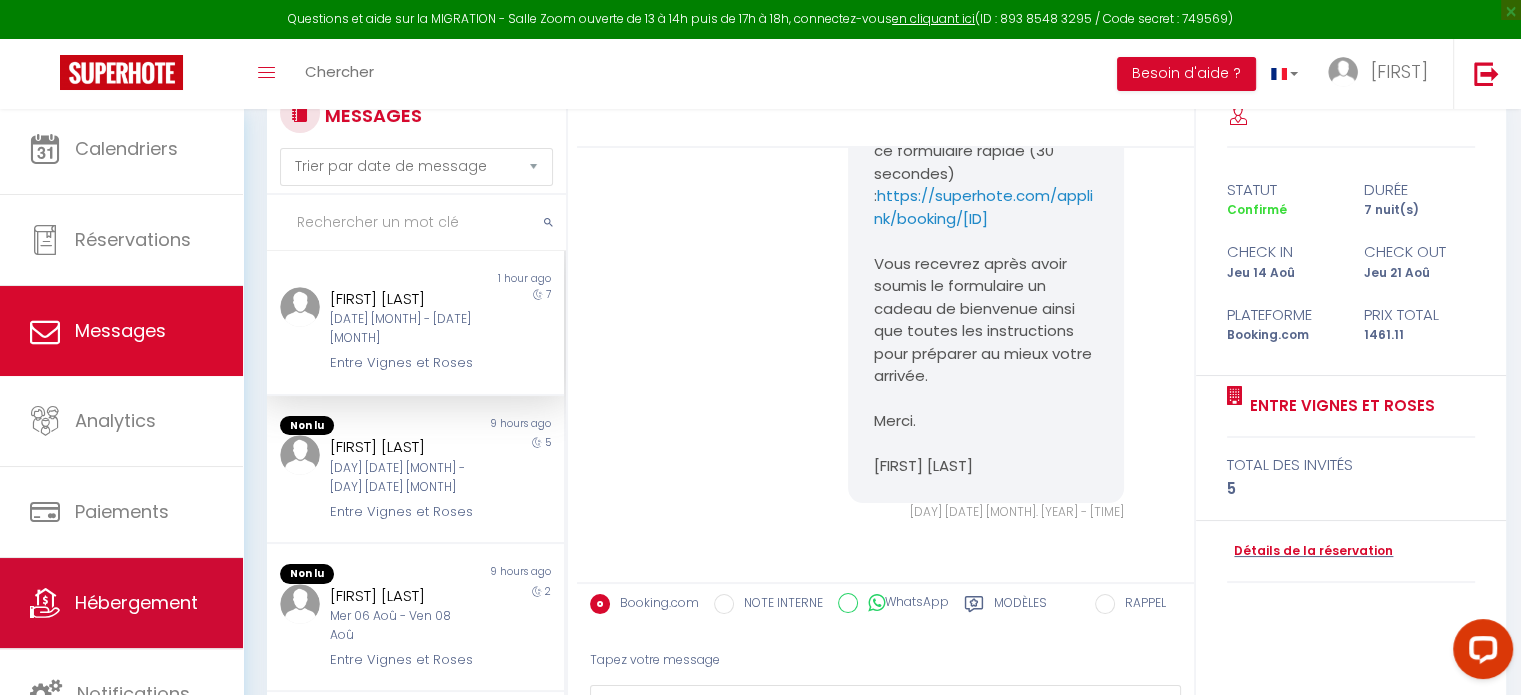scroll, scrollTop: 0, scrollLeft: 0, axis: both 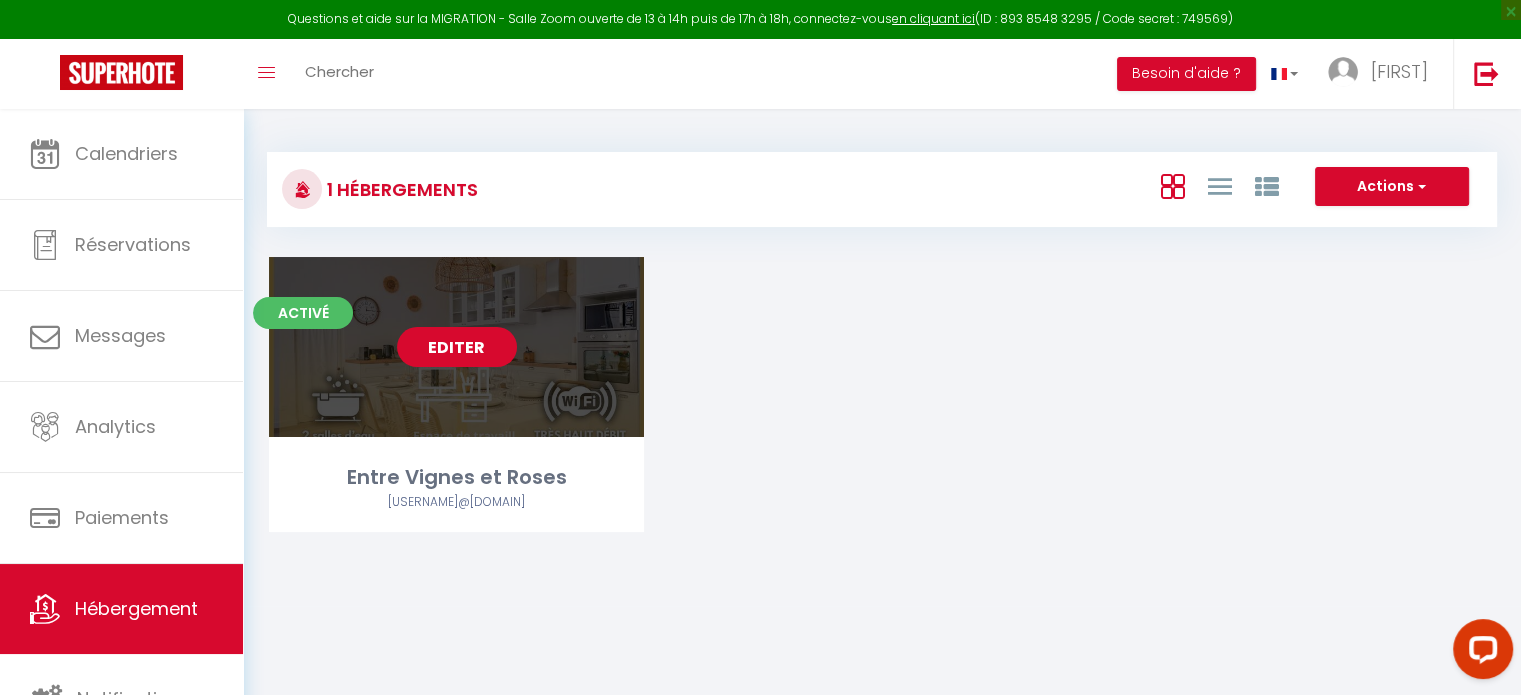 click on "Editer" at bounding box center [457, 347] 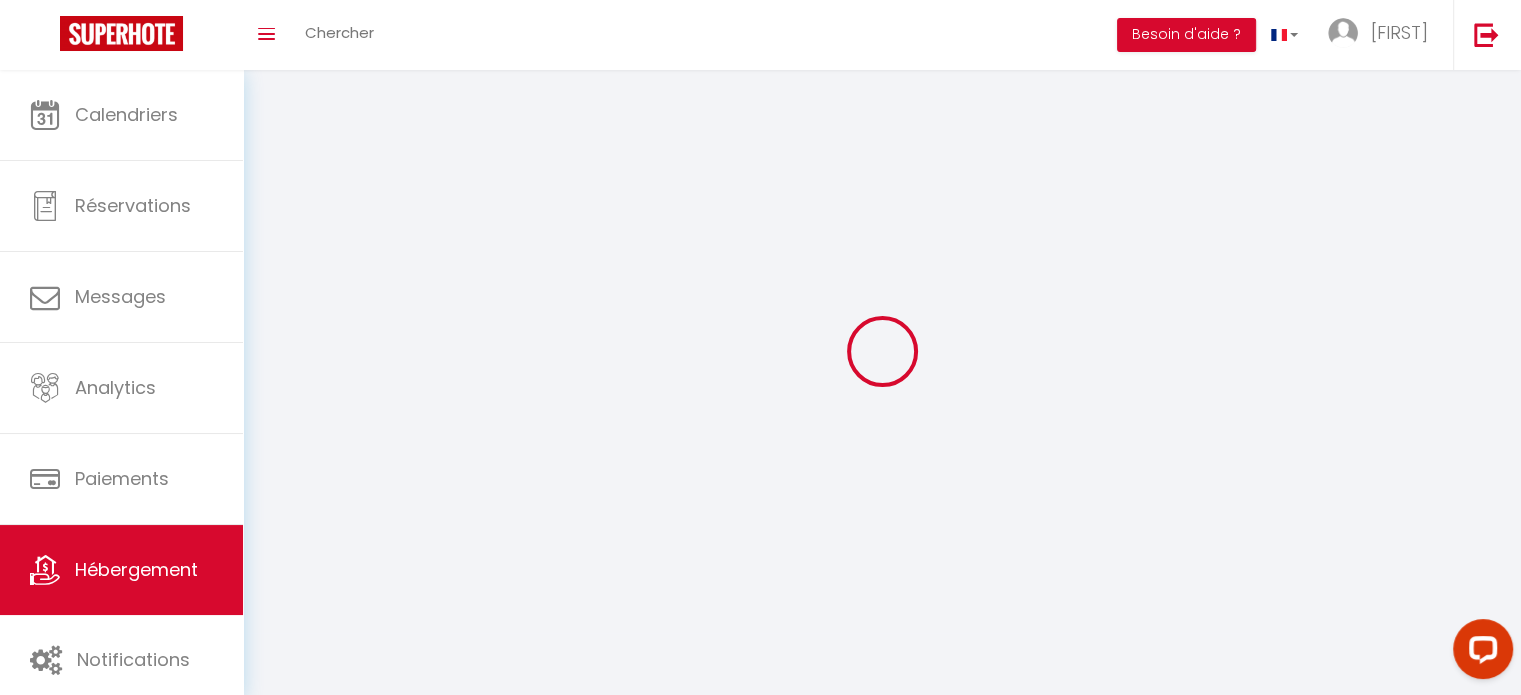 select on "1" 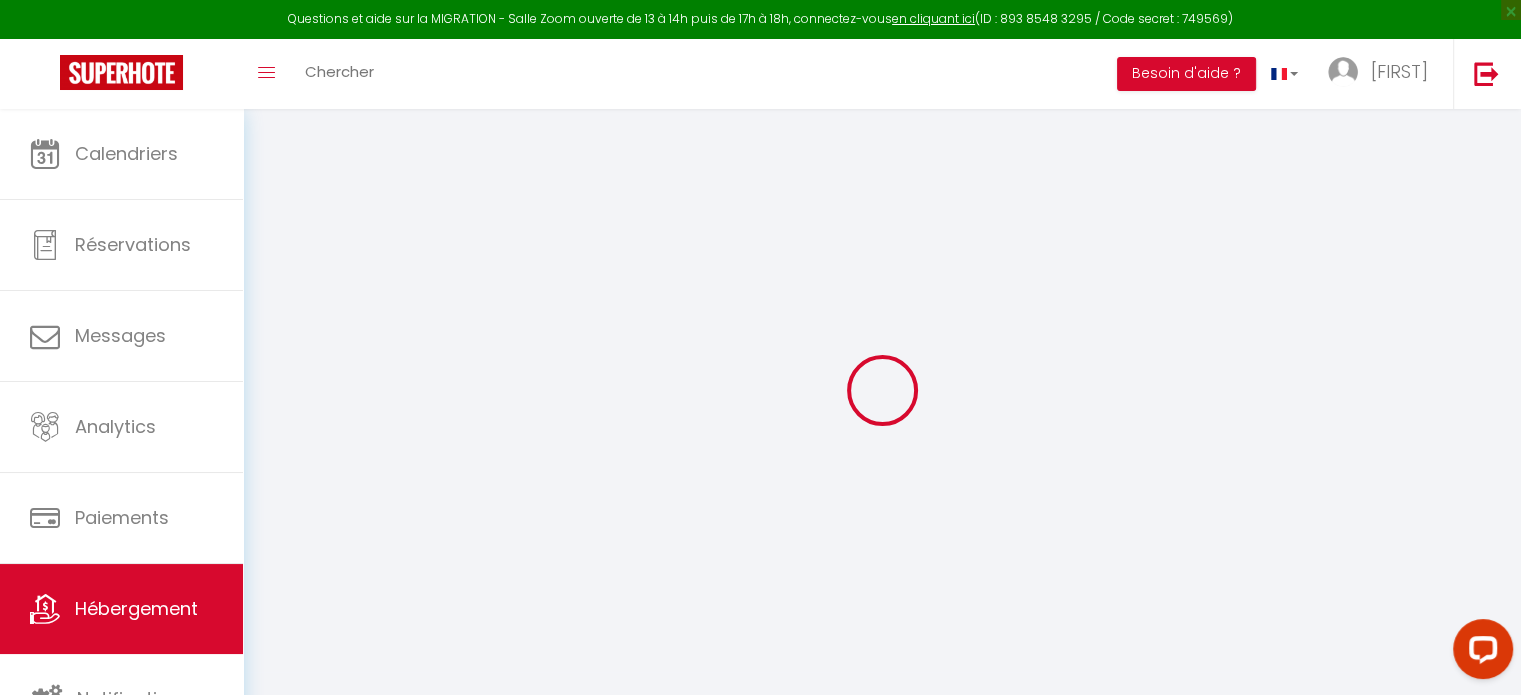 select 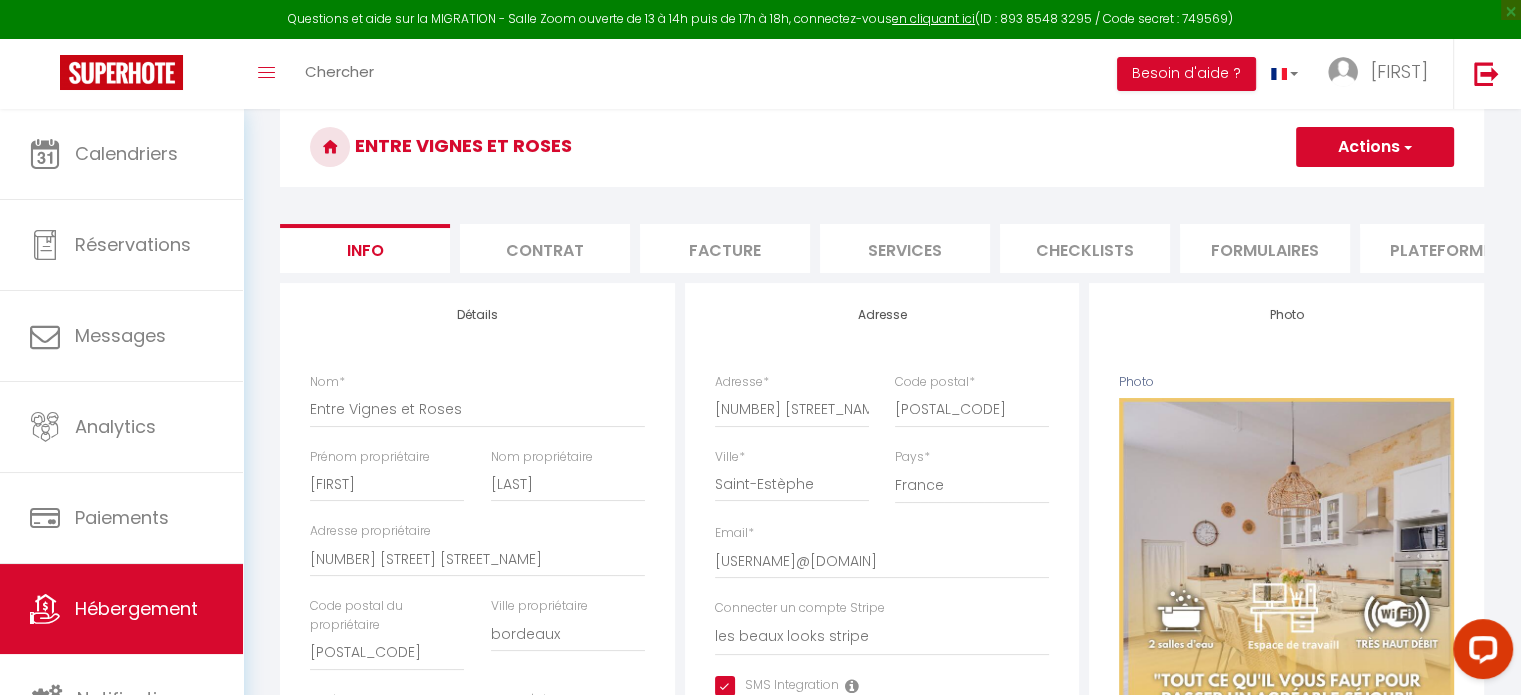 scroll, scrollTop: 100, scrollLeft: 0, axis: vertical 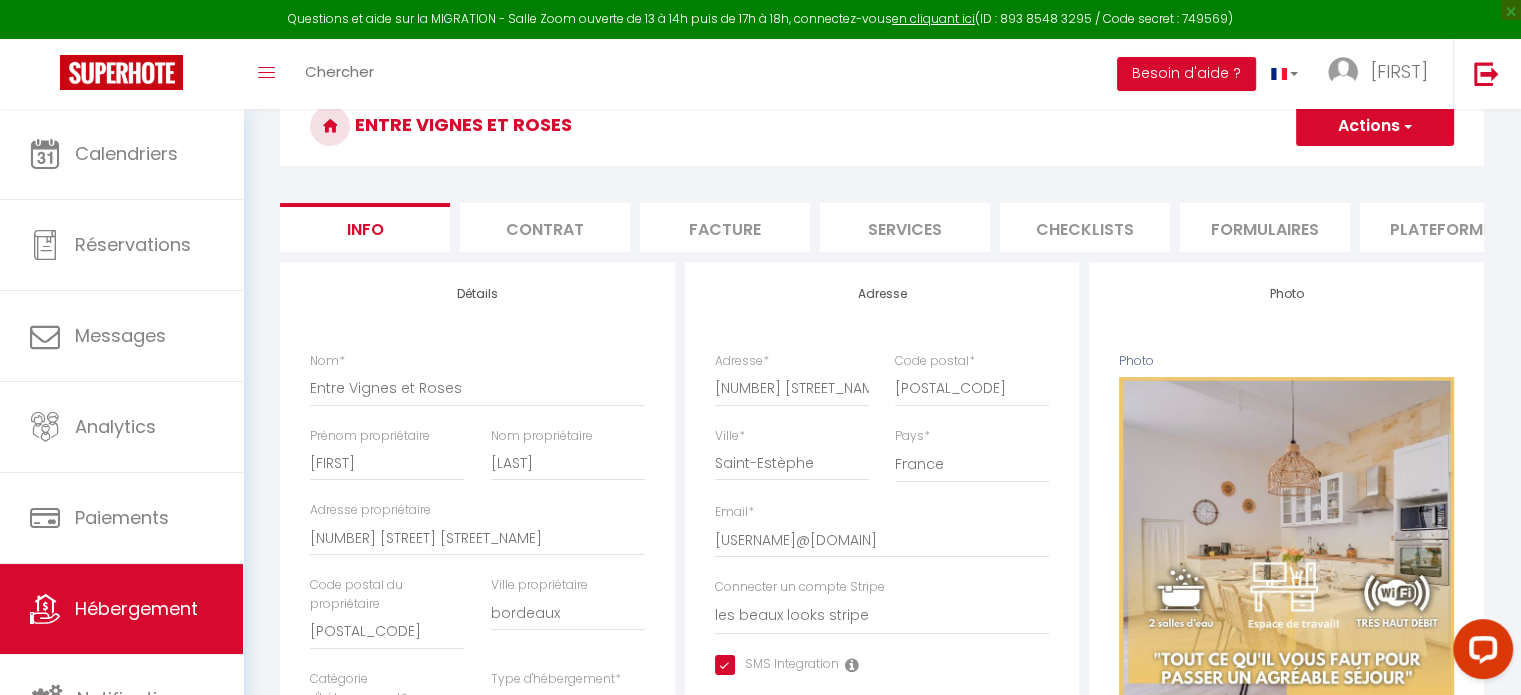 click on "Formulaires" at bounding box center (1265, 227) 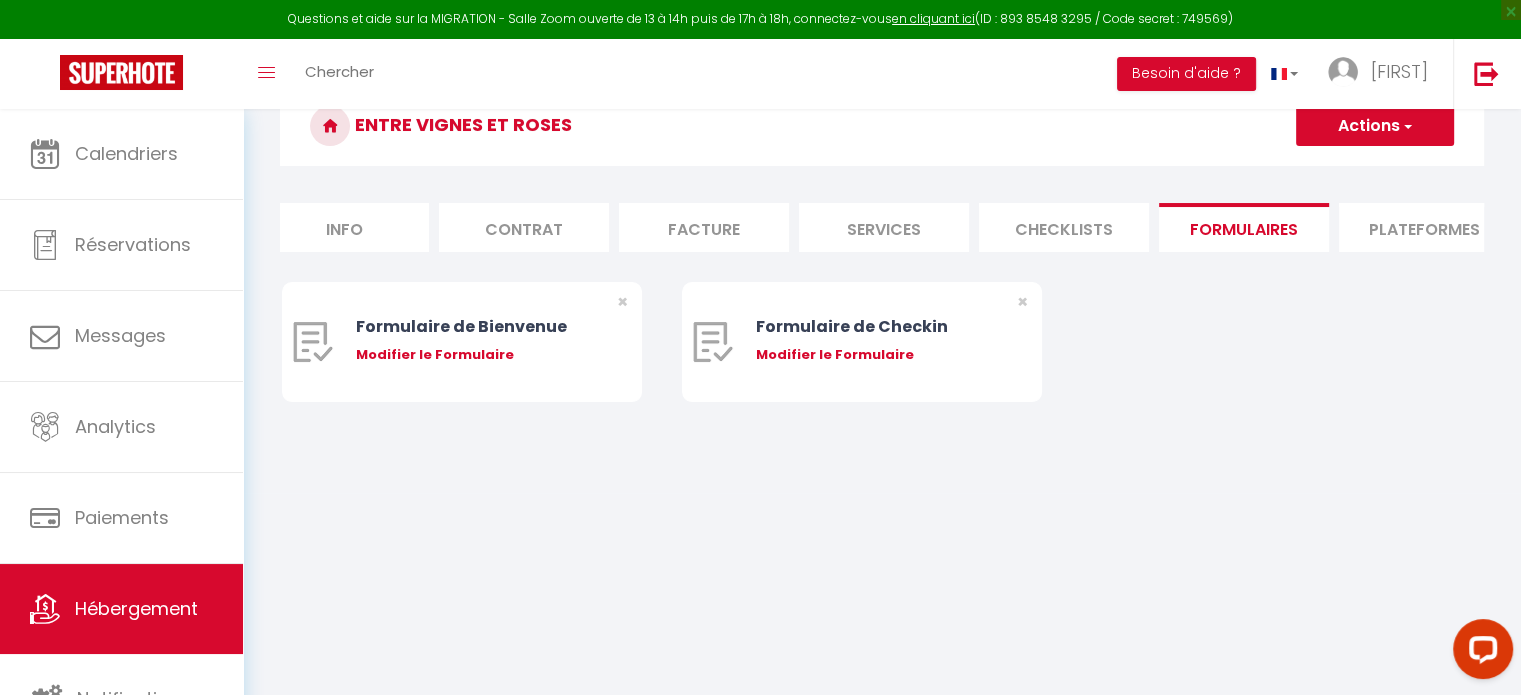 scroll, scrollTop: 0, scrollLeft: 40, axis: horizontal 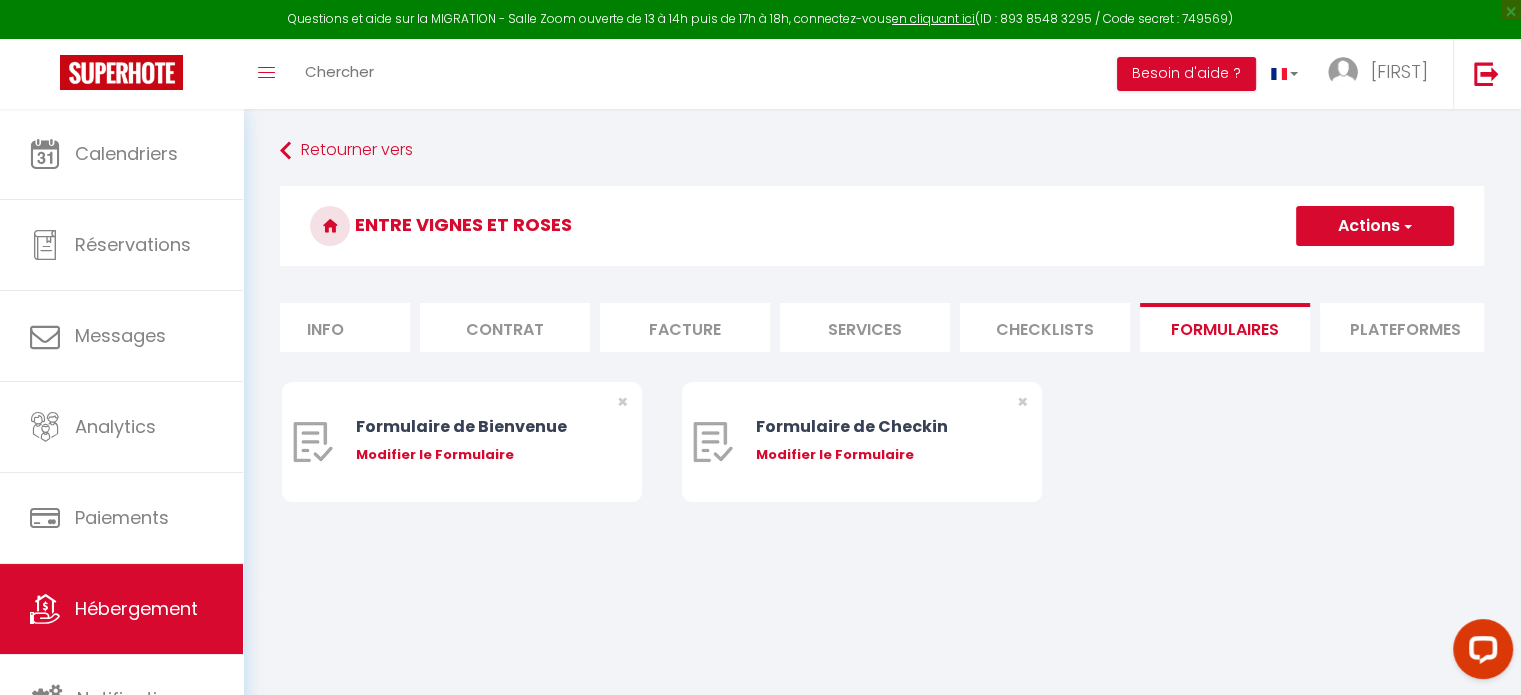 click on "Actions" at bounding box center (1375, 226) 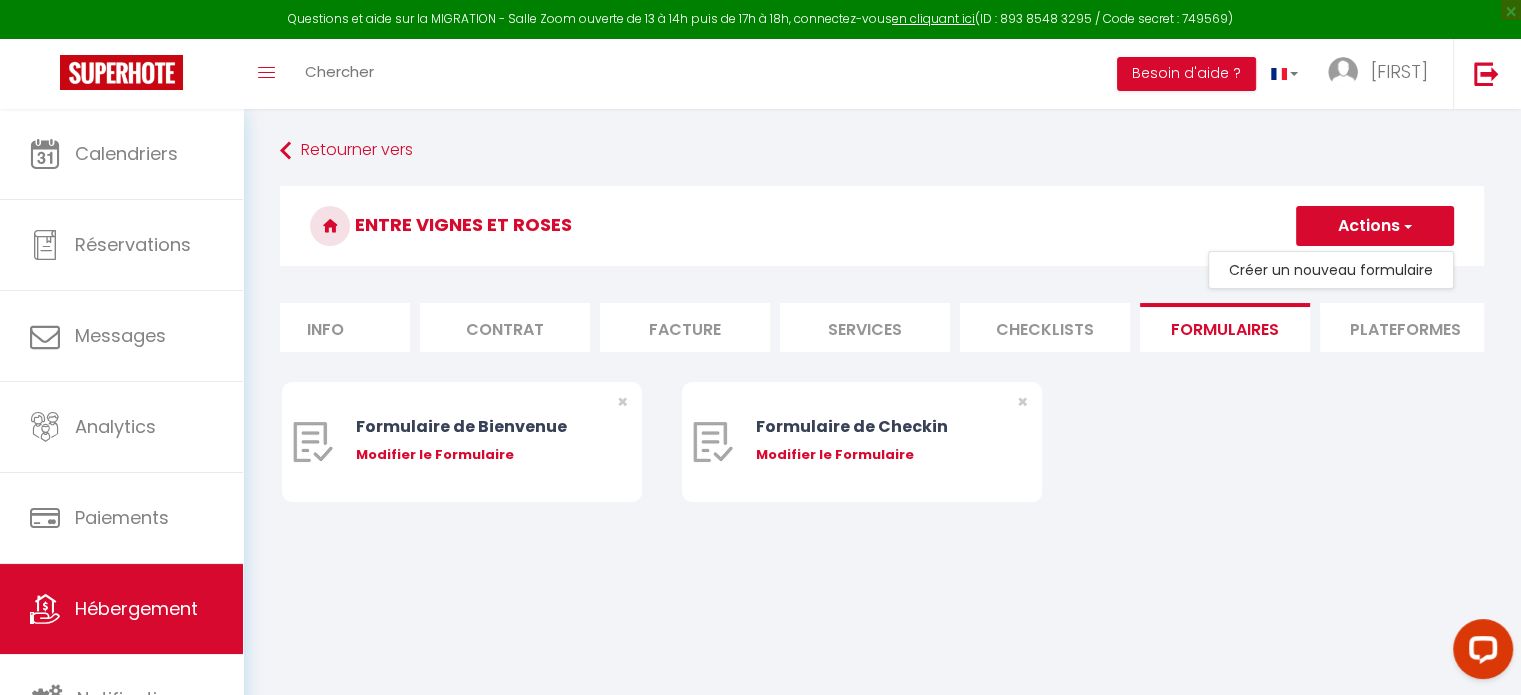 click on "Formulaire de Bienvenue
Modifier le Formulaire
×   Formulaire de Checkin
Modifier le Formulaire
×" at bounding box center (882, 462) 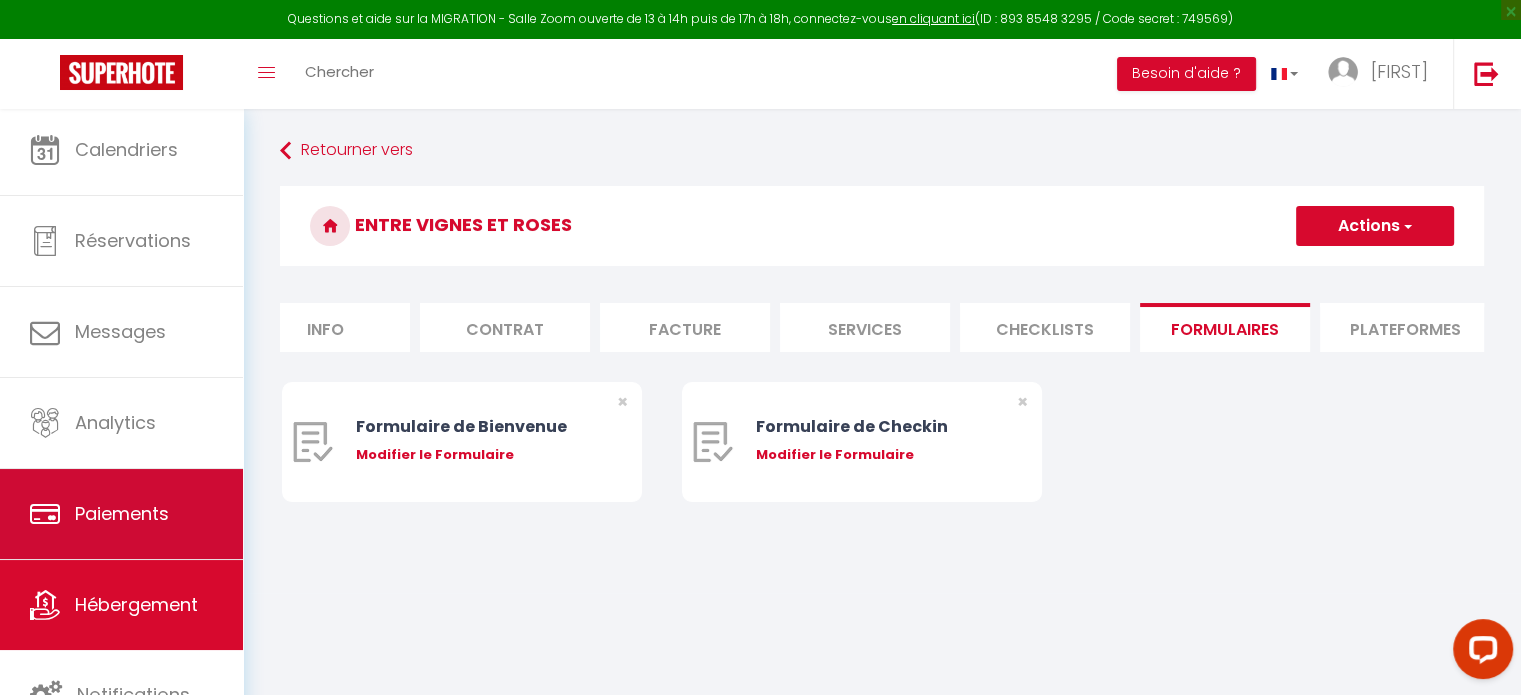 scroll, scrollTop: 5, scrollLeft: 0, axis: vertical 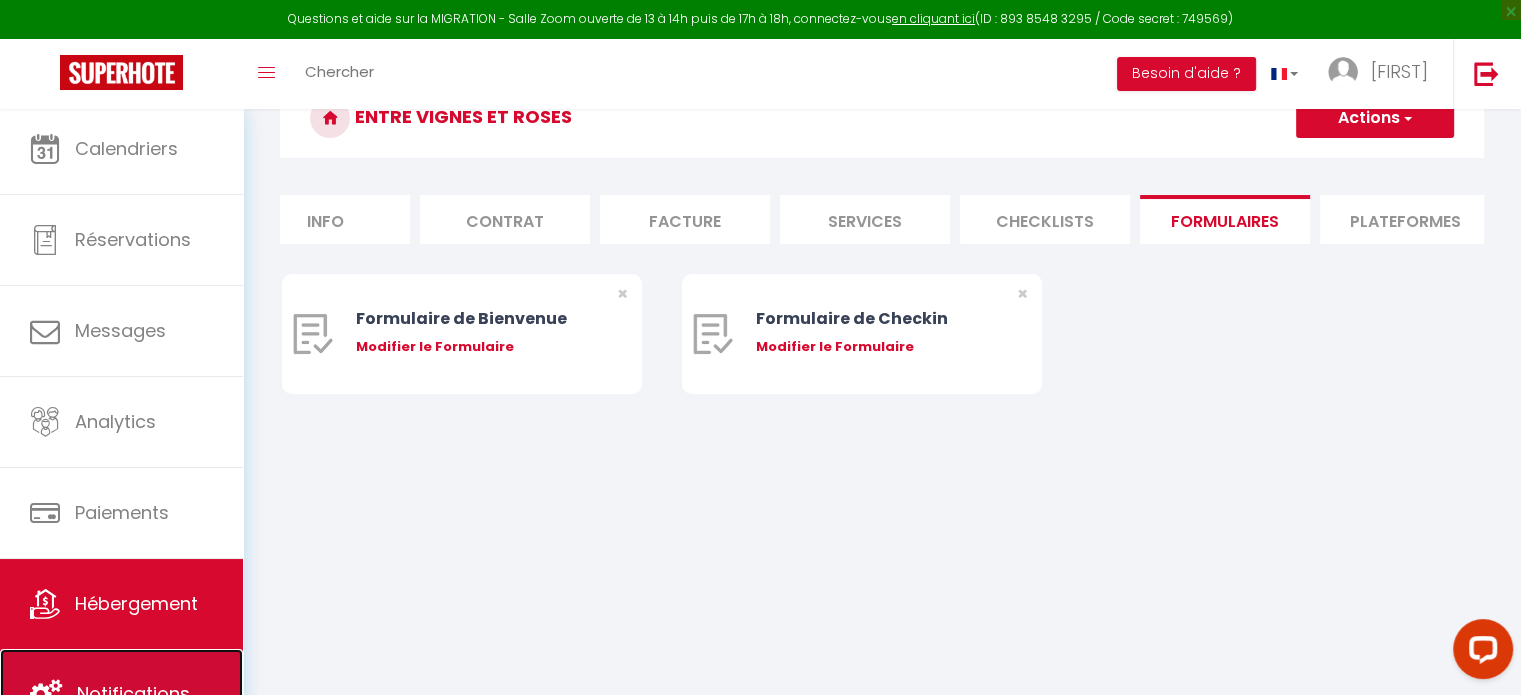 click on "Notifications" at bounding box center [121, 694] 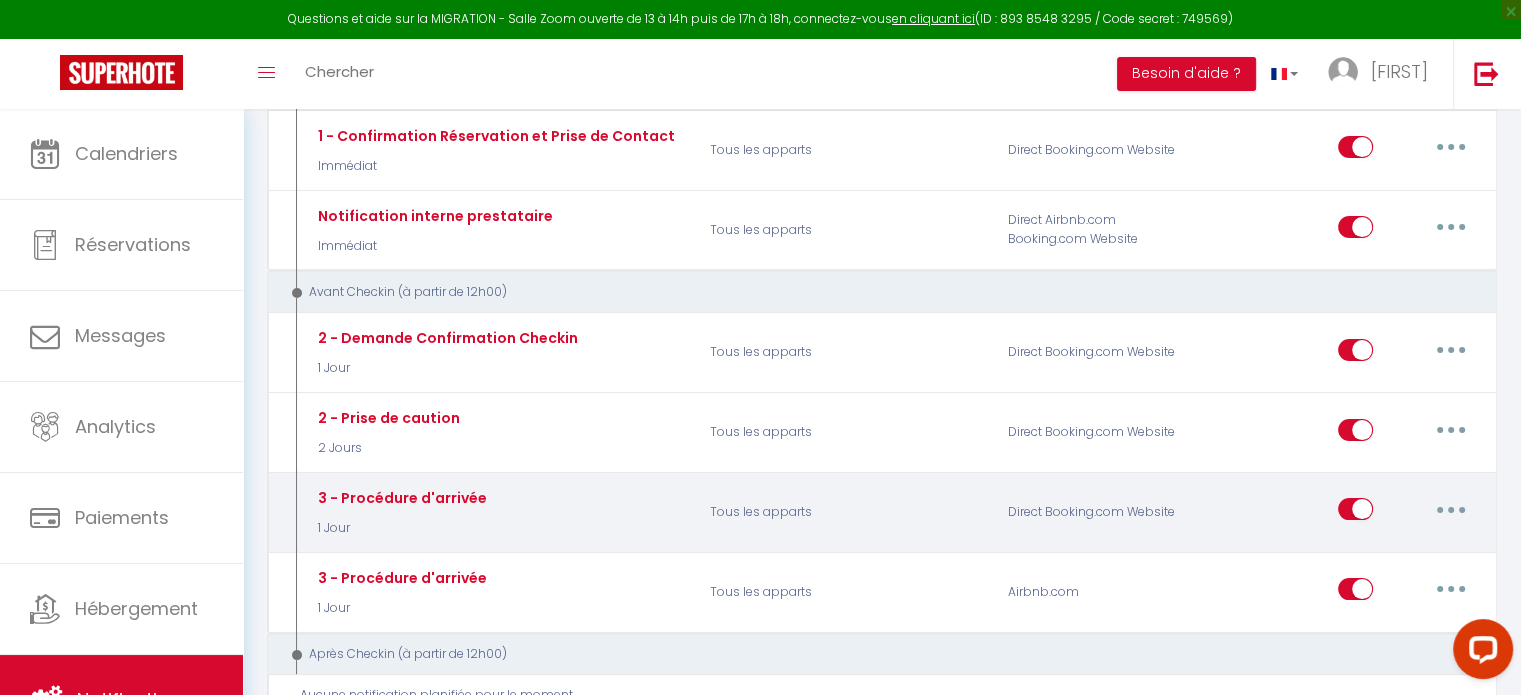scroll, scrollTop: 300, scrollLeft: 0, axis: vertical 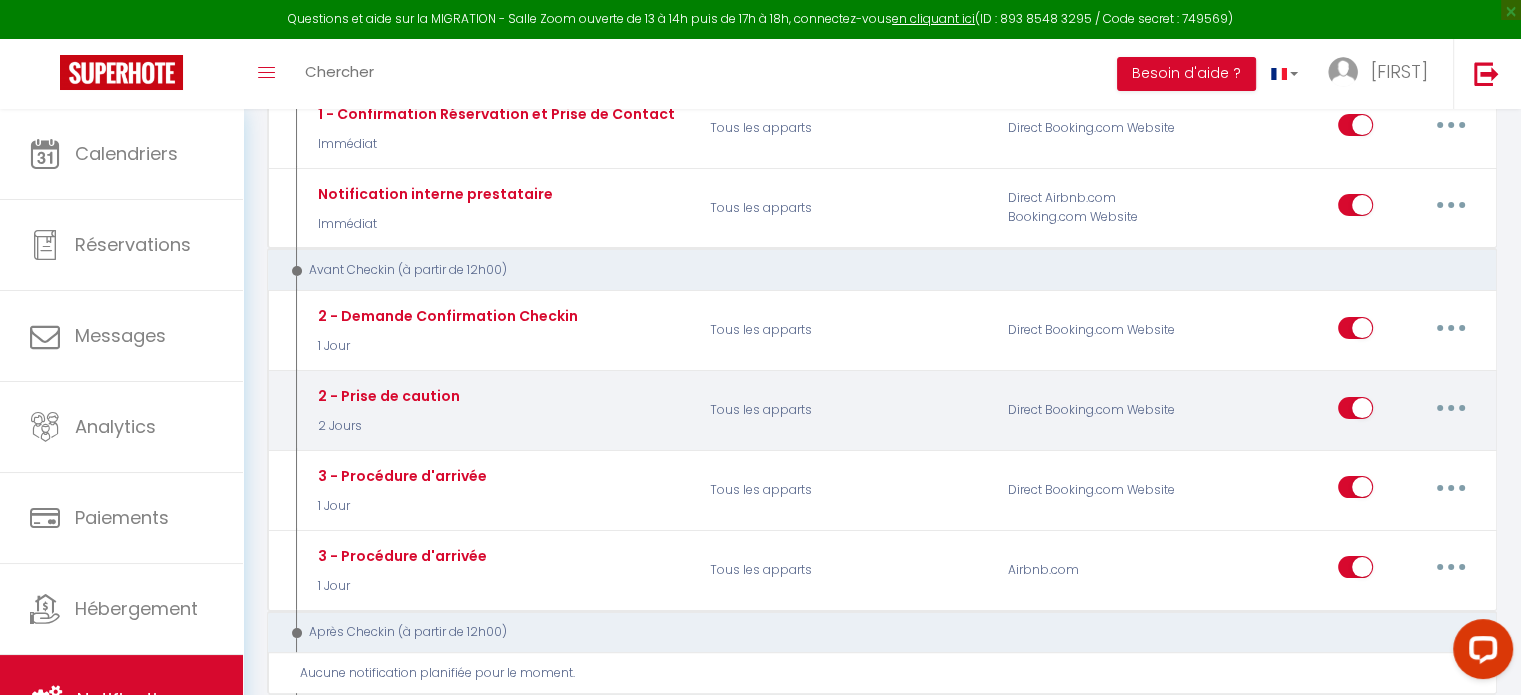 click at bounding box center (1451, 408) 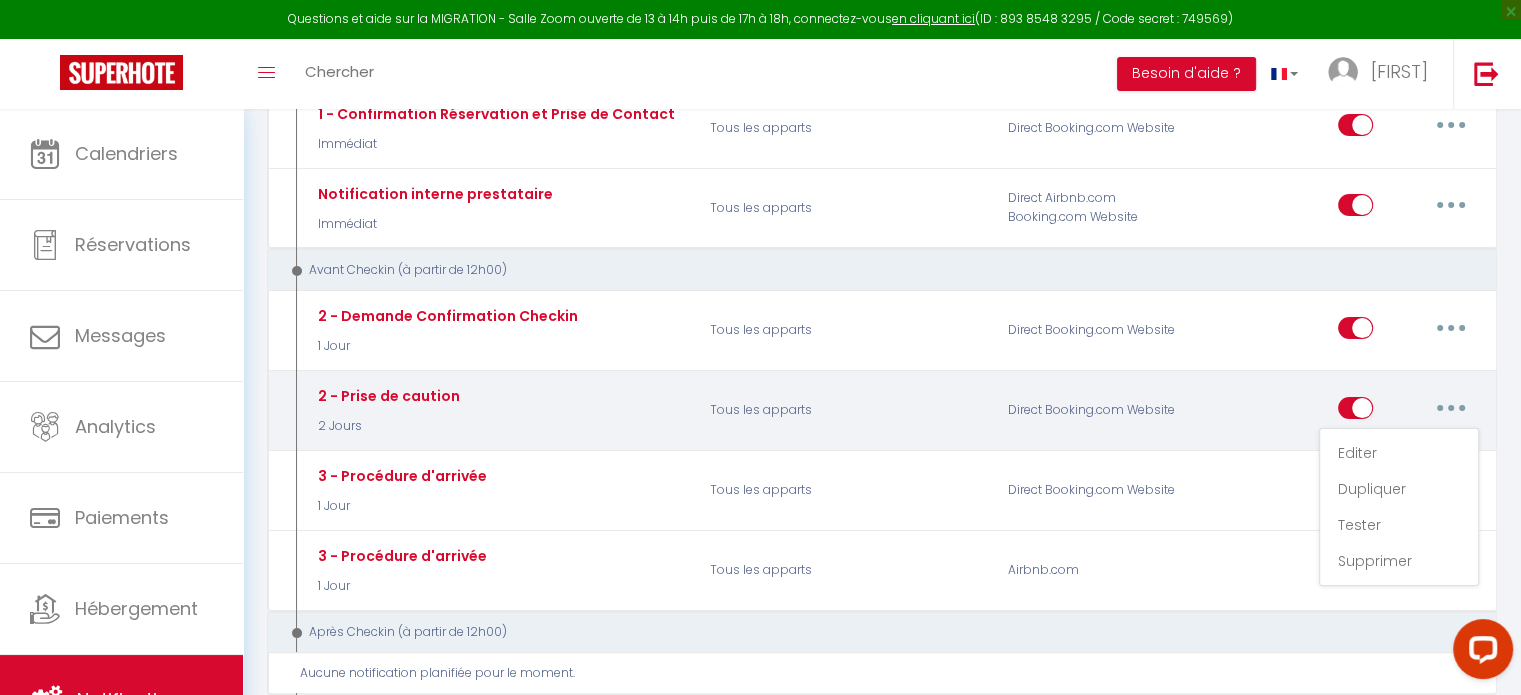 click on "2 - Prise de caution" at bounding box center (494, 114) 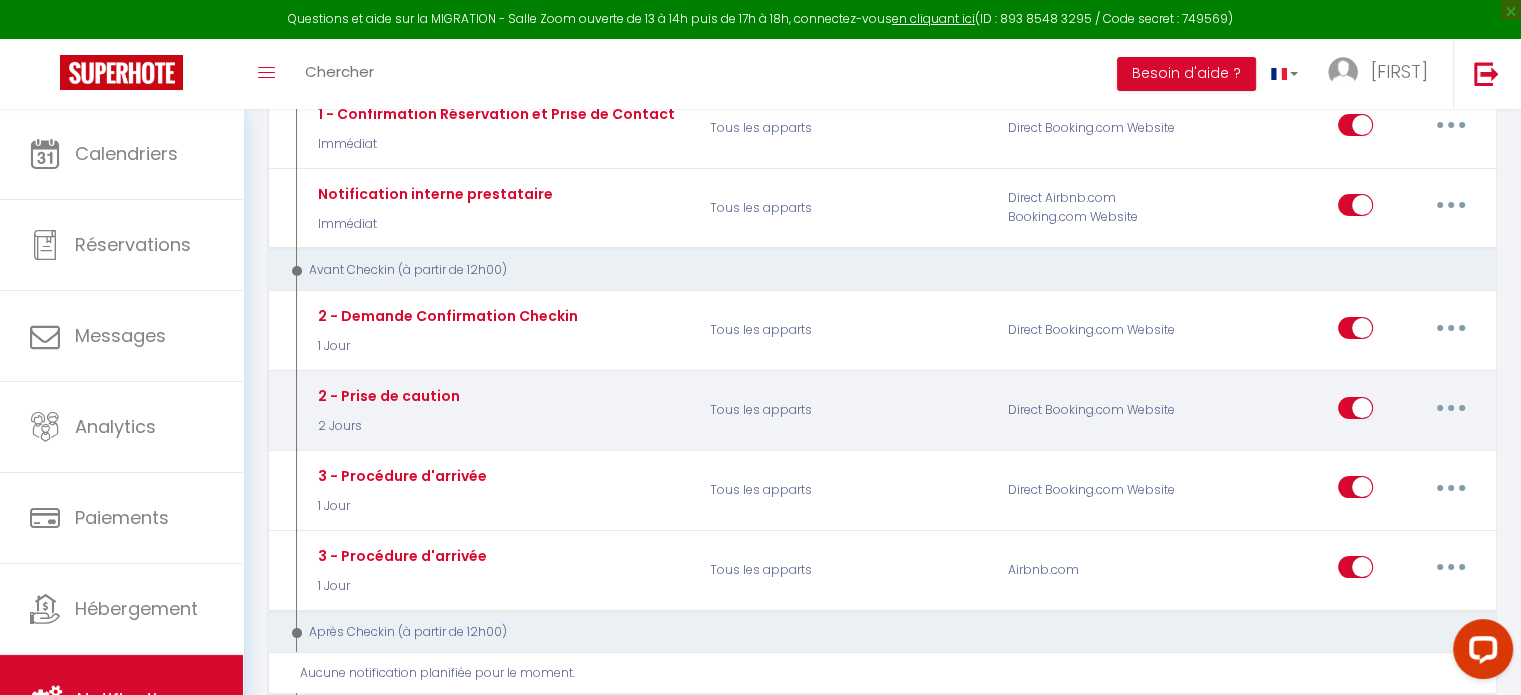 click on "[NUMBER] - Prise de caution    [NUMBER] Jours" at bounding box center (498, 411) 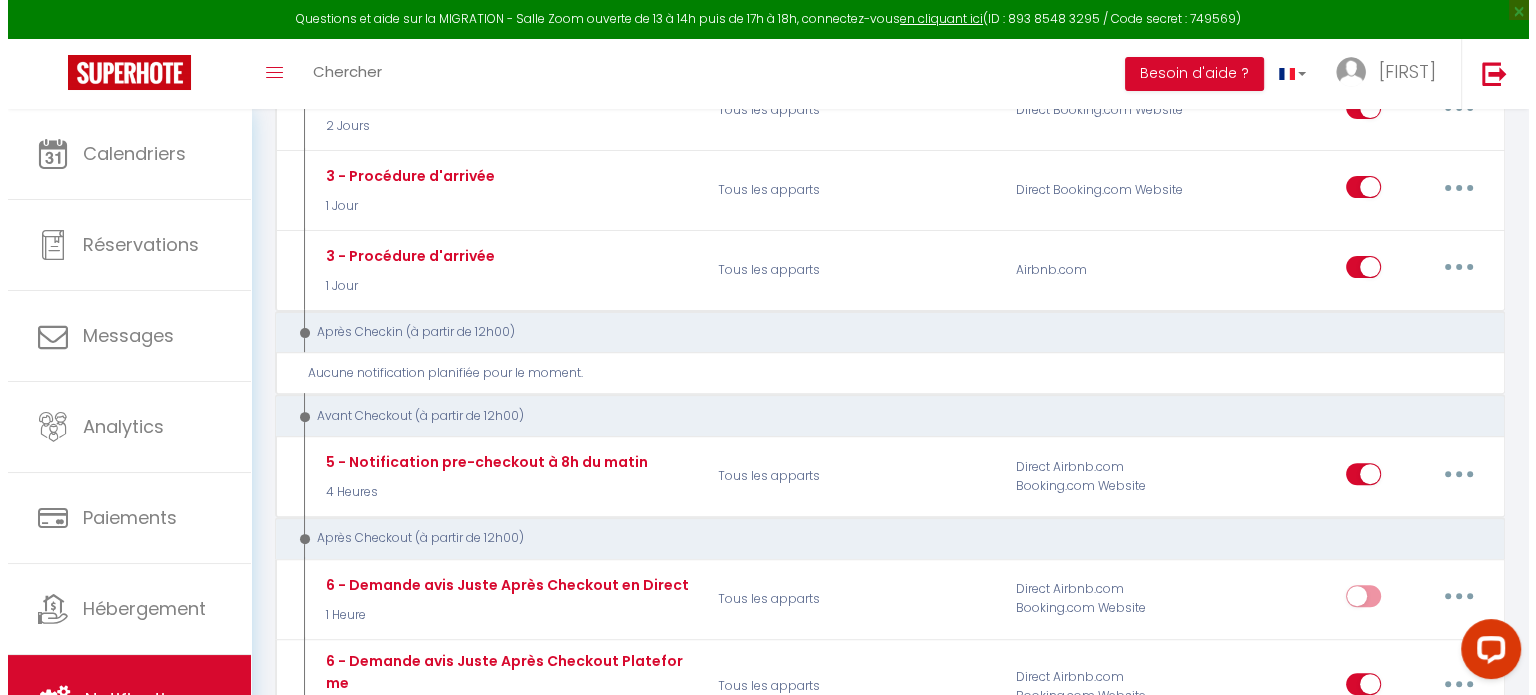 scroll, scrollTop: 500, scrollLeft: 0, axis: vertical 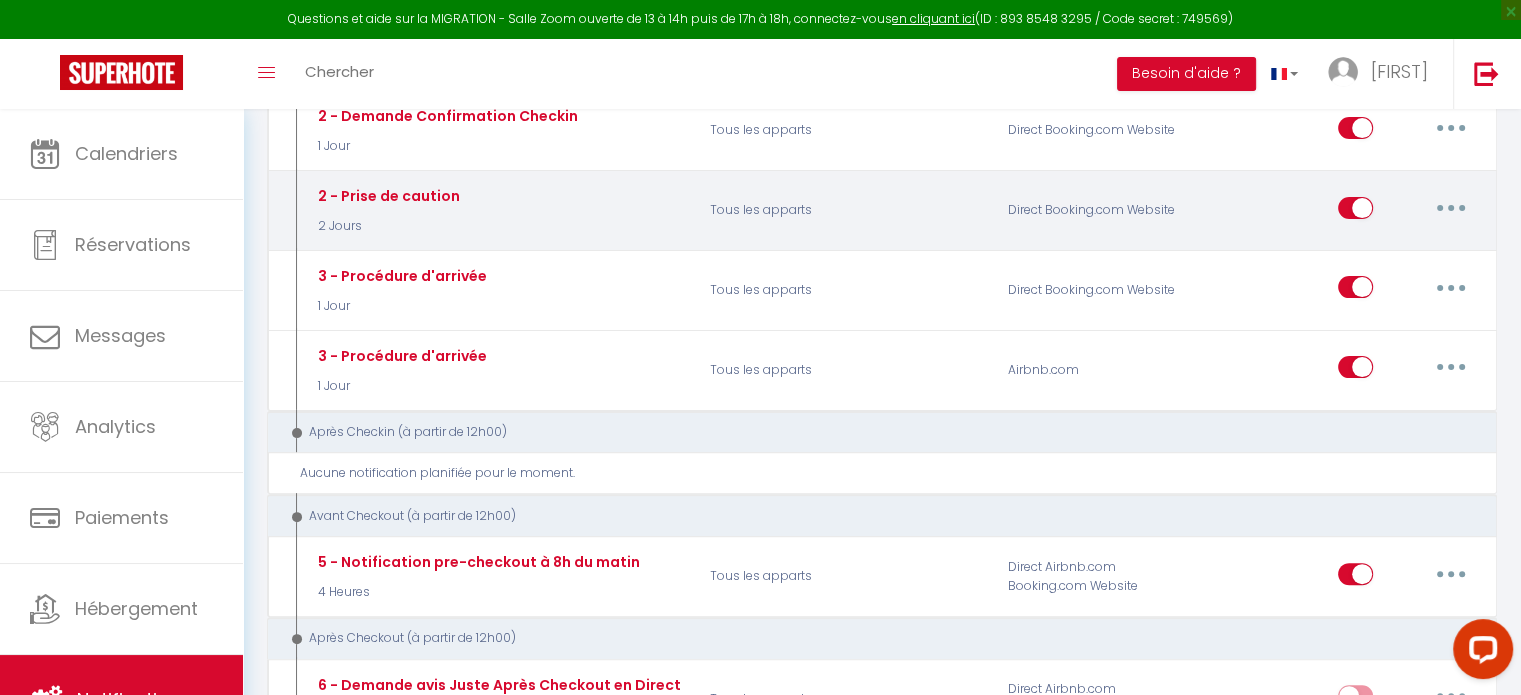 click on "2 - Prise de caution" at bounding box center [494, -86] 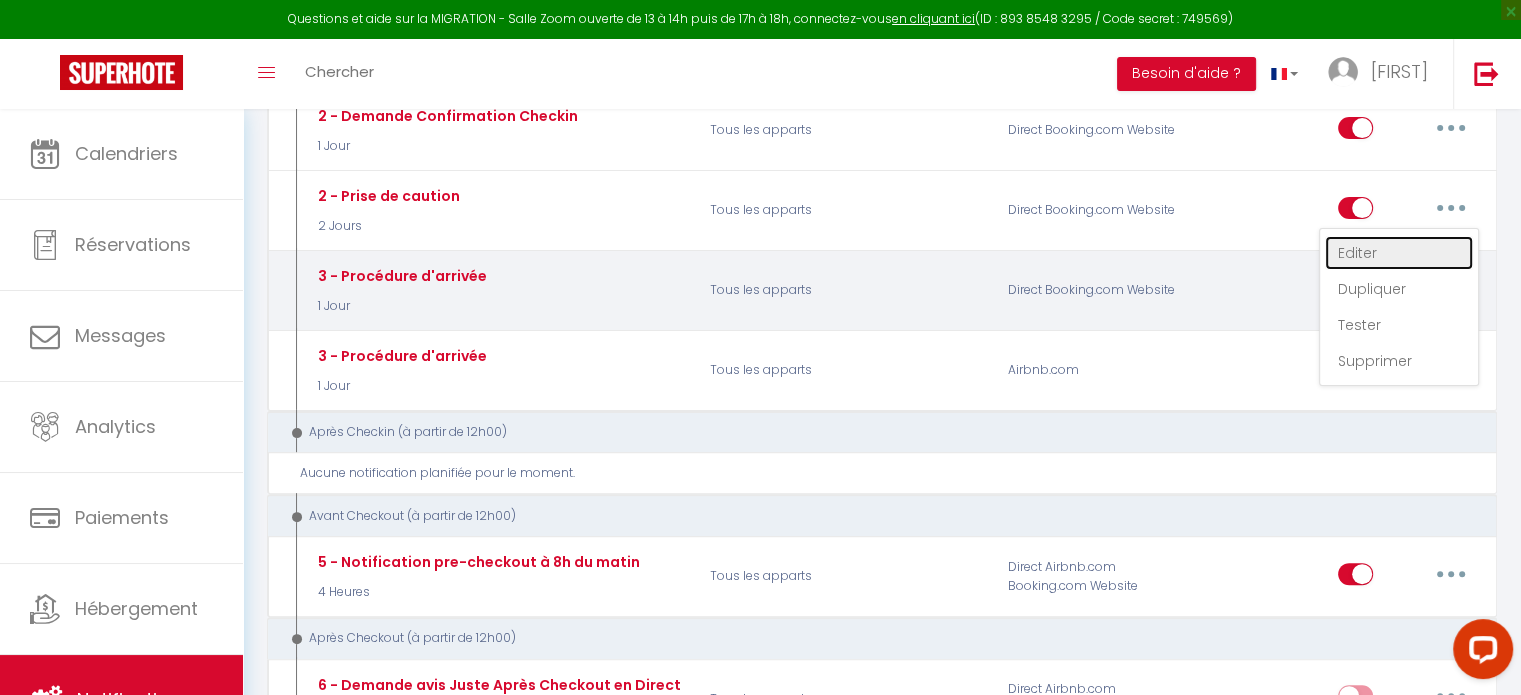 click on "Editer" at bounding box center (1399, 253) 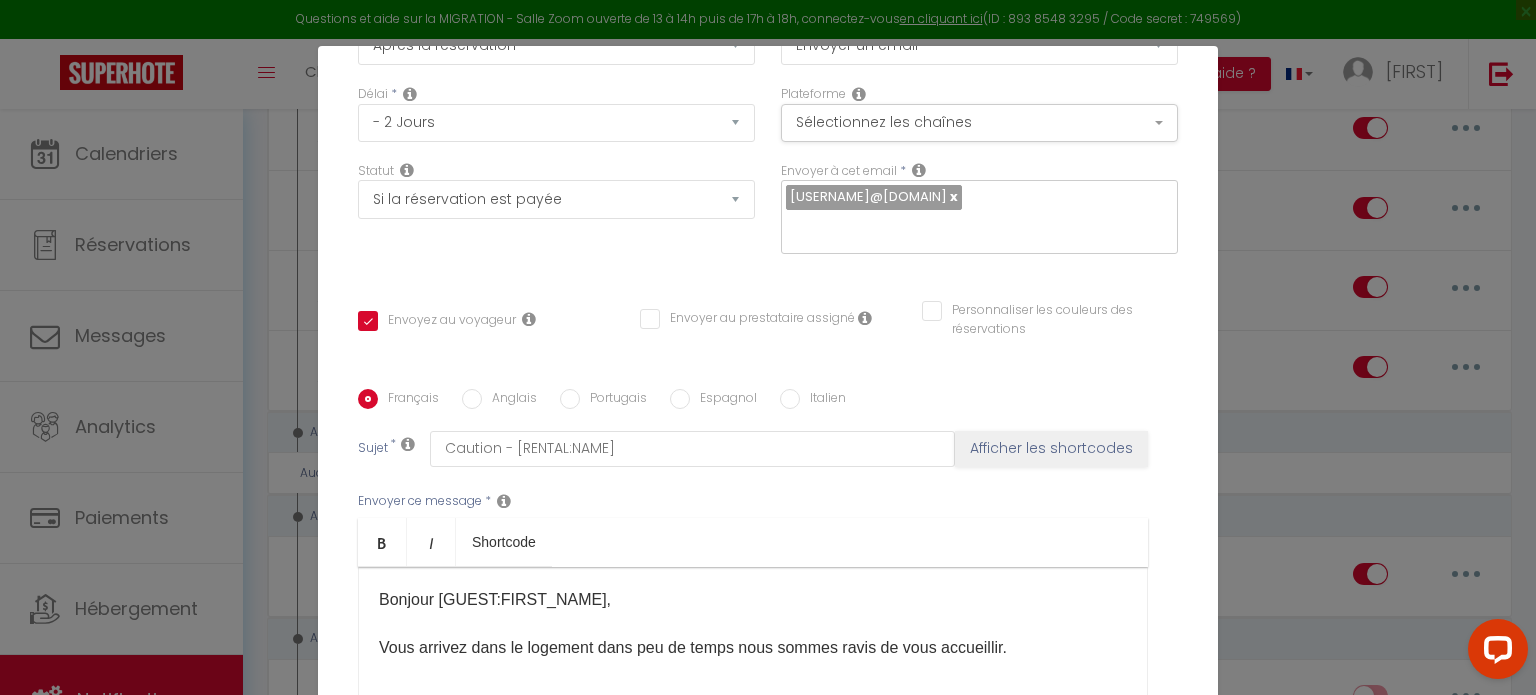scroll, scrollTop: 266, scrollLeft: 0, axis: vertical 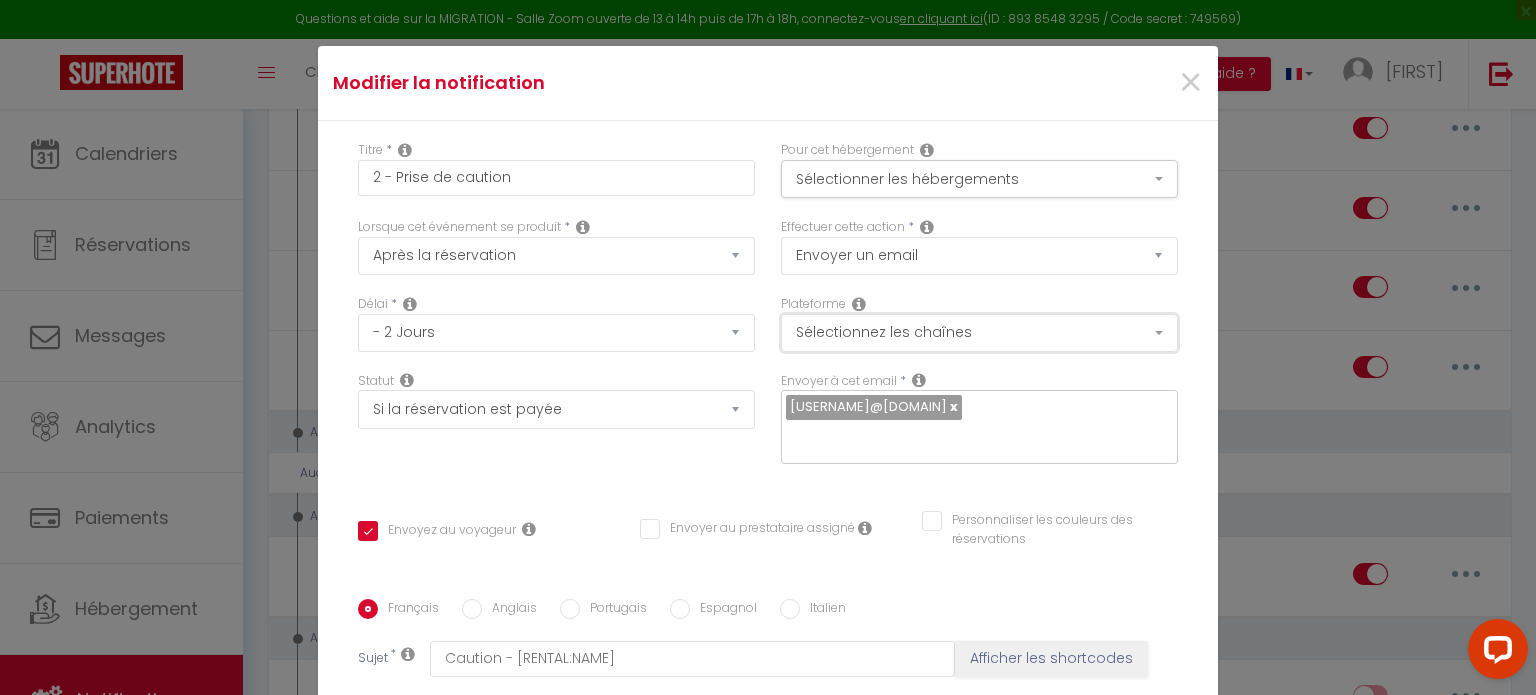 click on "Sélectionnez les chaînes" at bounding box center [979, 333] 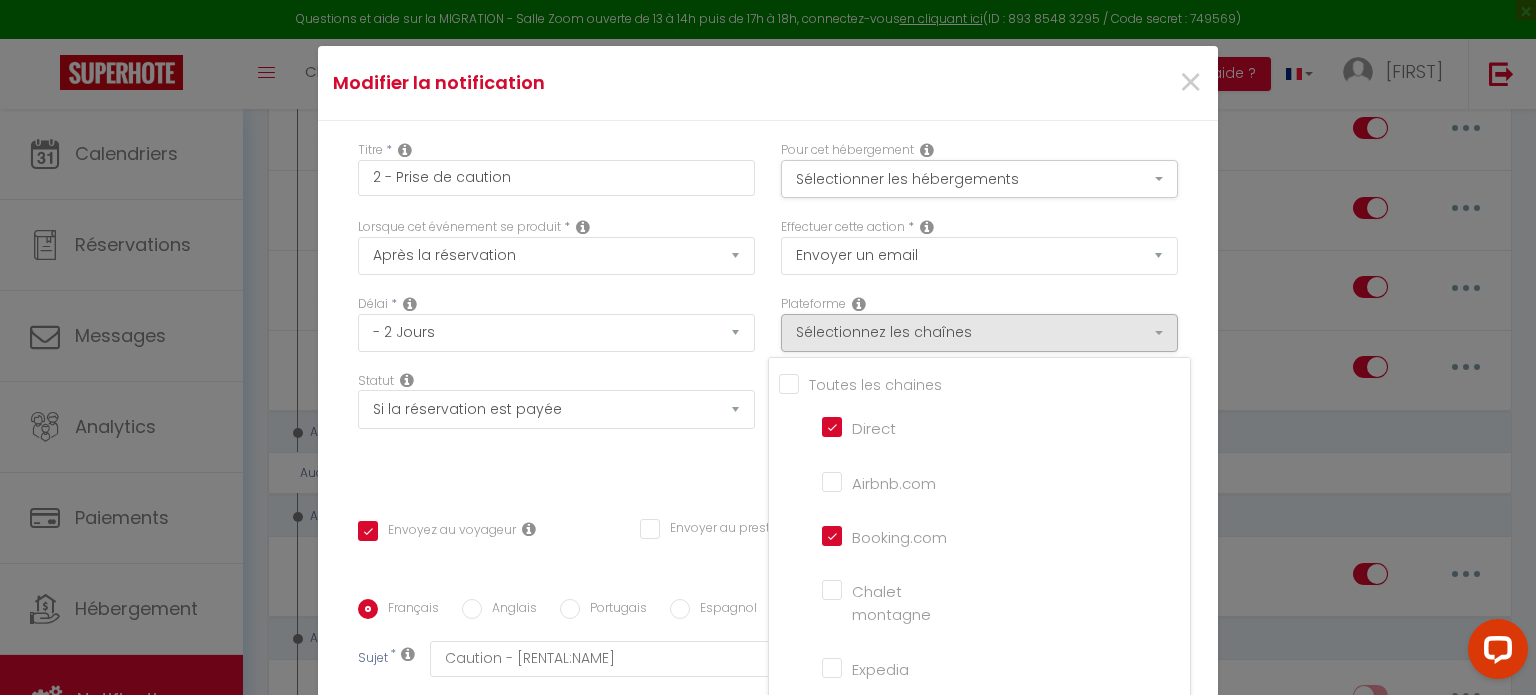 click on "Booking.com" at bounding box center (879, 535) 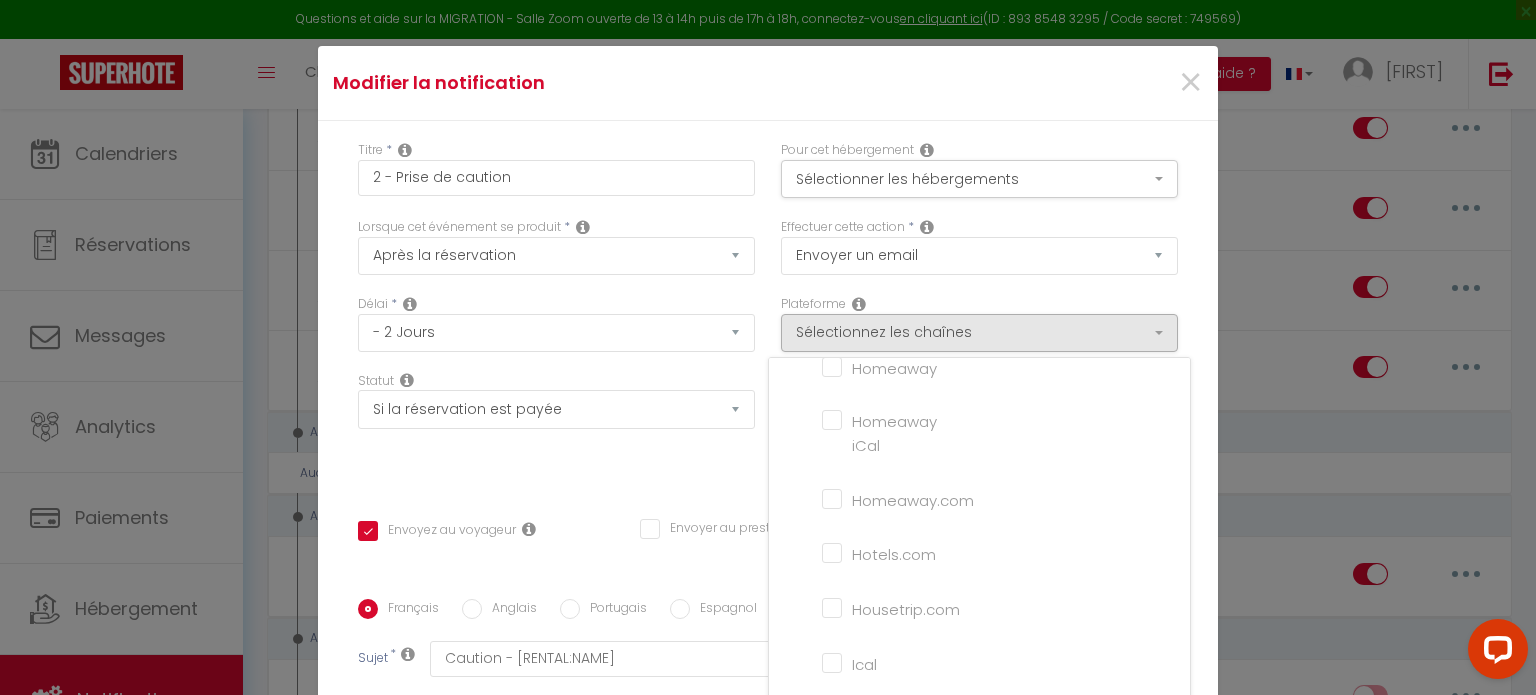 scroll, scrollTop: 461, scrollLeft: 0, axis: vertical 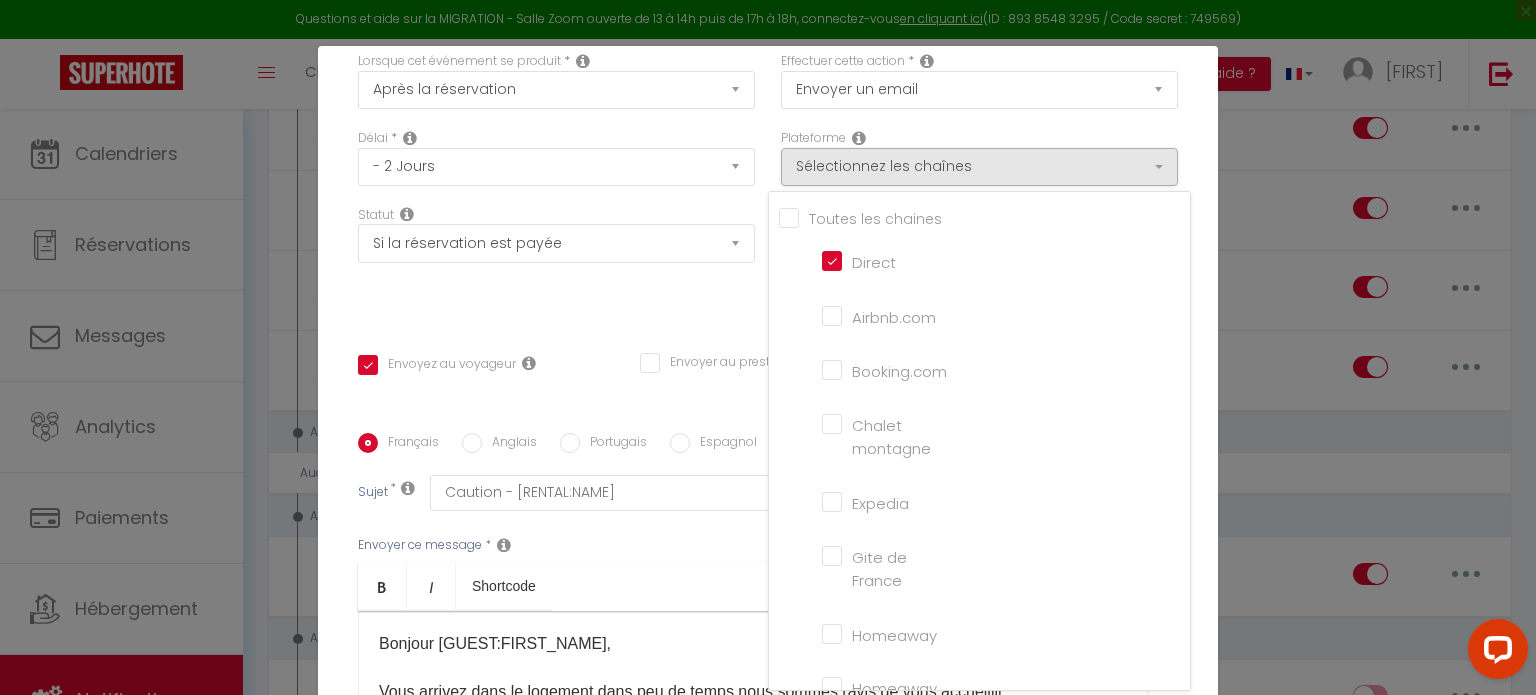 click on "Bold Italic Shortcode" at bounding box center [753, 586] 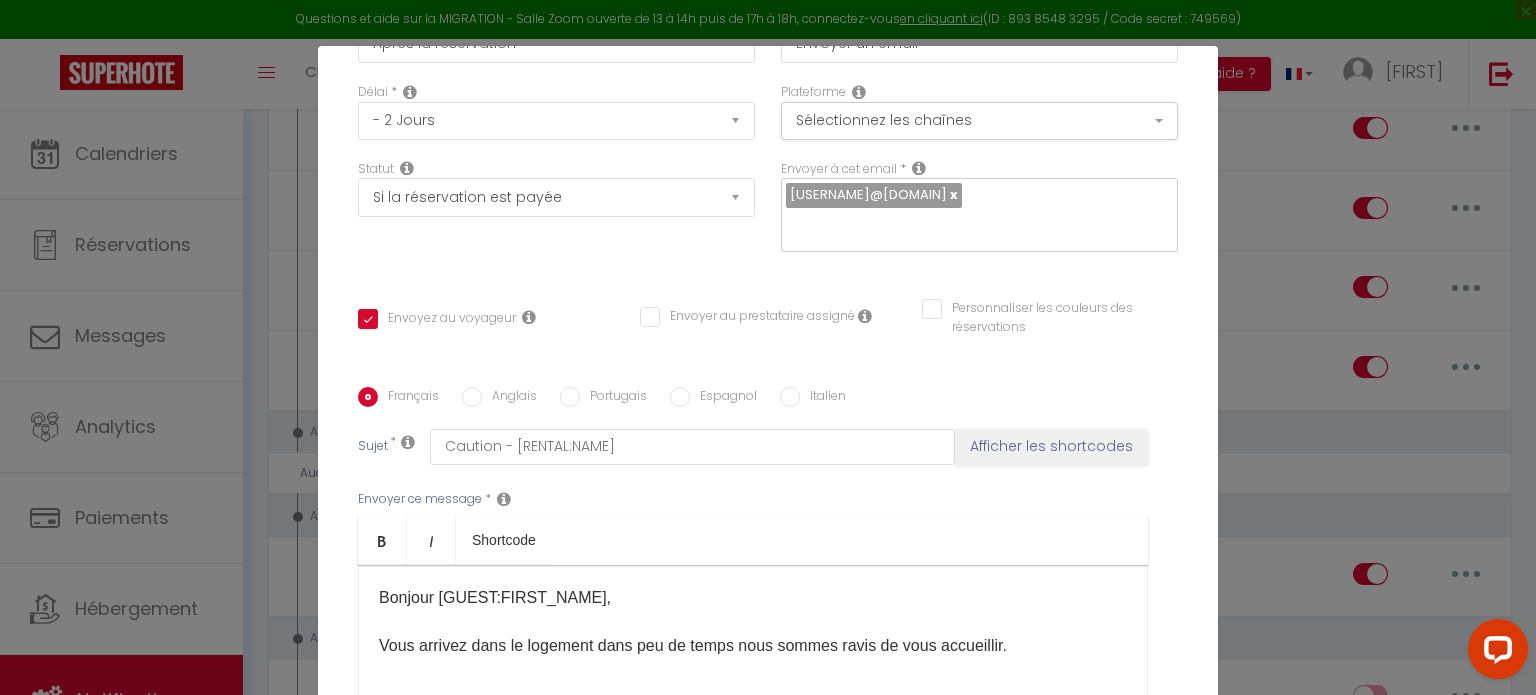 scroll, scrollTop: 300, scrollLeft: 0, axis: vertical 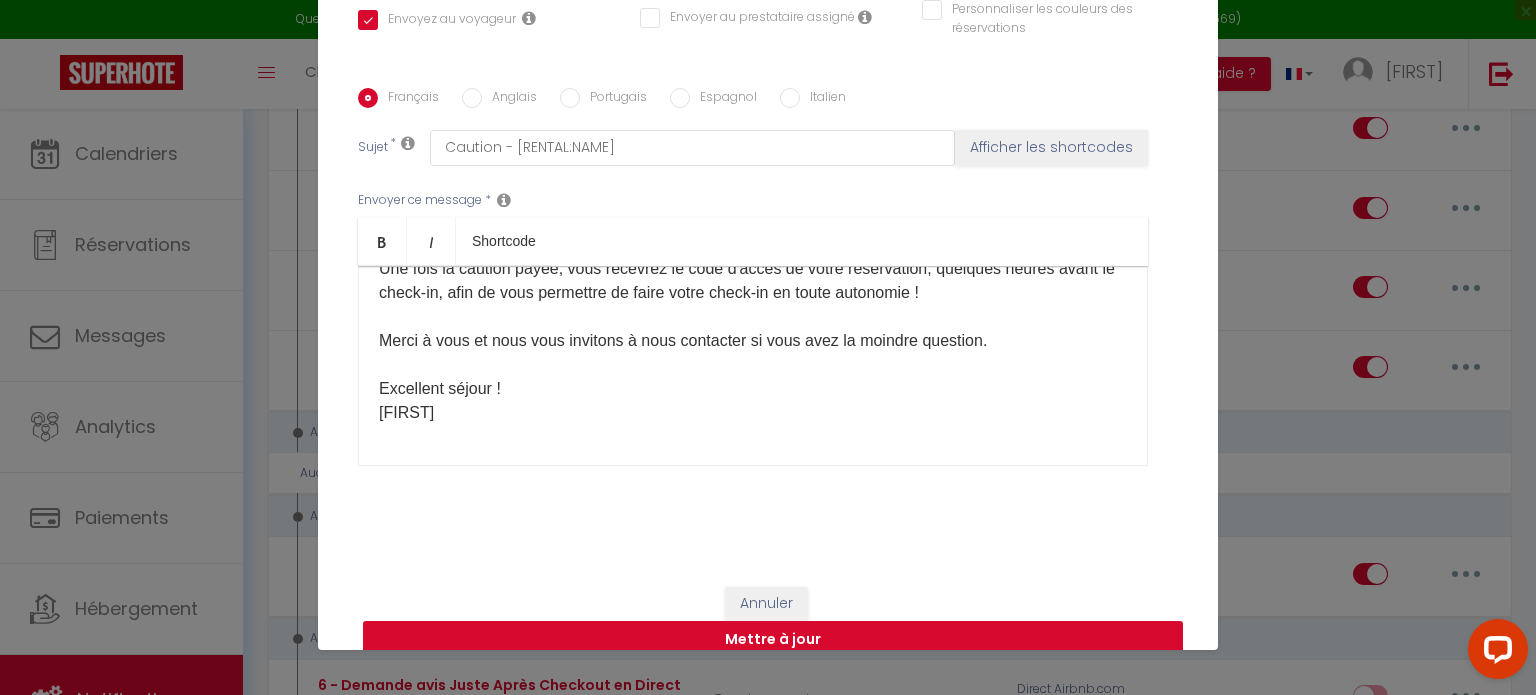 click on "Mettre à jour" at bounding box center [773, 640] 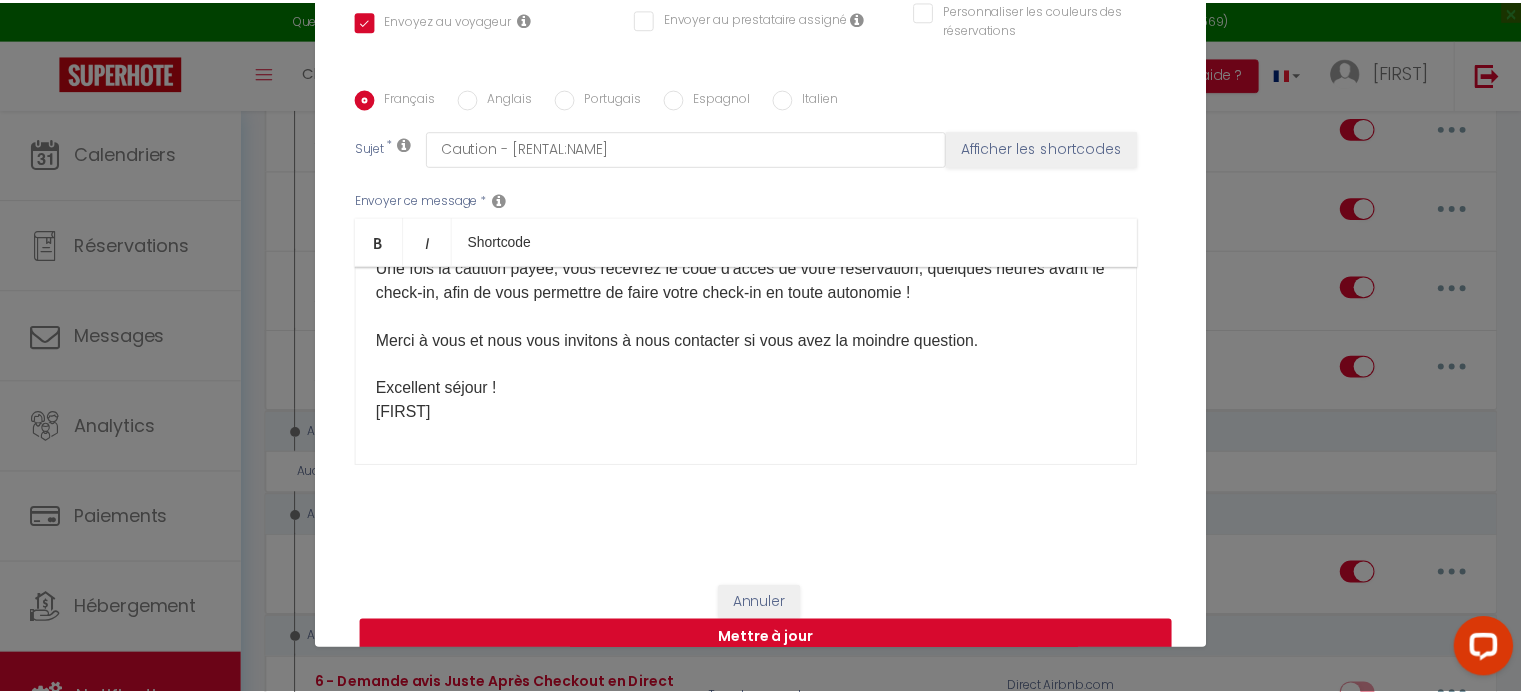 scroll, scrollTop: 400, scrollLeft: 0, axis: vertical 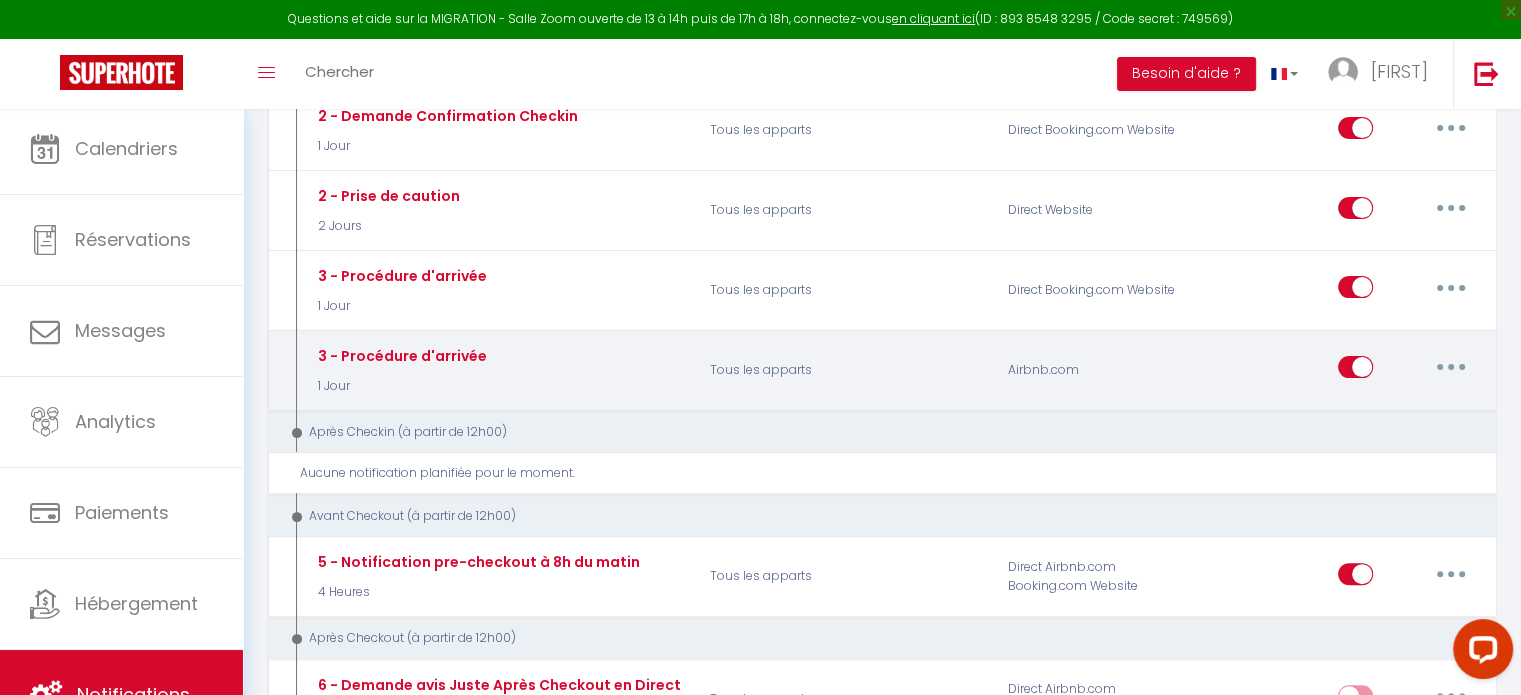 click at bounding box center (1451, 367) 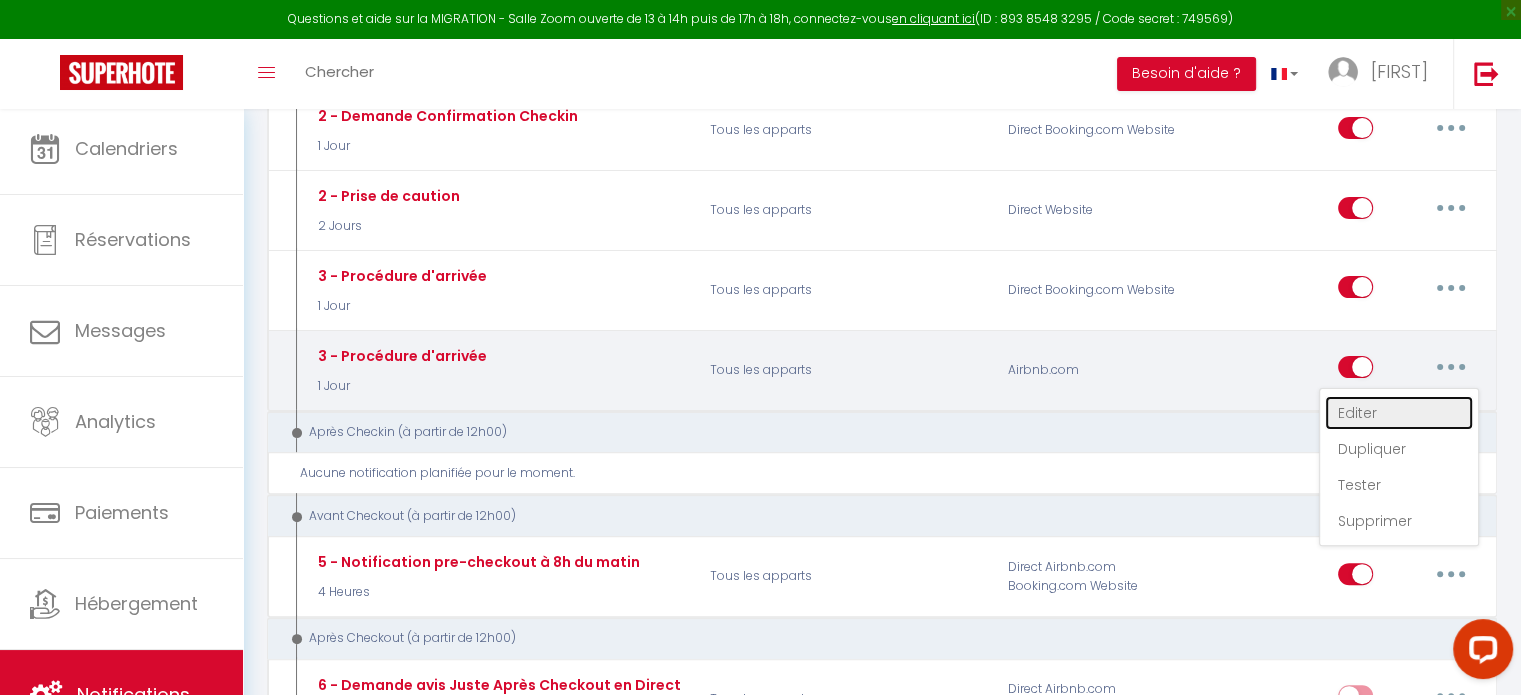 click on "Editer" at bounding box center [1399, 413] 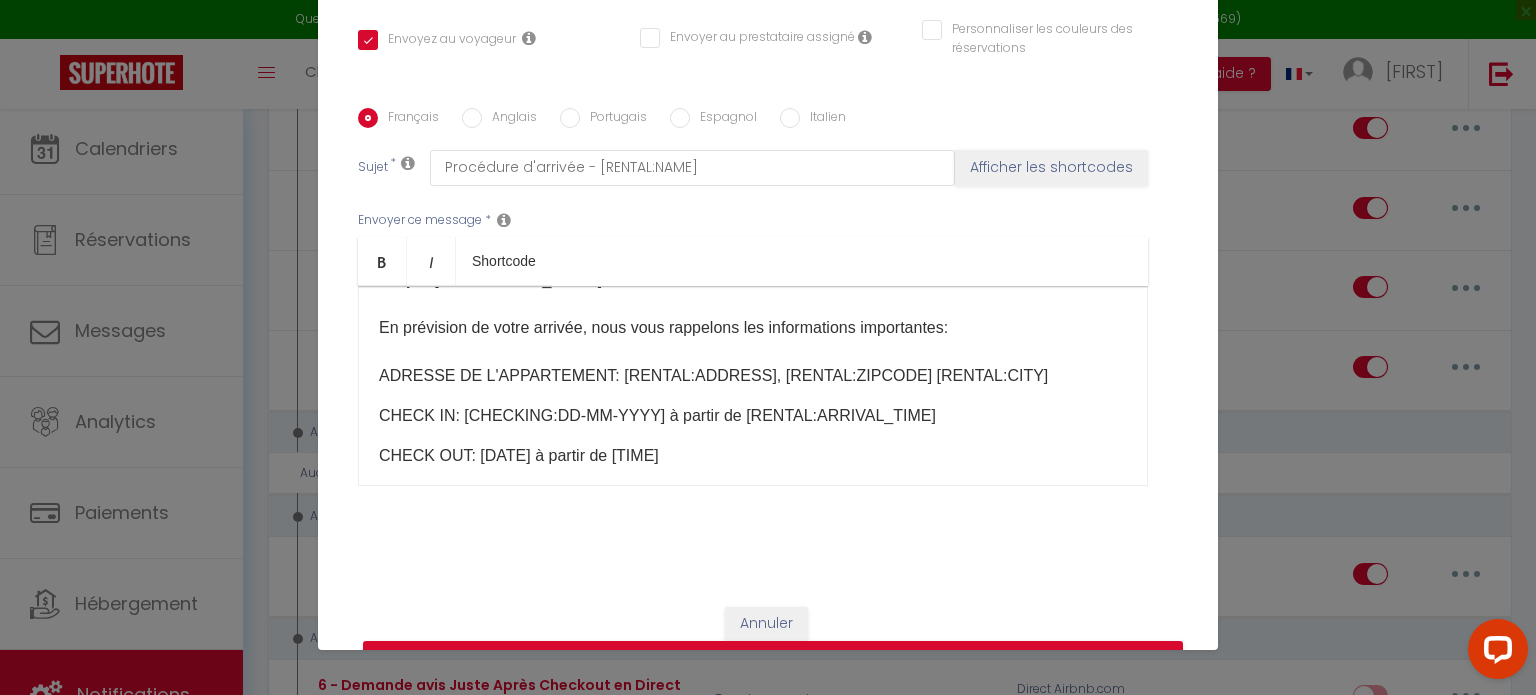 scroll, scrollTop: 0, scrollLeft: 0, axis: both 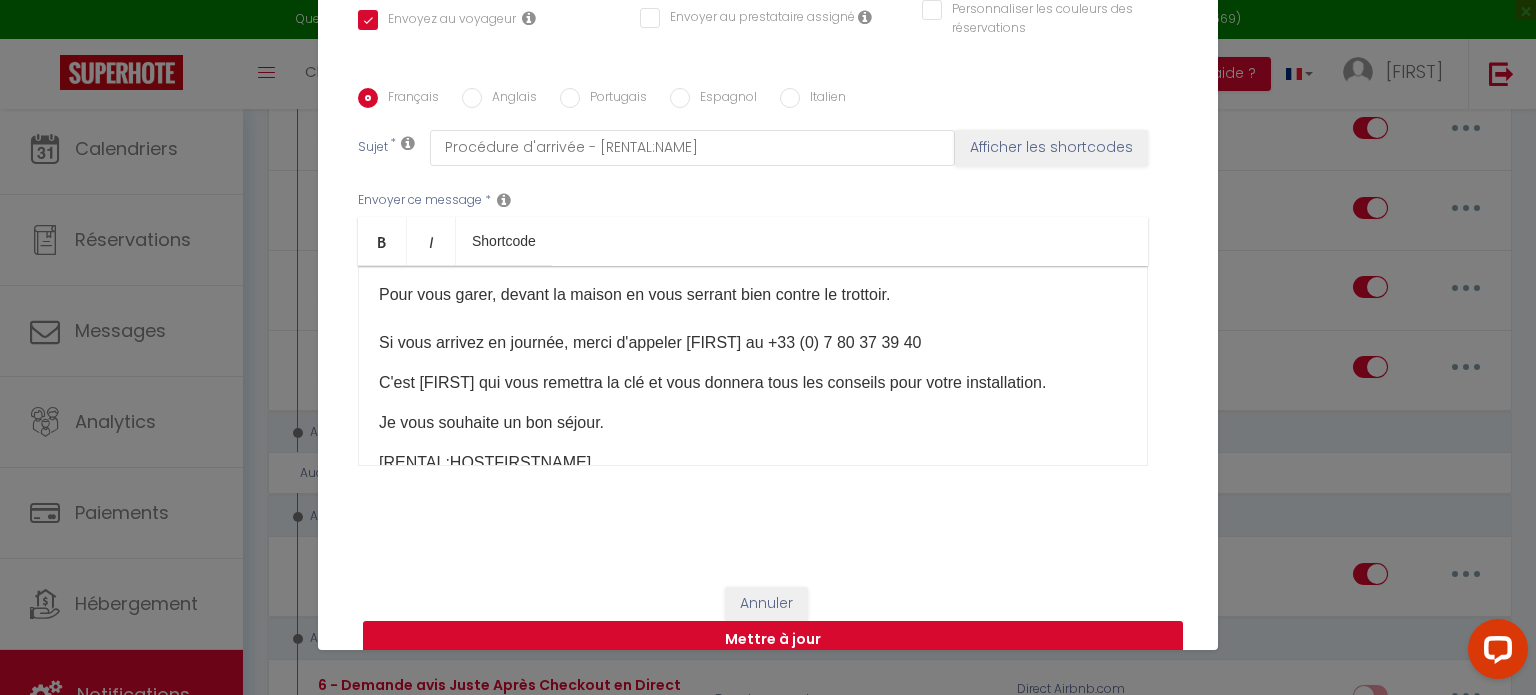 click on "Mettre à jour" at bounding box center (773, 640) 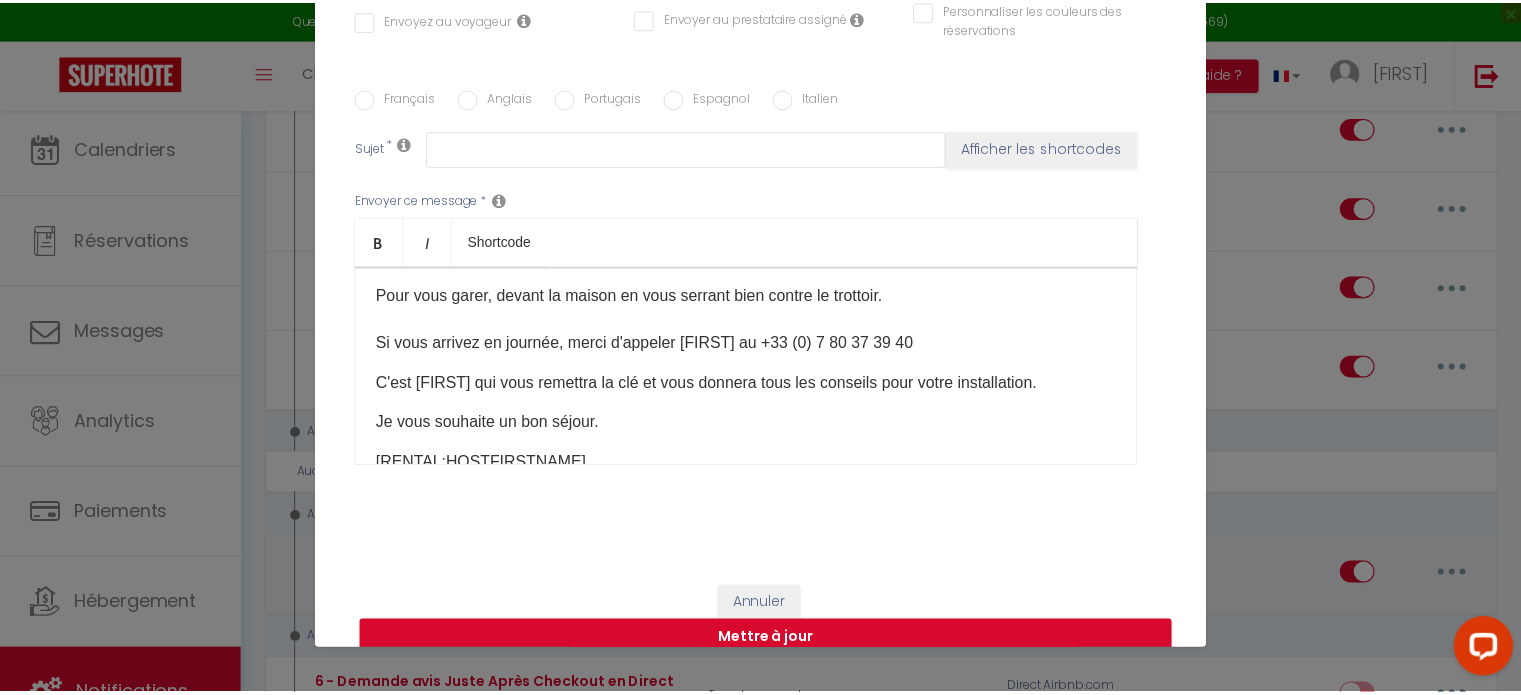 scroll, scrollTop: 0, scrollLeft: 0, axis: both 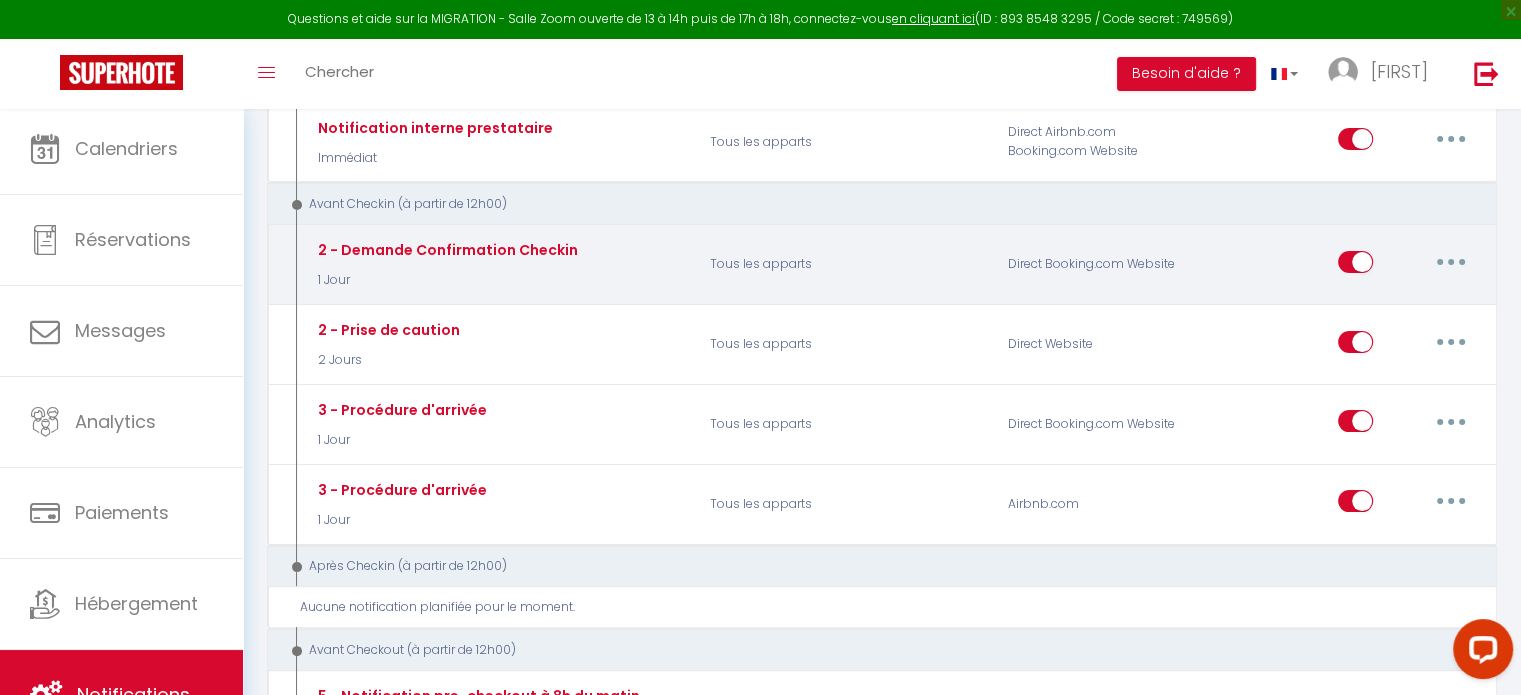 click at bounding box center (1451, 262) 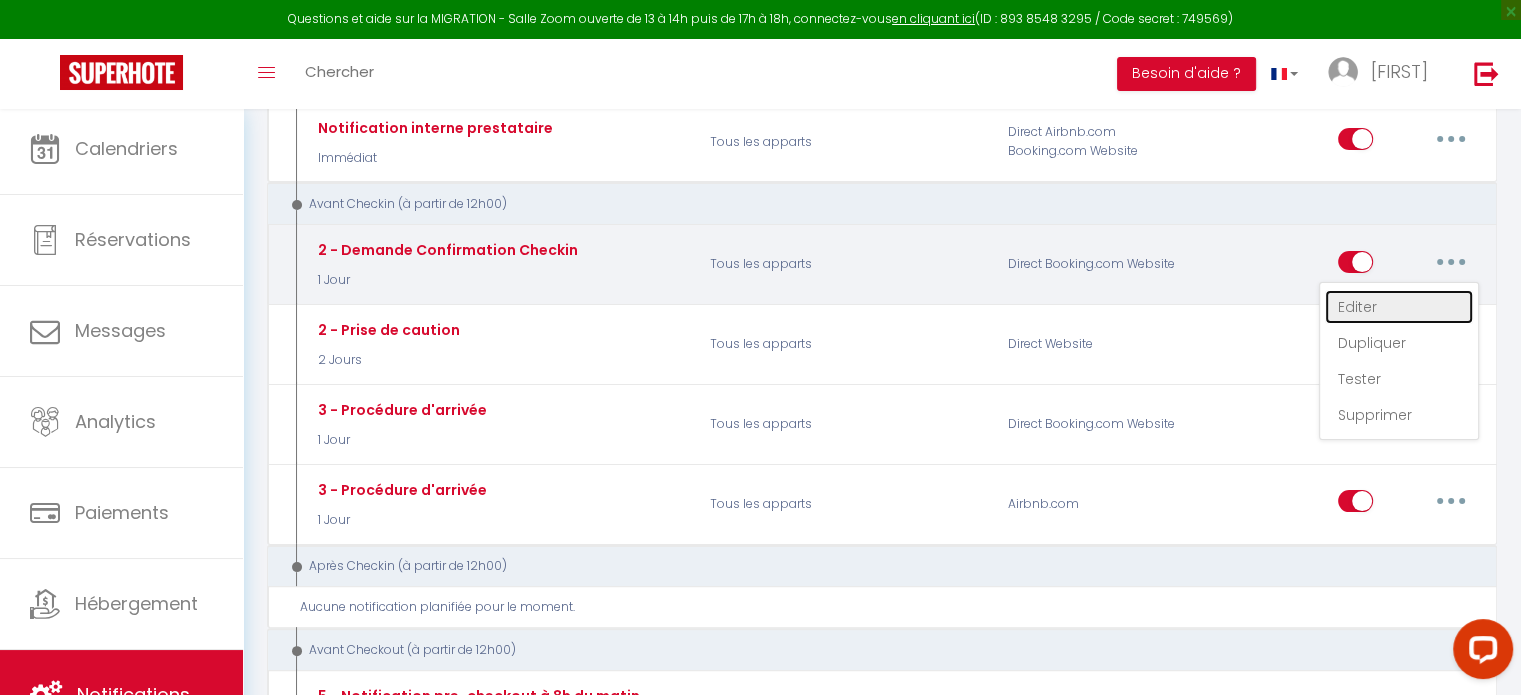 click on "Editer" at bounding box center [1399, 307] 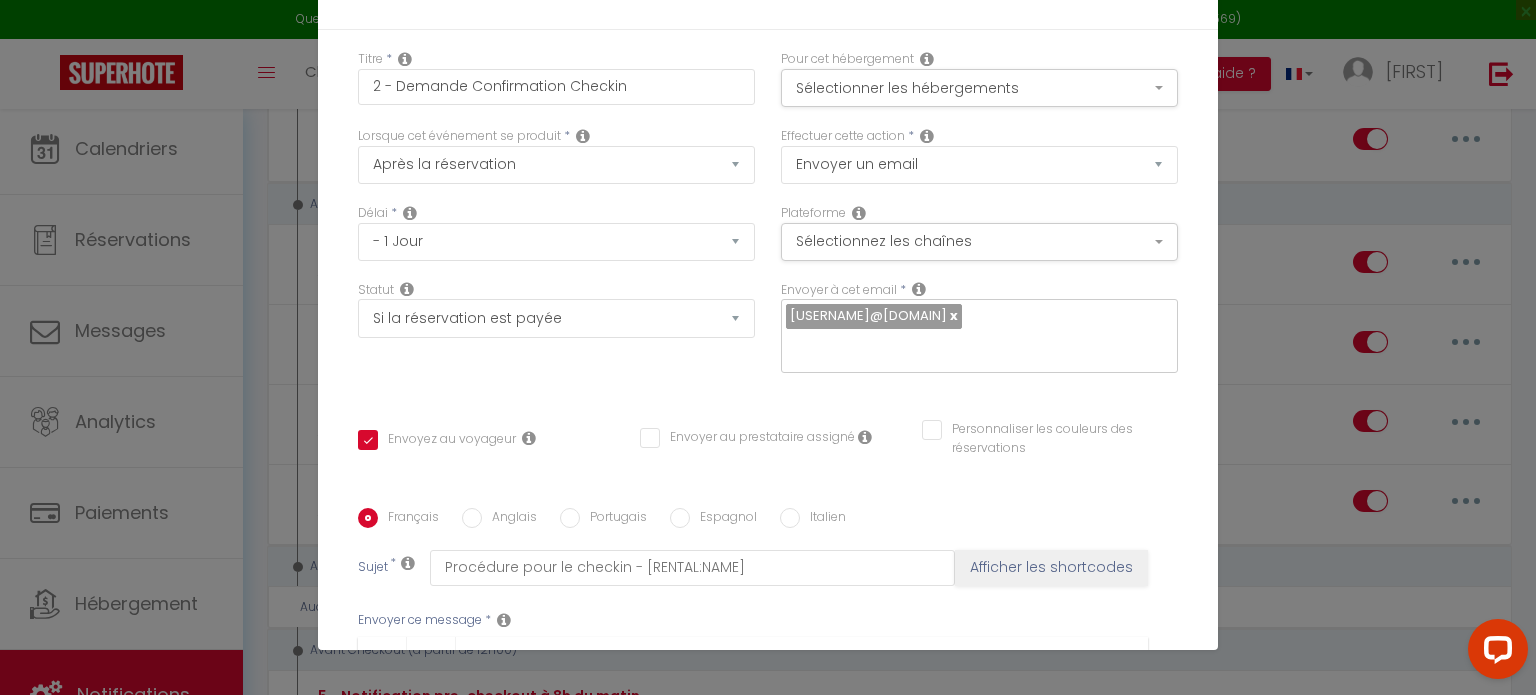 scroll, scrollTop: 0, scrollLeft: 0, axis: both 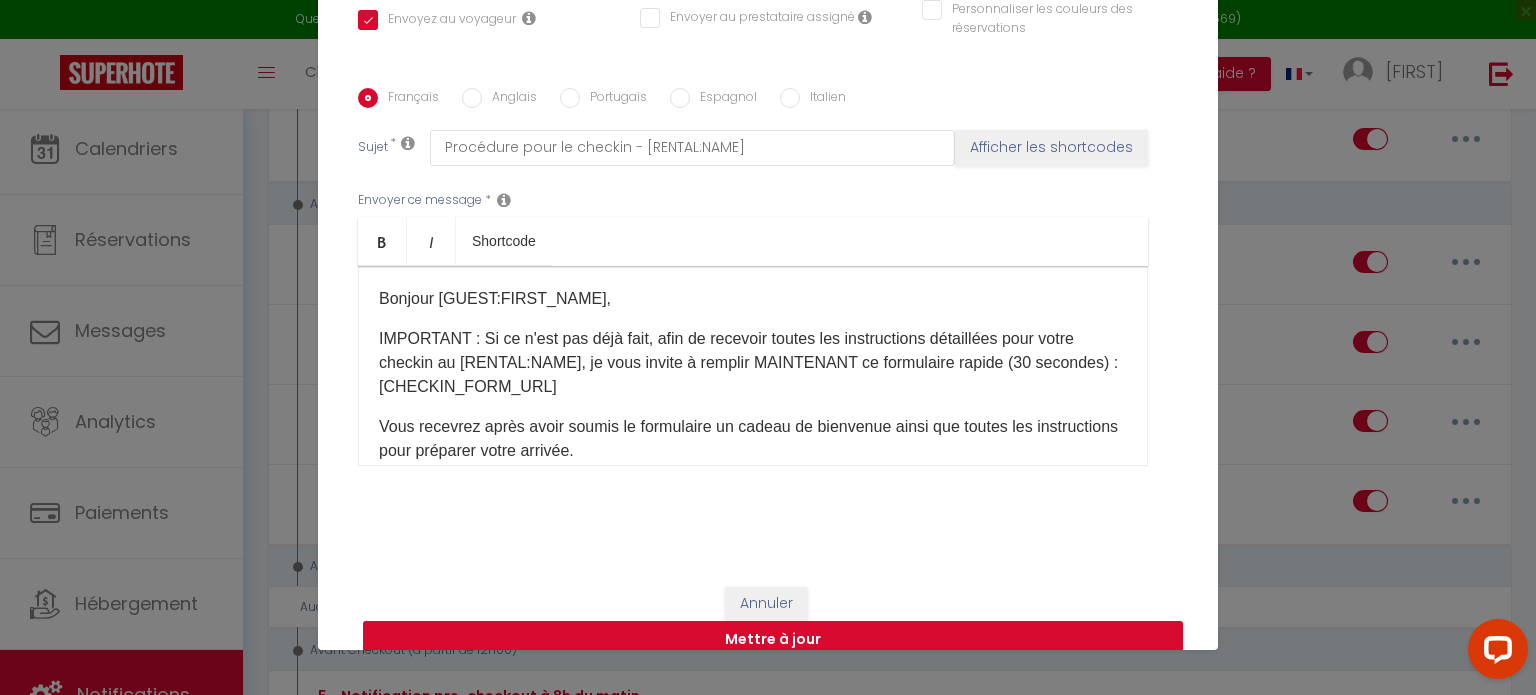 click on "Mettre à jour" at bounding box center (773, 640) 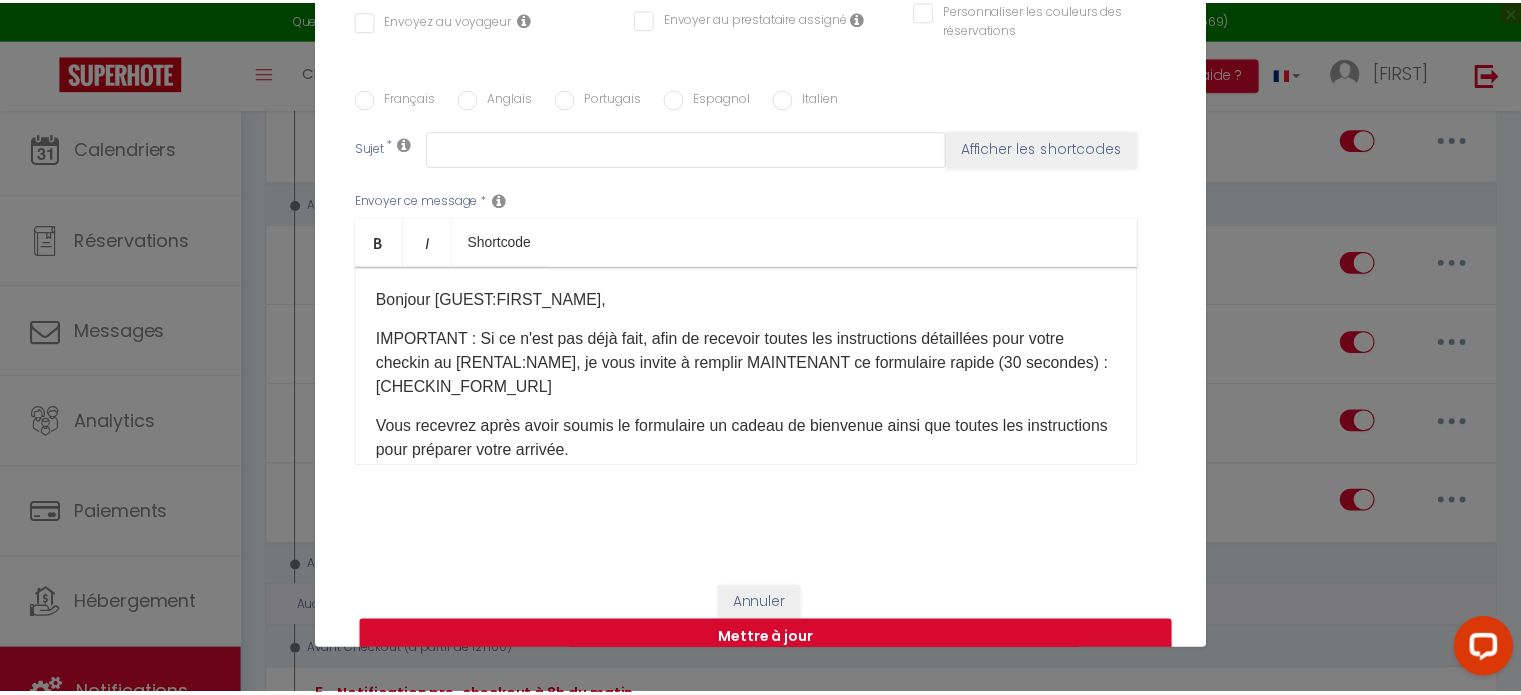 scroll, scrollTop: 0, scrollLeft: 0, axis: both 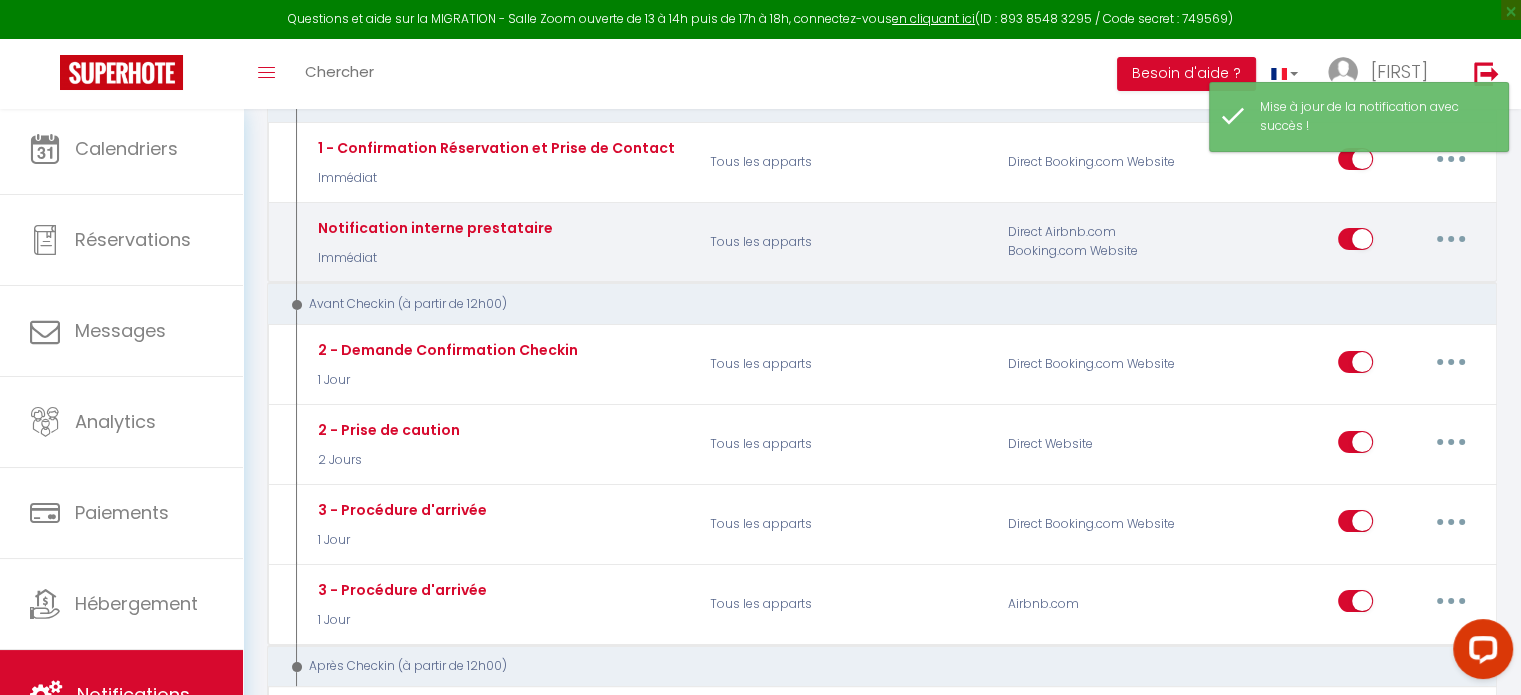 click at bounding box center (1451, 239) 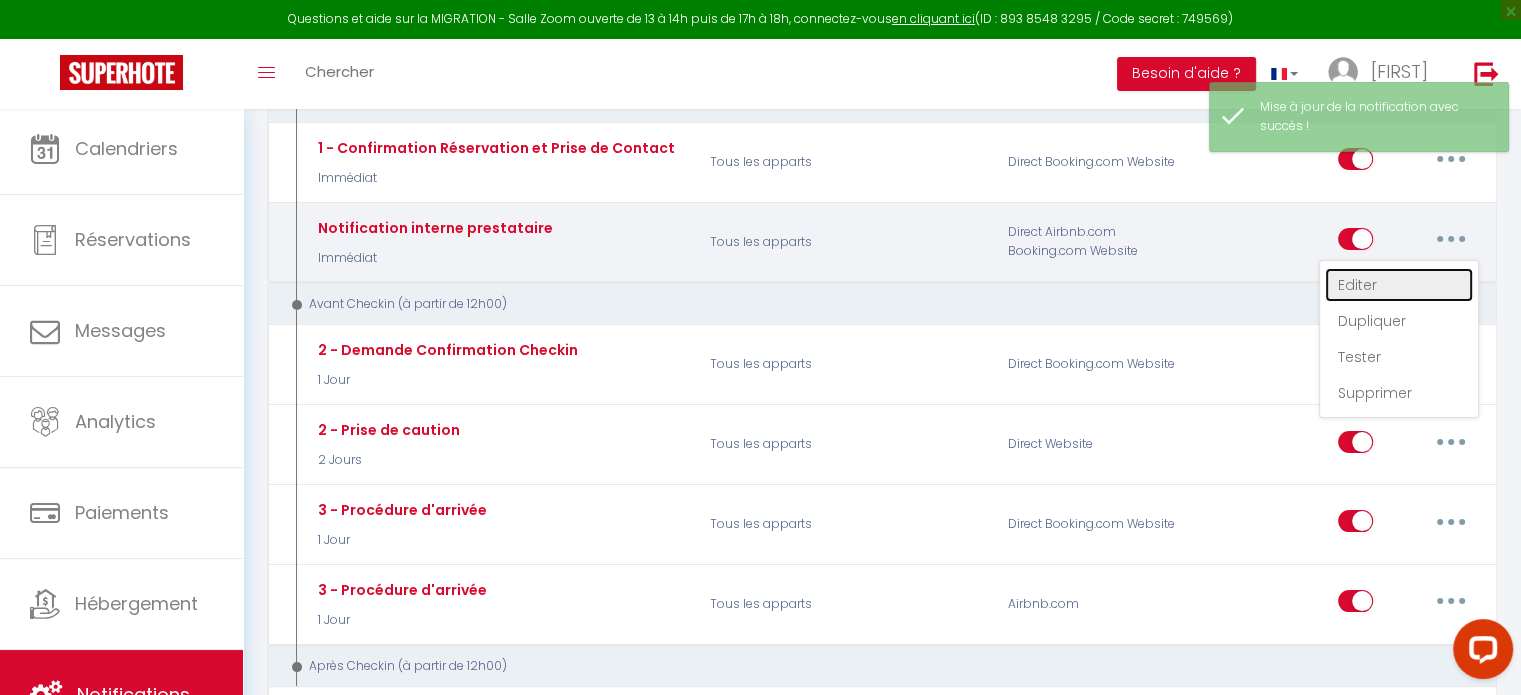 click on "Editer" at bounding box center [1399, 285] 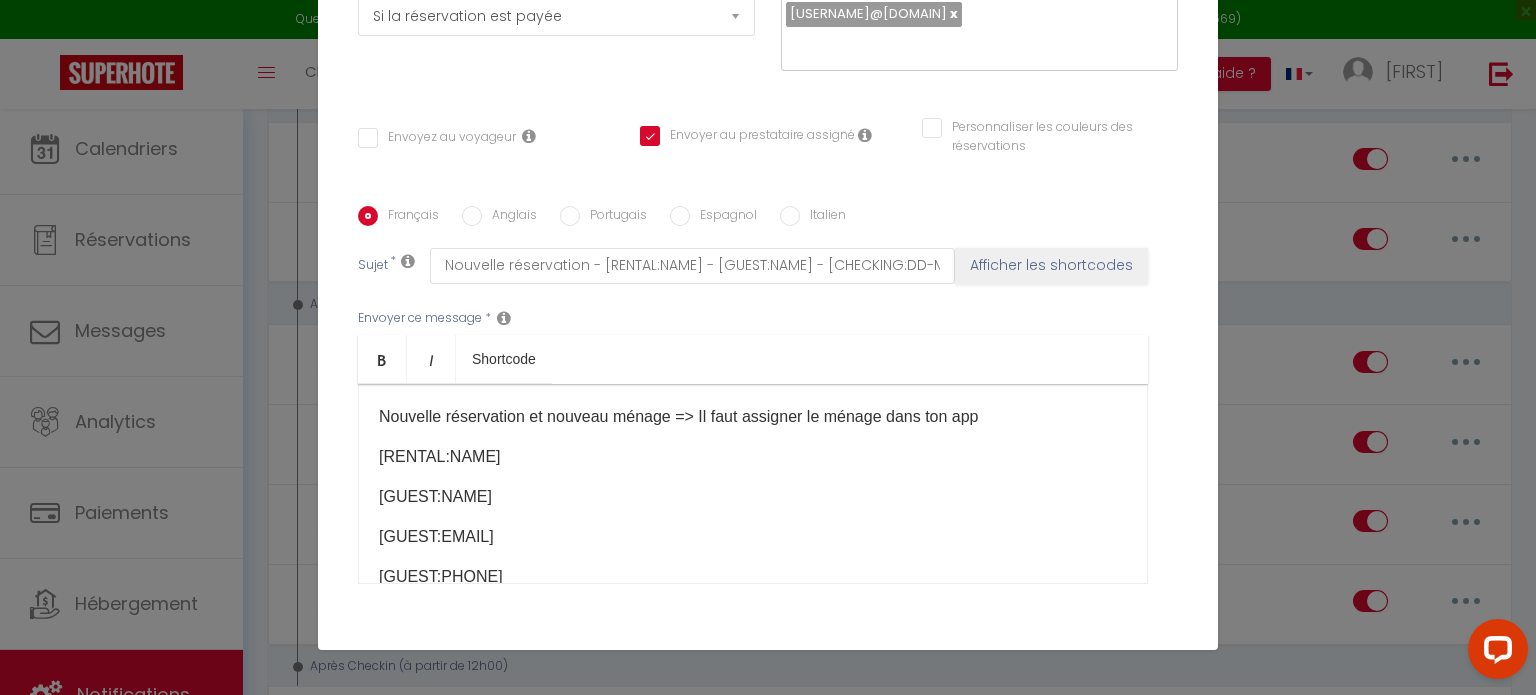 scroll, scrollTop: 300, scrollLeft: 0, axis: vertical 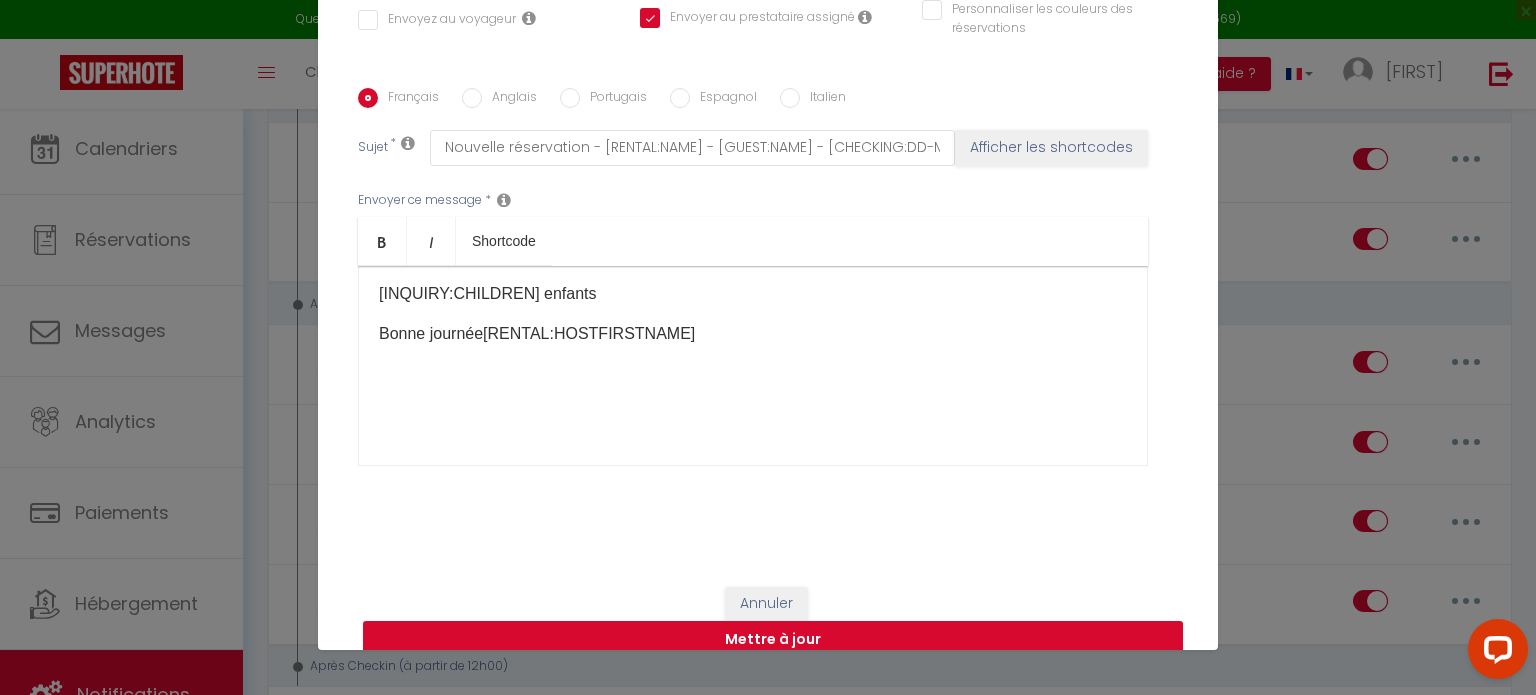 click on "Mettre à jour" at bounding box center (773, 640) 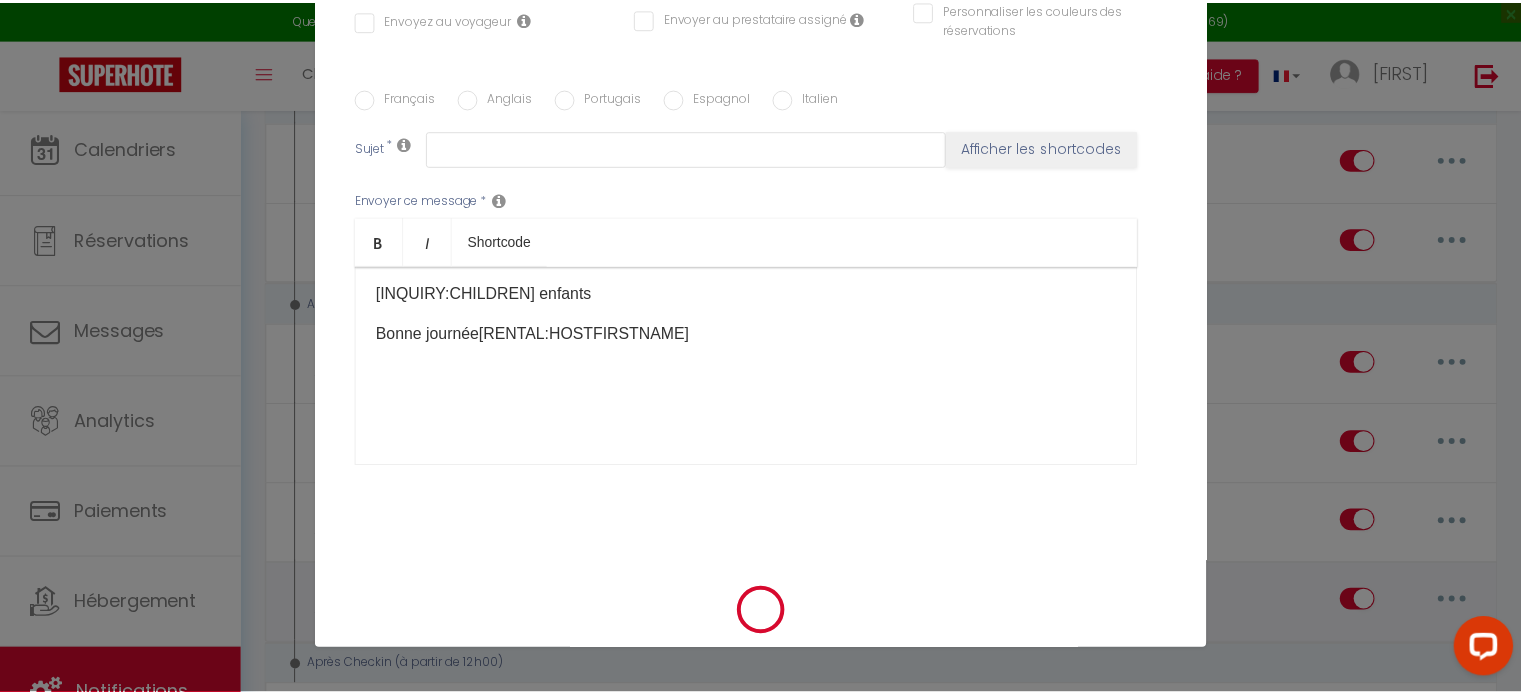 scroll, scrollTop: 0, scrollLeft: 0, axis: both 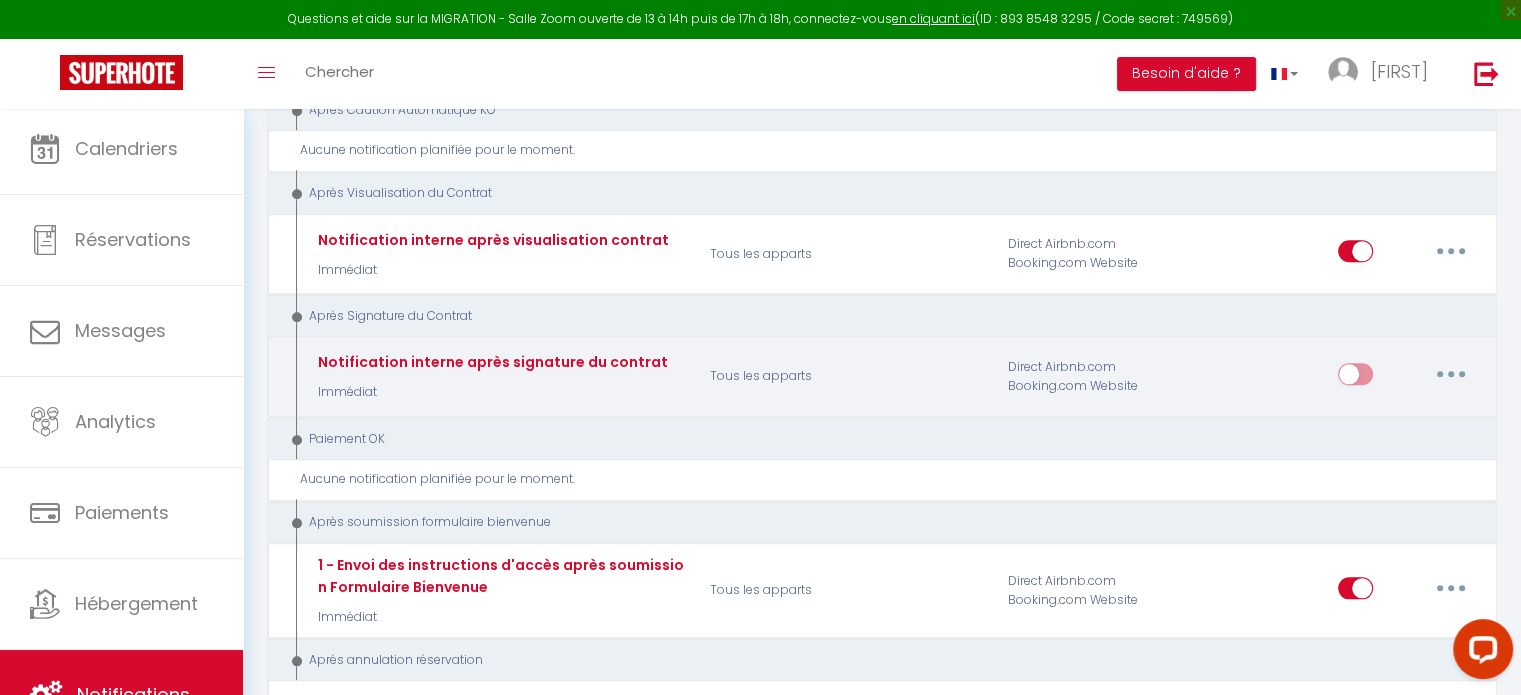 click at bounding box center (1355, 378) 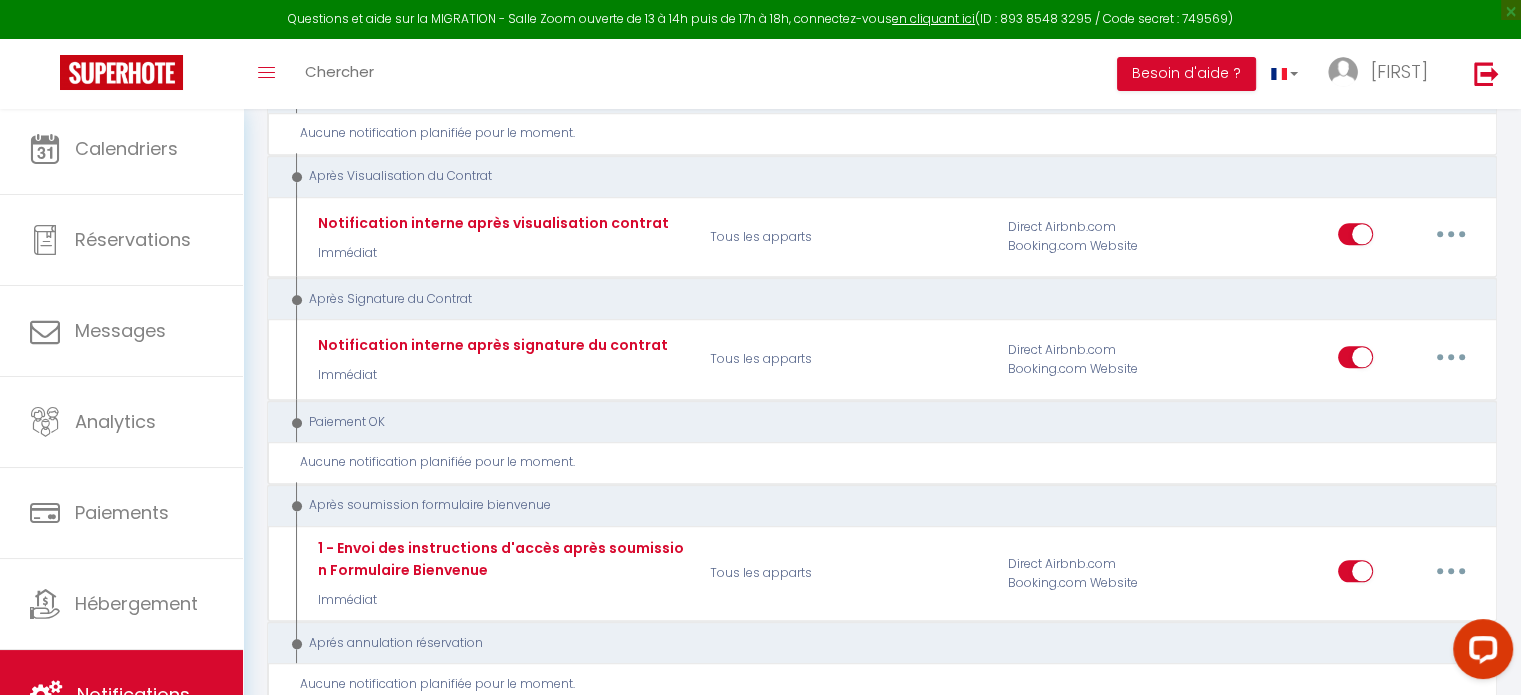 scroll, scrollTop: 2033, scrollLeft: 0, axis: vertical 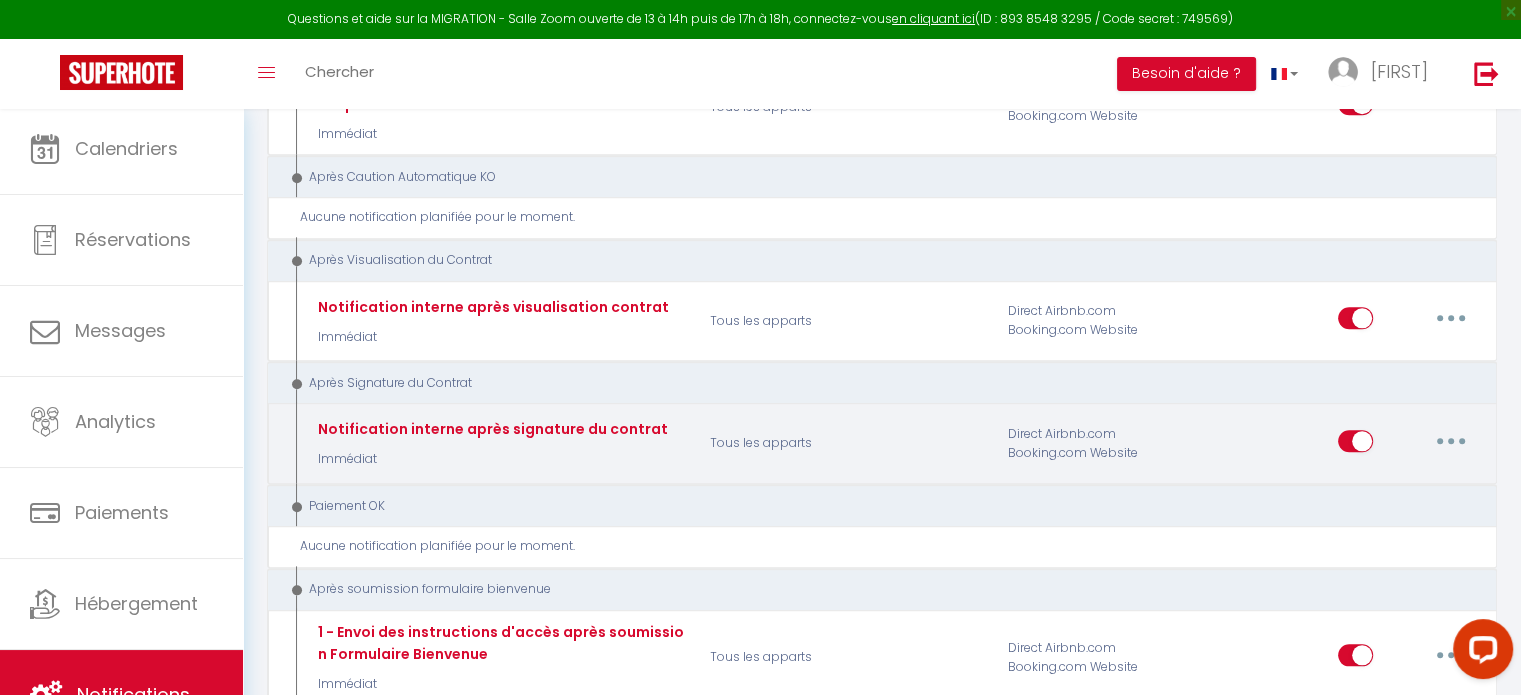 click at bounding box center (1451, 441) 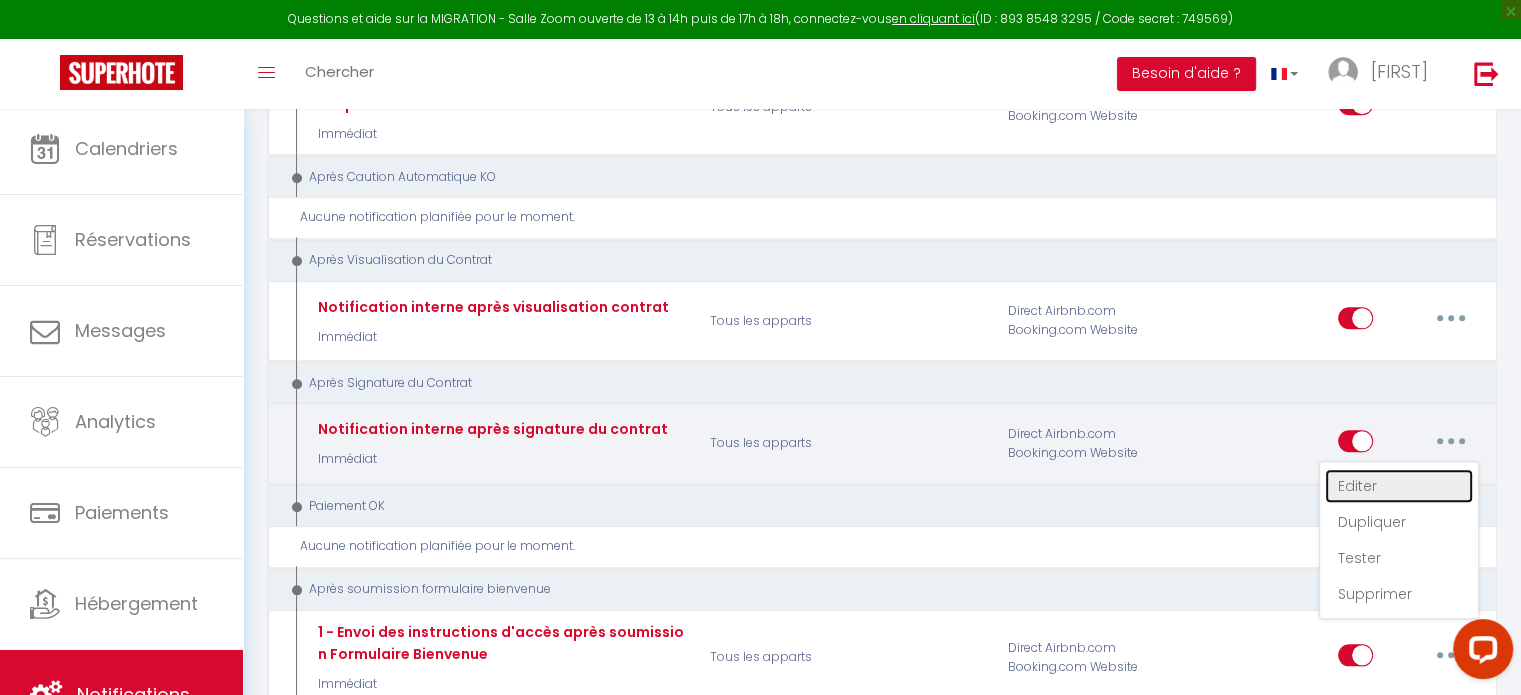 click on "Editer" at bounding box center [1399, 486] 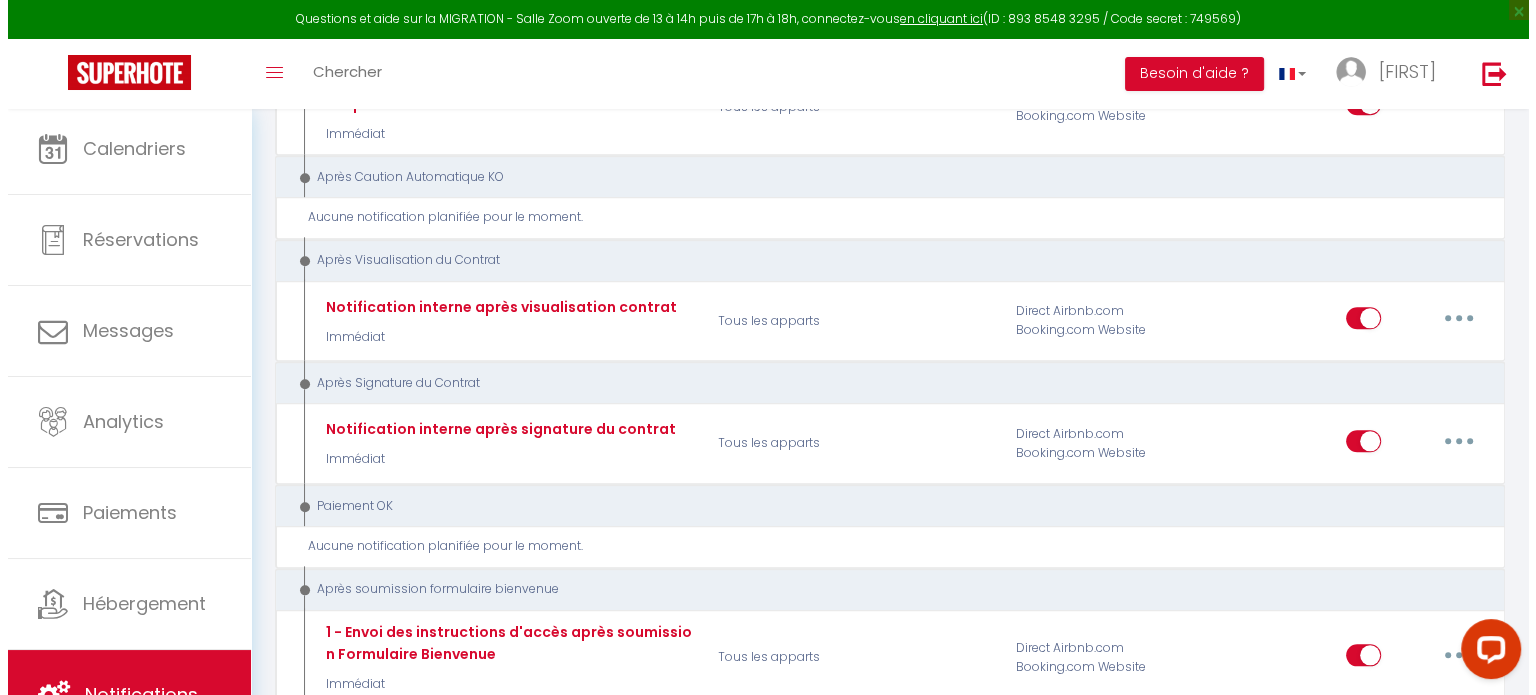 scroll, scrollTop: 2017, scrollLeft: 0, axis: vertical 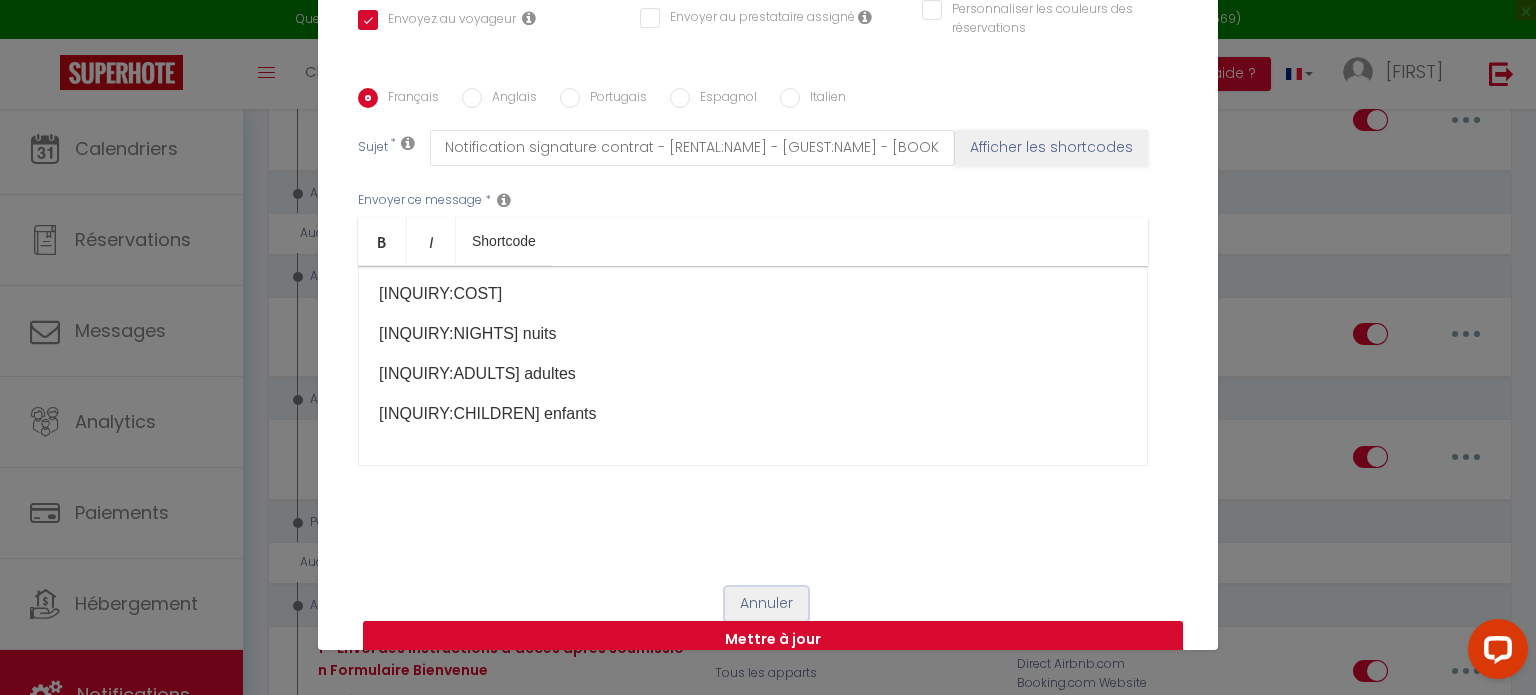 click on "Annuler" at bounding box center [766, 604] 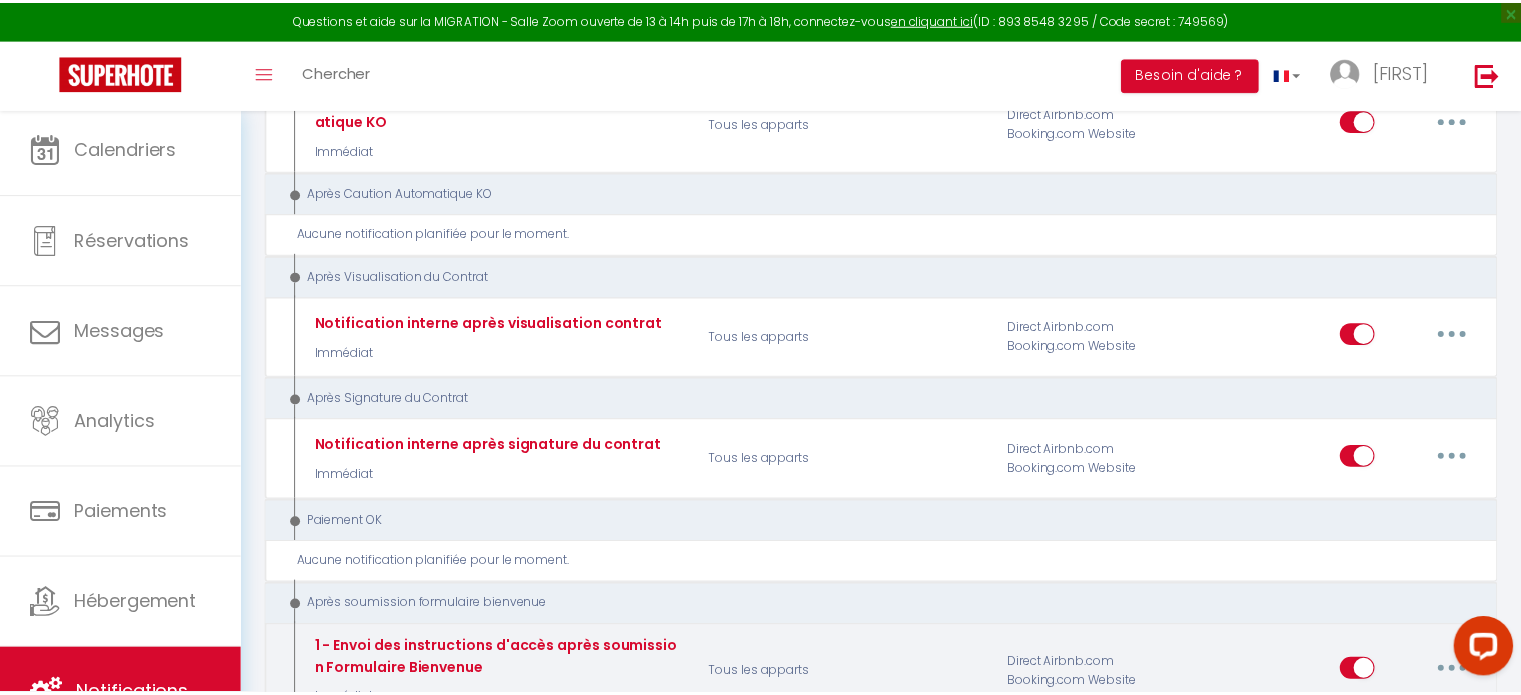 scroll, scrollTop: 2033, scrollLeft: 0, axis: vertical 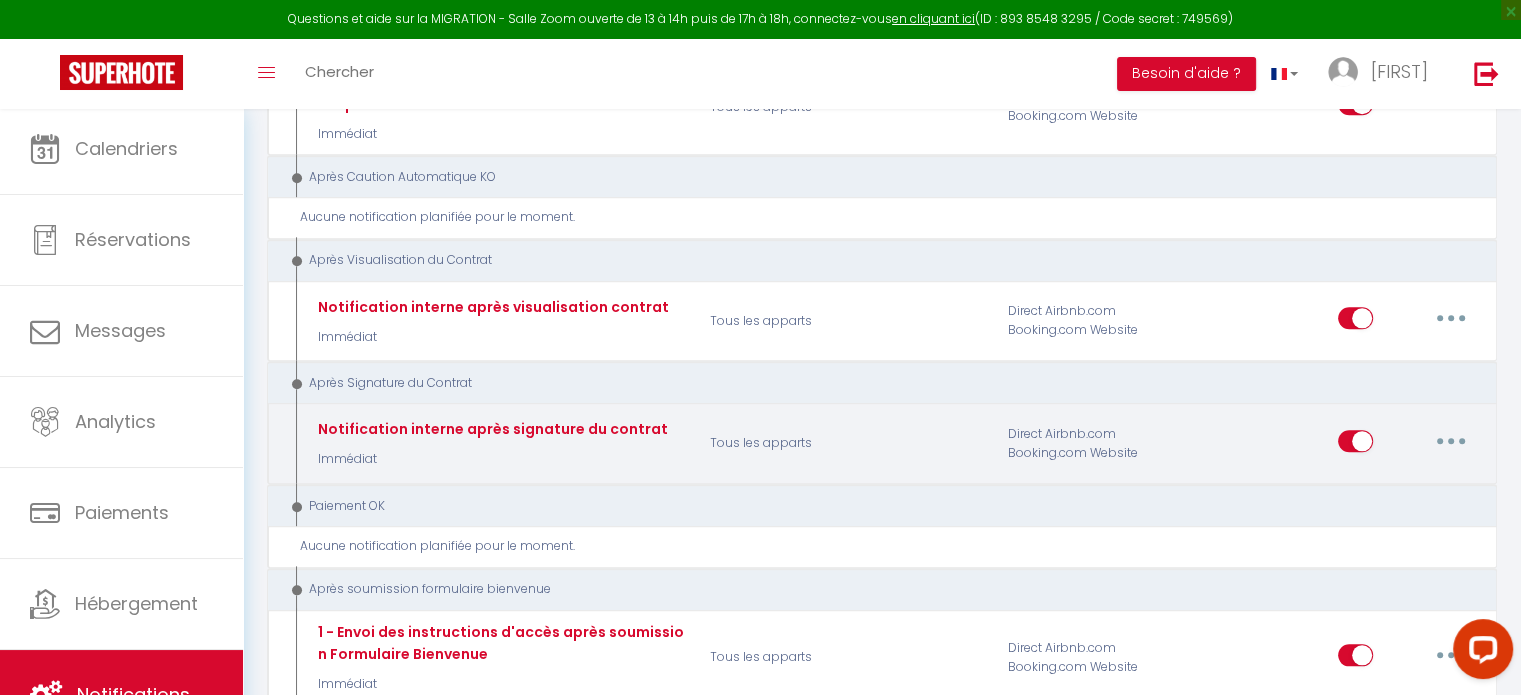 click at bounding box center [1355, 445] 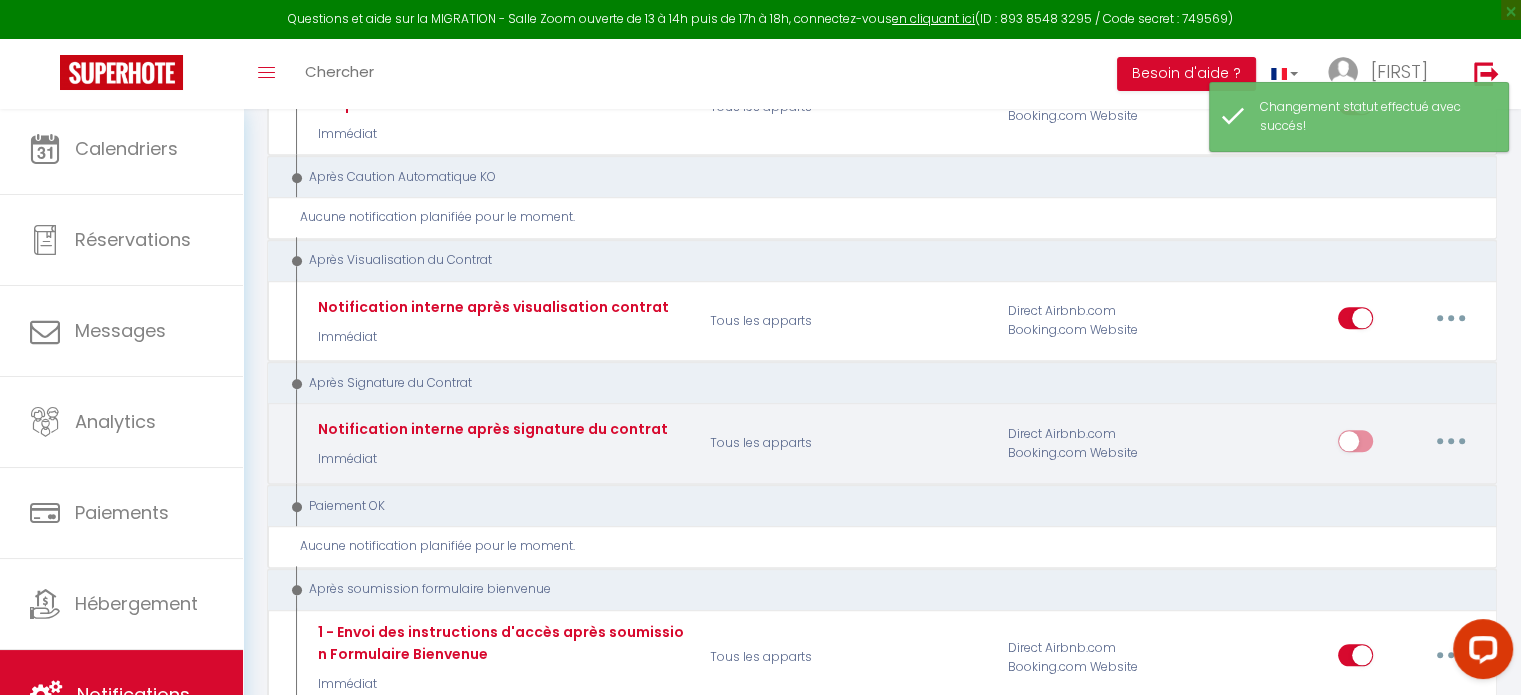 click at bounding box center [1355, 445] 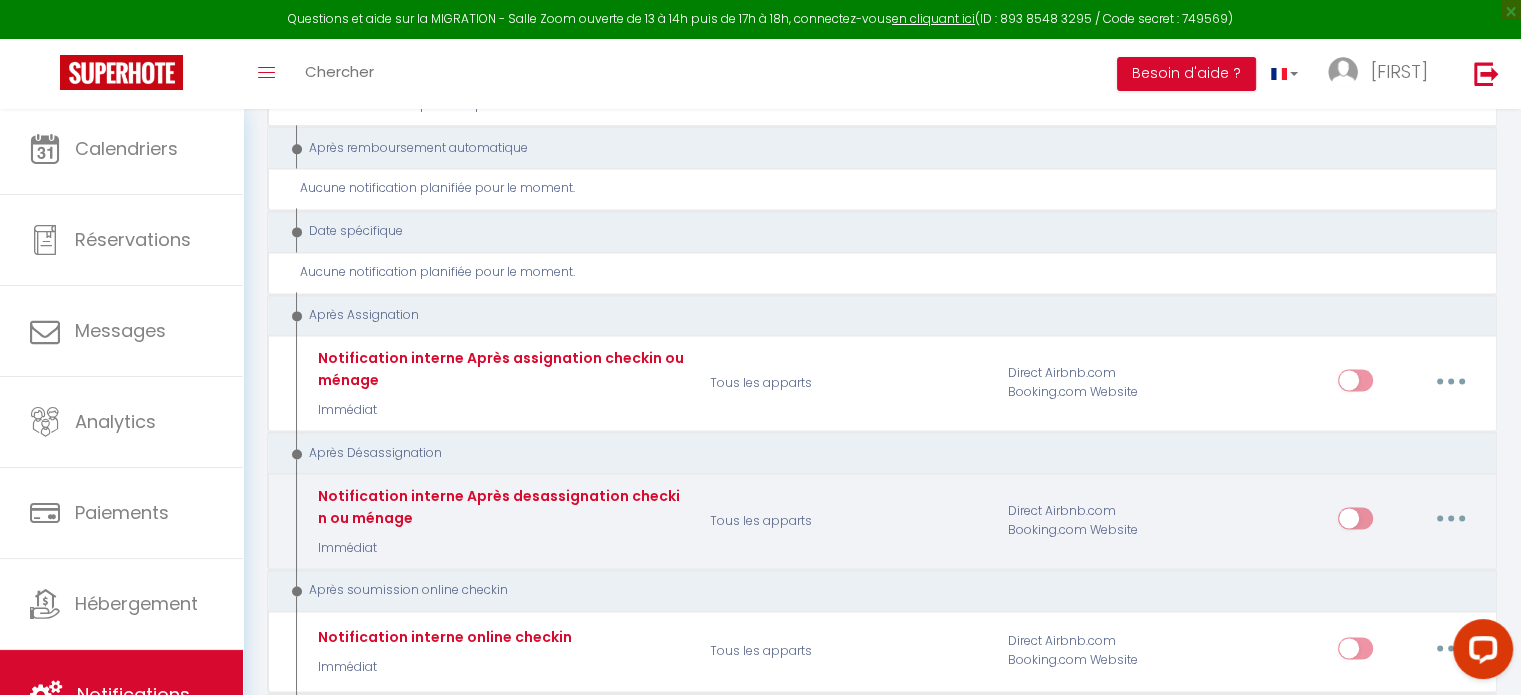 scroll, scrollTop: 2700, scrollLeft: 0, axis: vertical 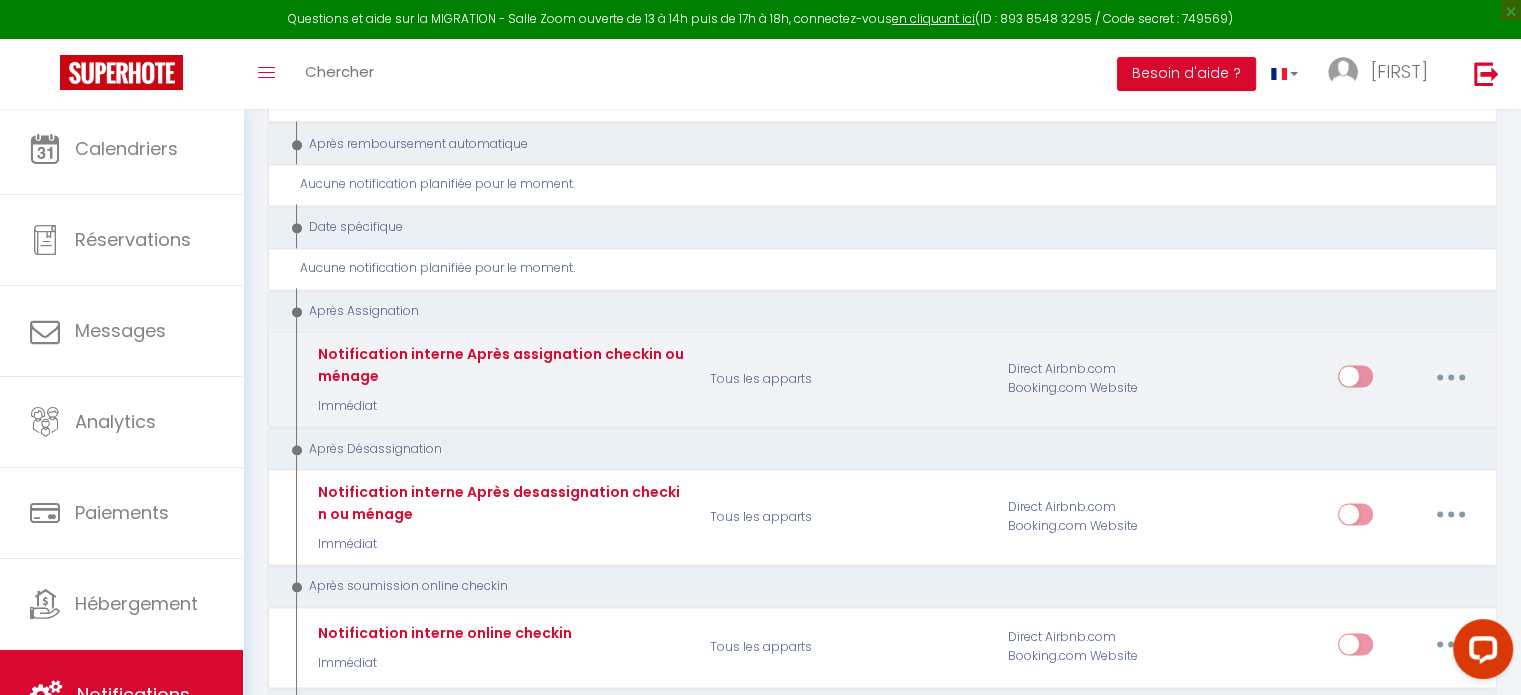 click at bounding box center [1451, 376] 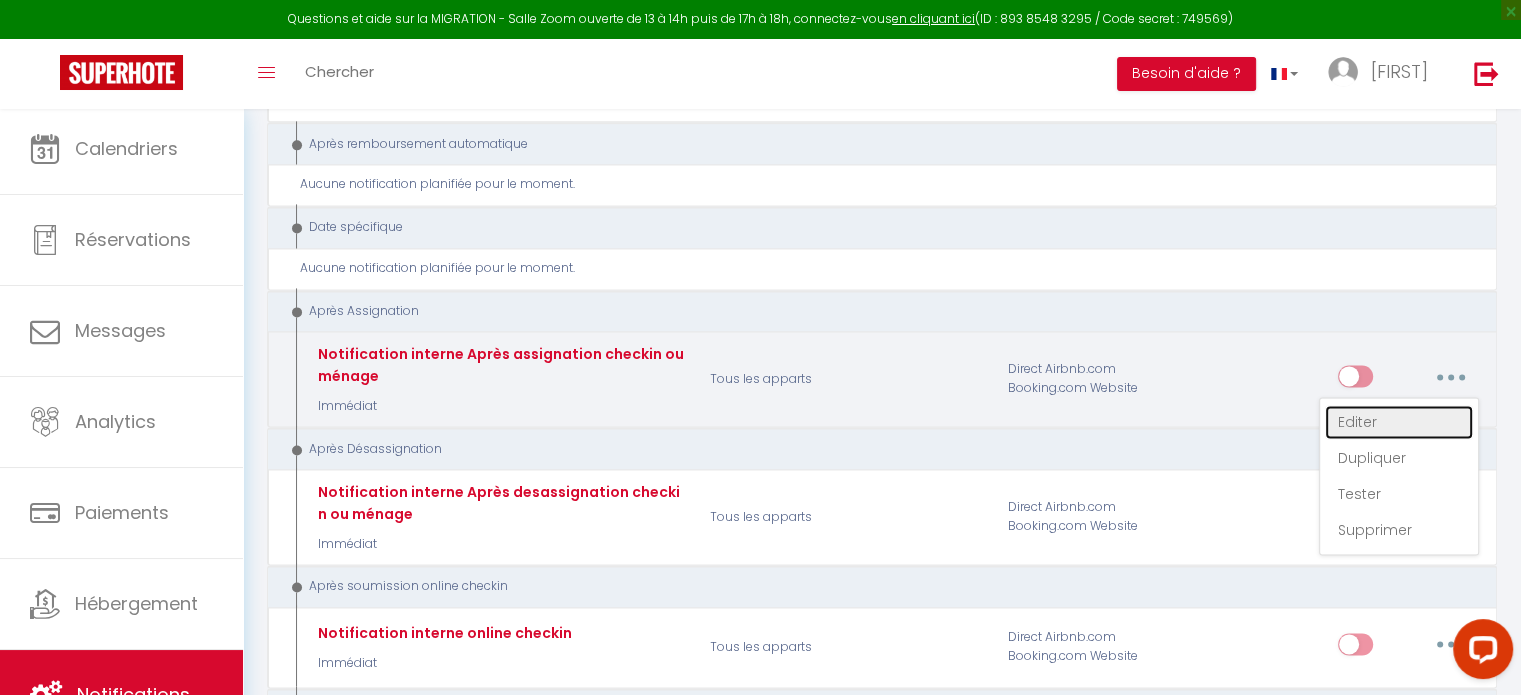 click on "Editer" at bounding box center [1399, 422] 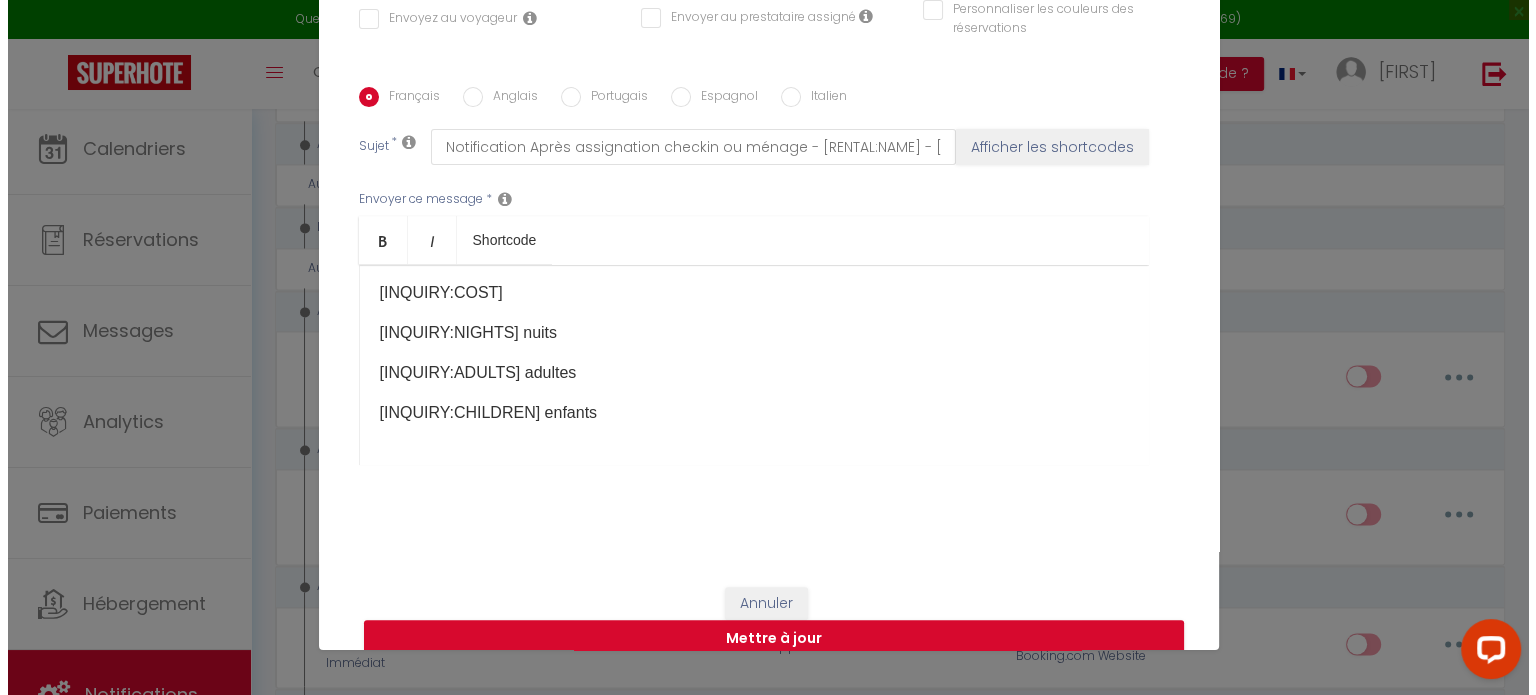 scroll, scrollTop: 2684, scrollLeft: 0, axis: vertical 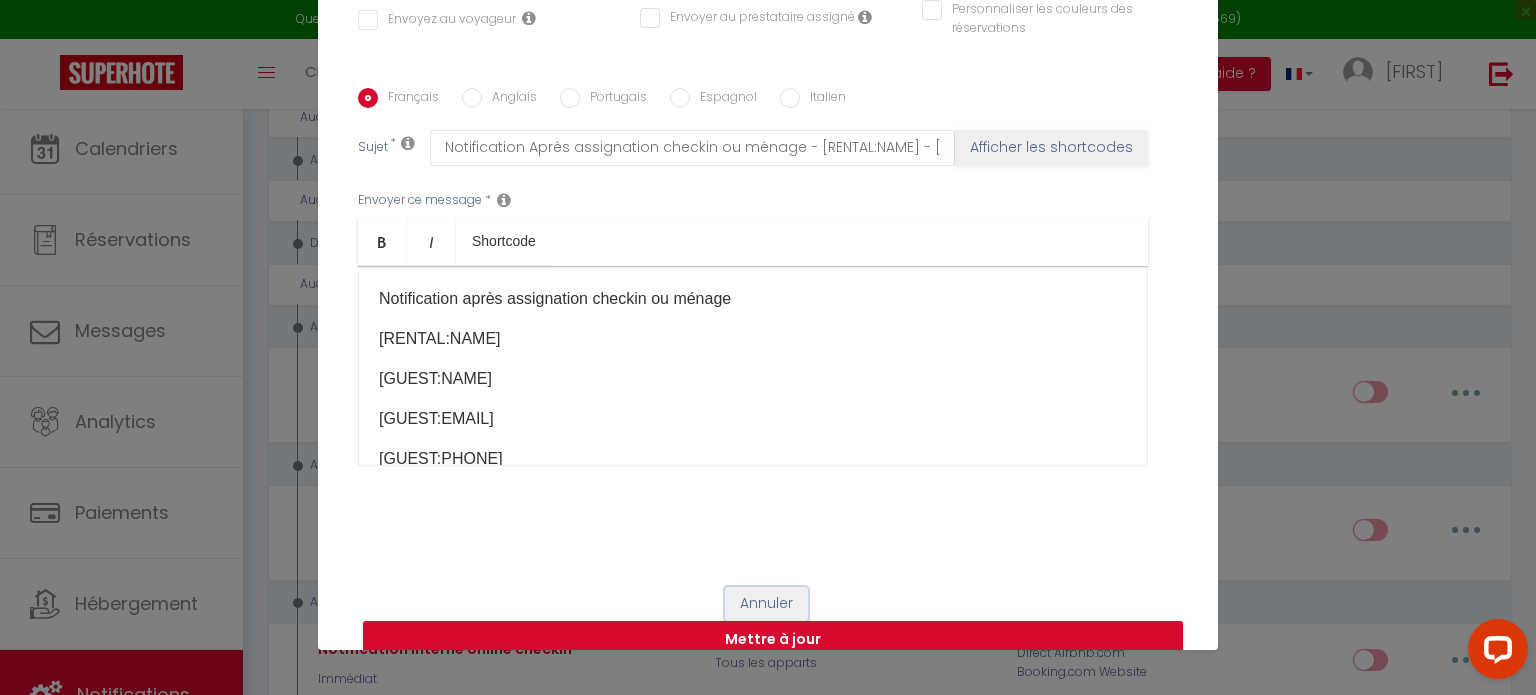 click on "Annuler" at bounding box center (766, 604) 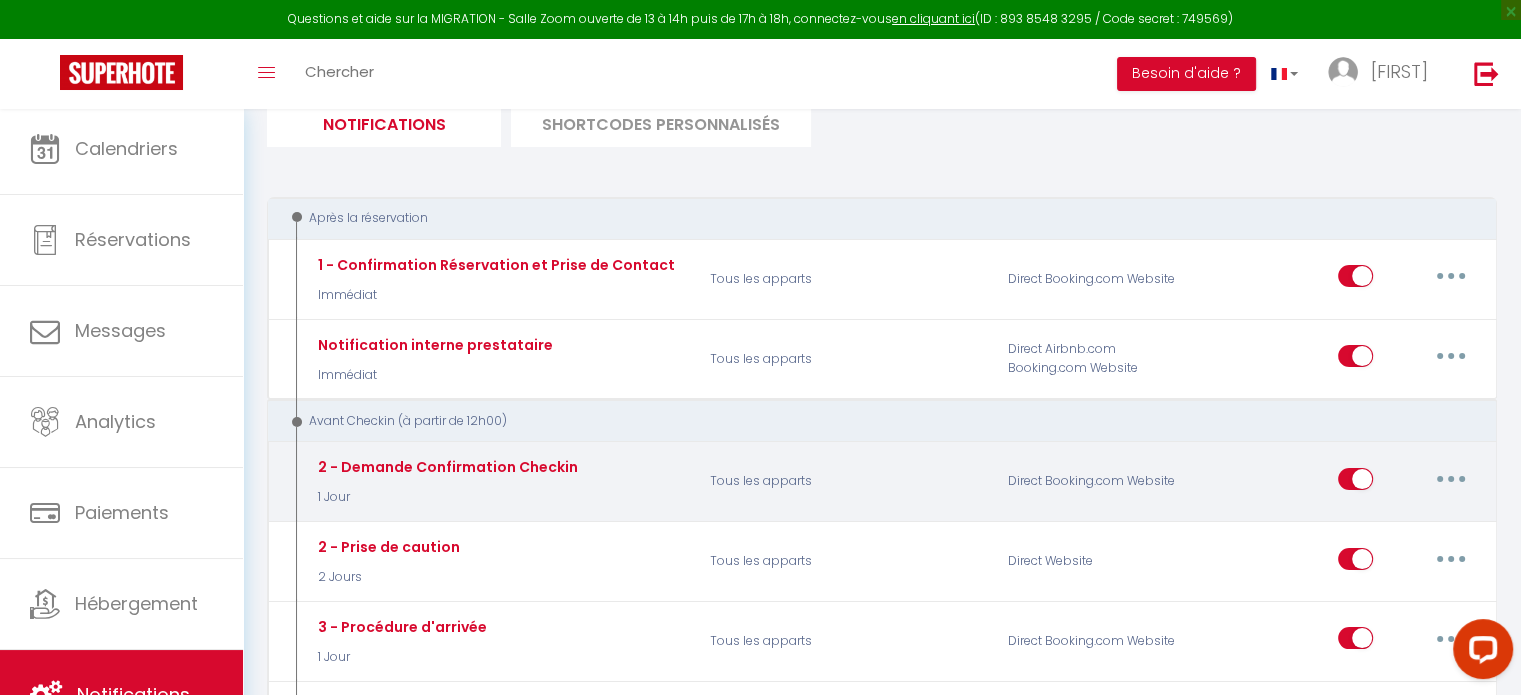 scroll, scrollTop: 0, scrollLeft: 0, axis: both 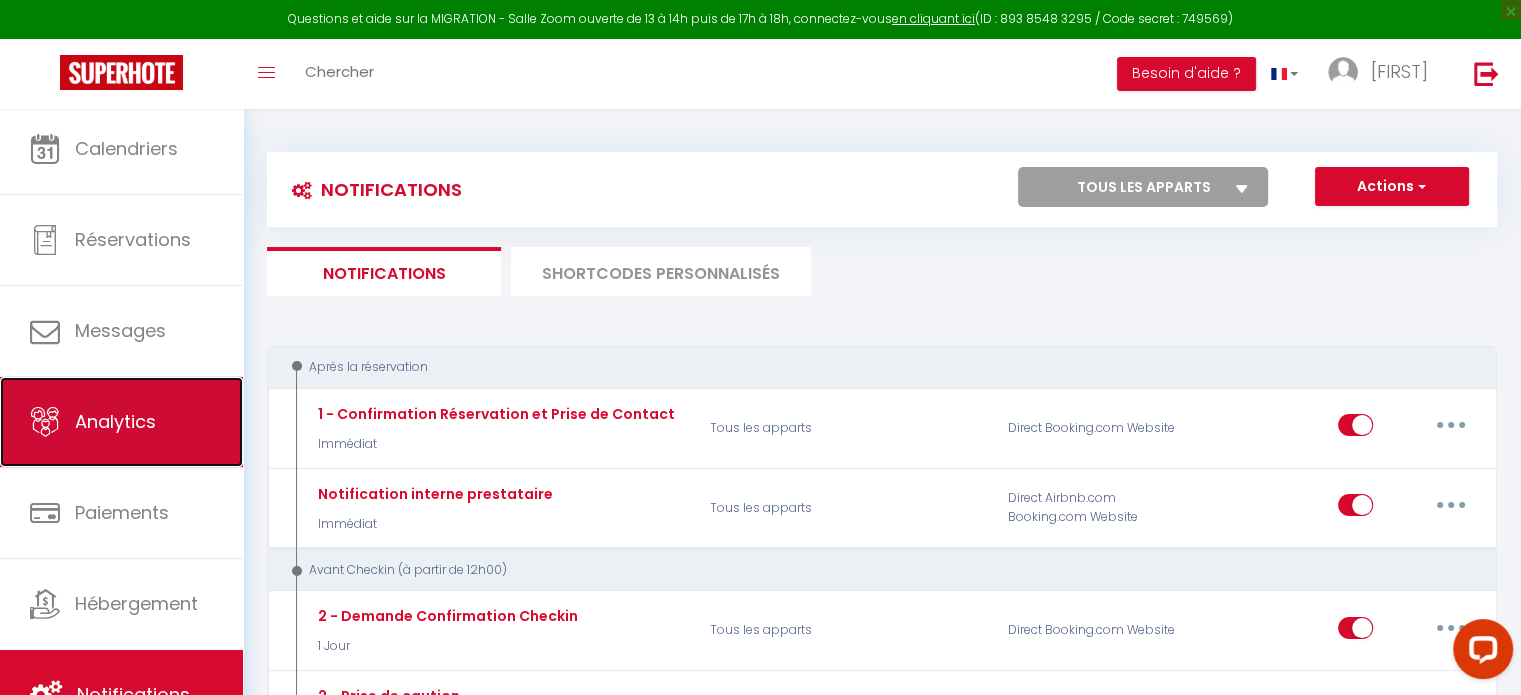 click on "Analytics" at bounding box center (115, 421) 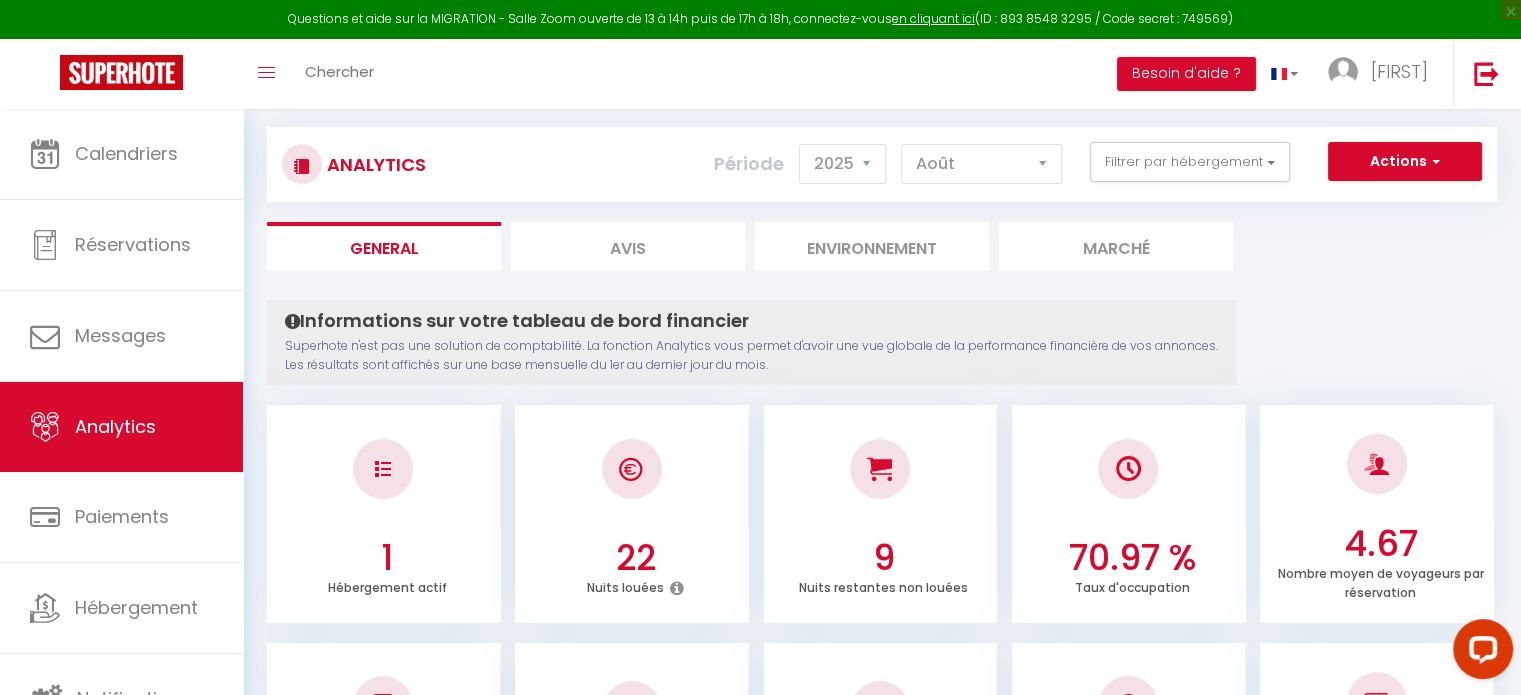 scroll, scrollTop: 0, scrollLeft: 0, axis: both 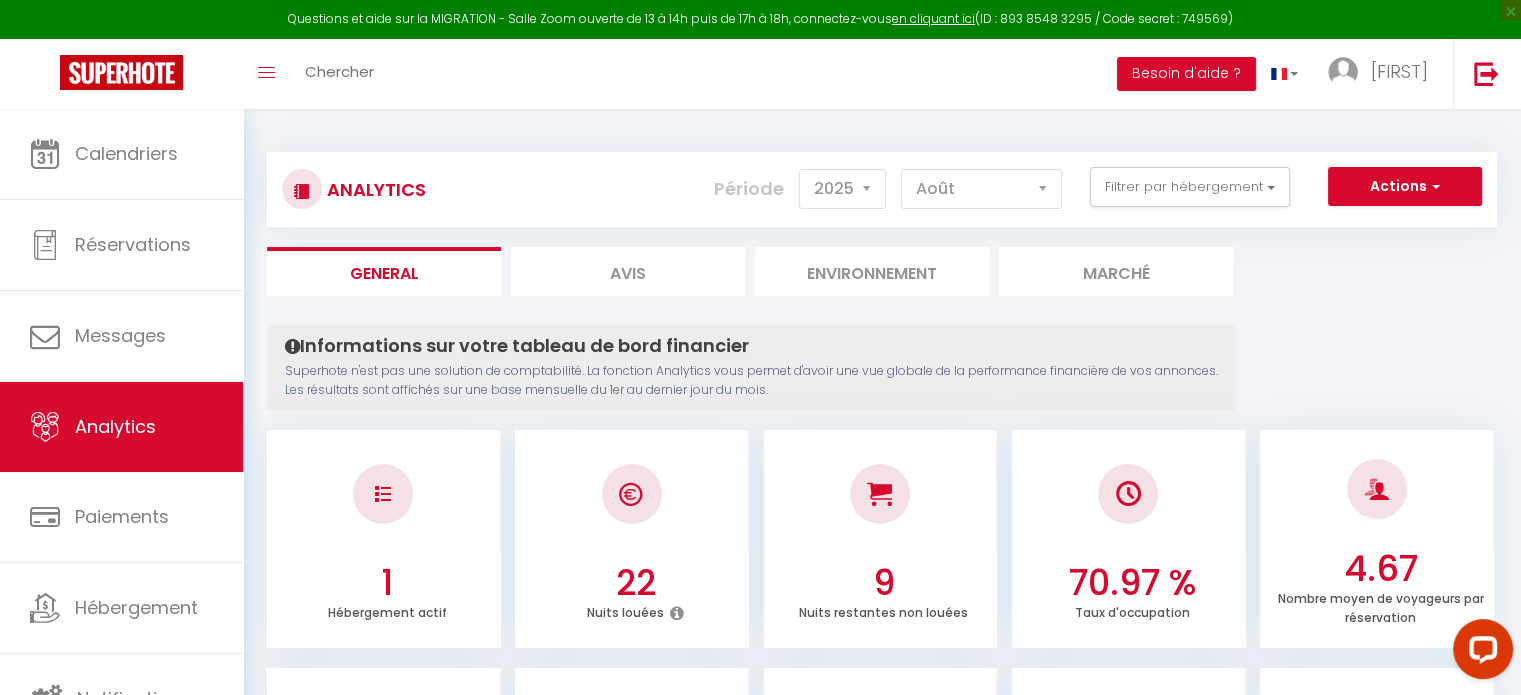 click on "Avis" at bounding box center (628, 271) 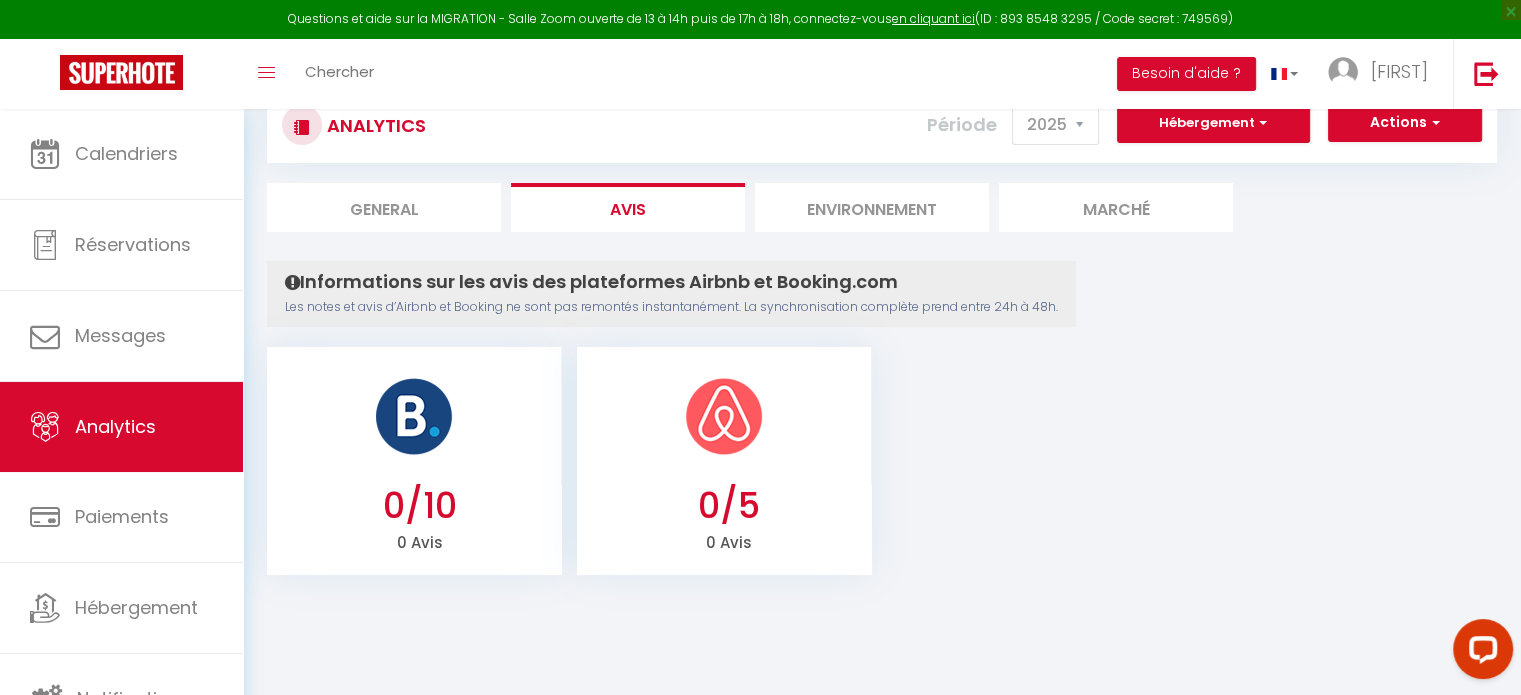 scroll, scrollTop: 66, scrollLeft: 0, axis: vertical 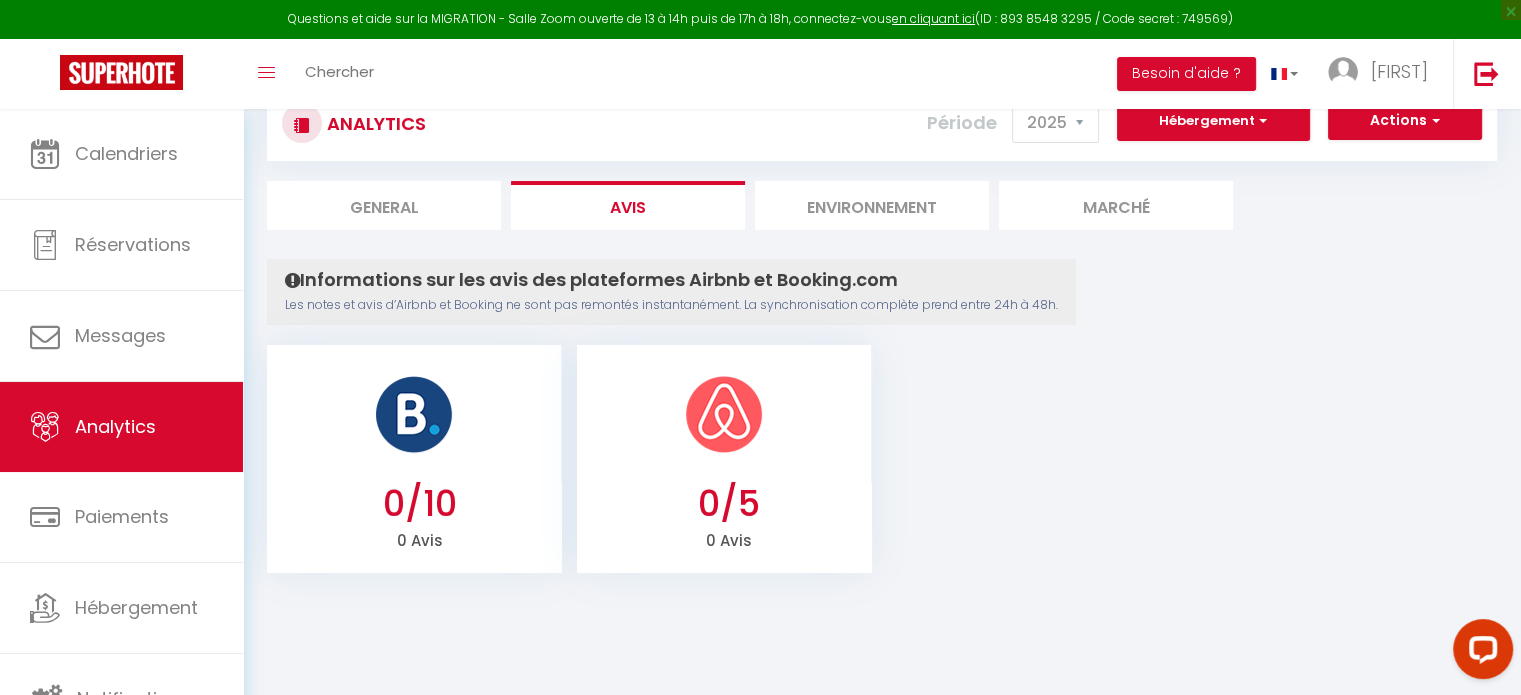 click on "Environnement" at bounding box center (872, 205) 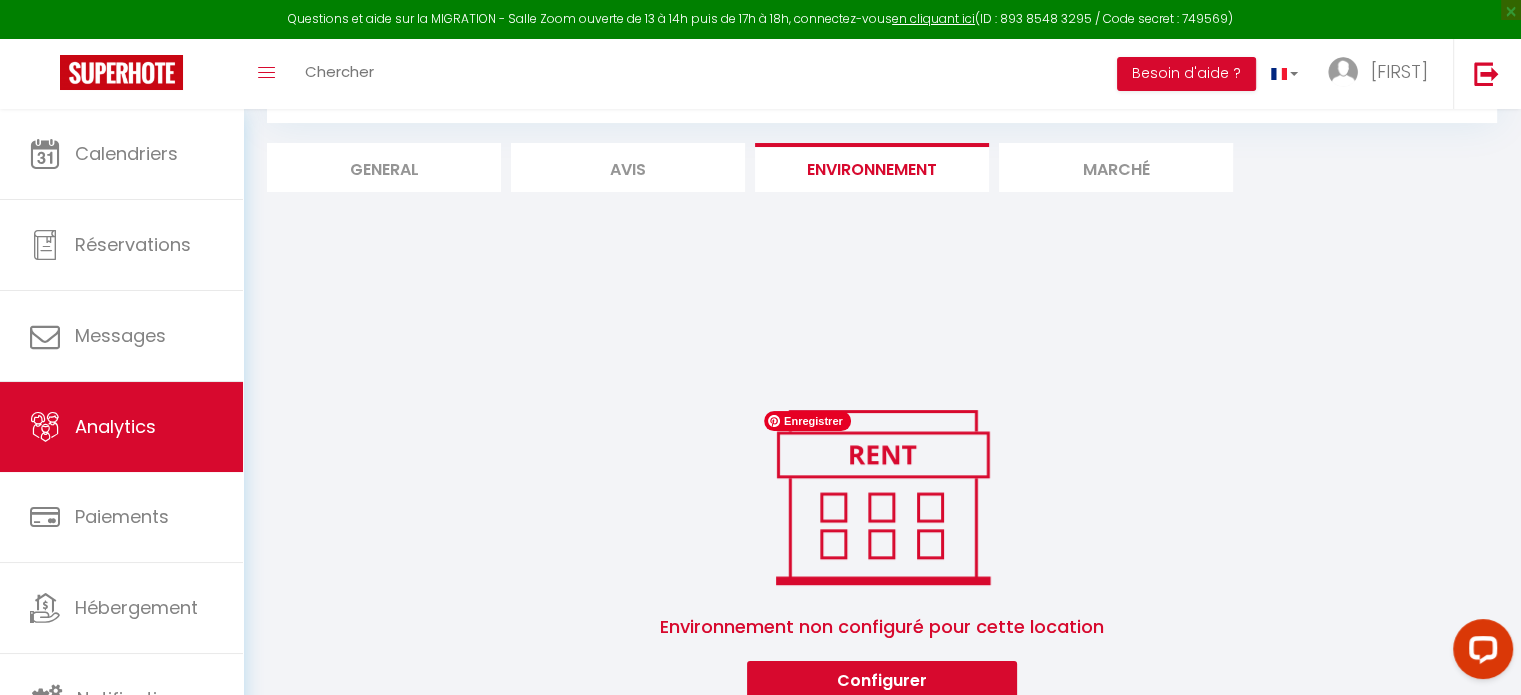 scroll, scrollTop: 133, scrollLeft: 0, axis: vertical 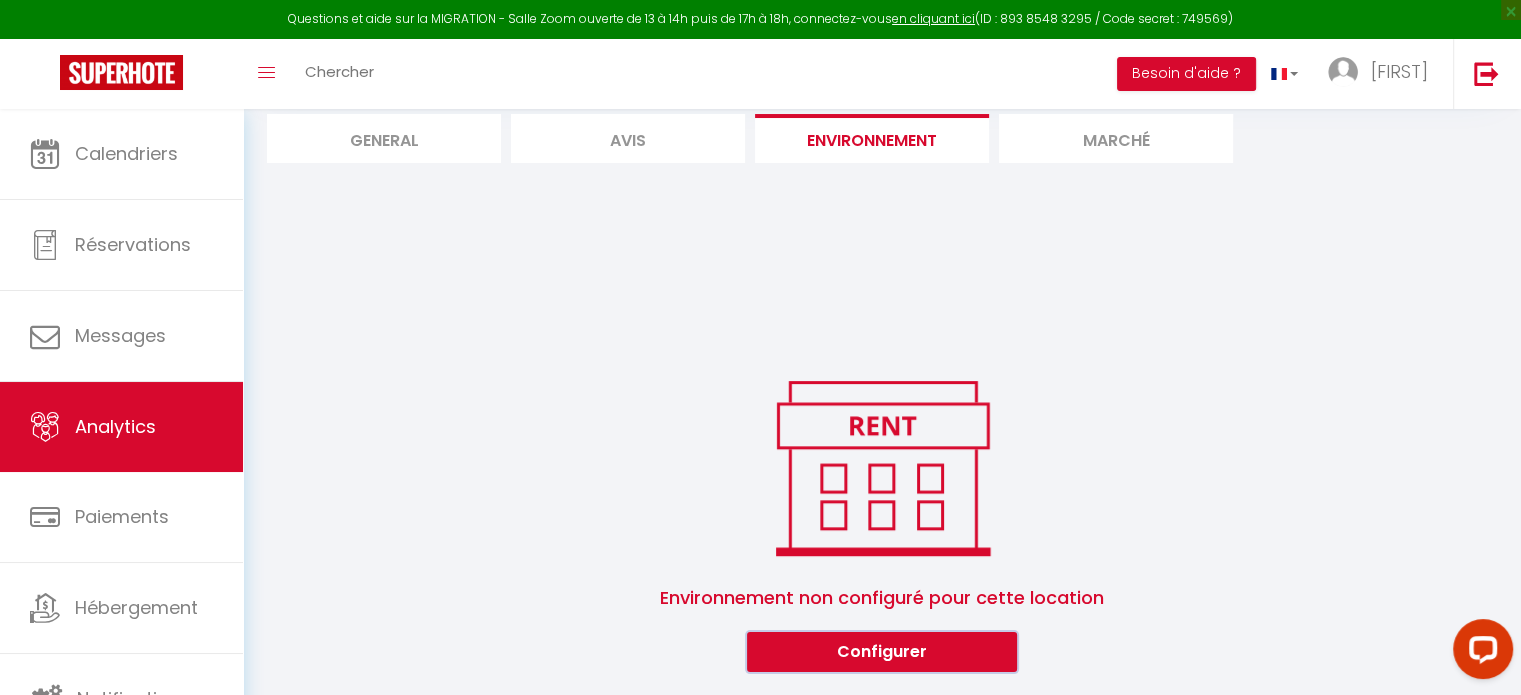 click on "Configurer" at bounding box center [882, 652] 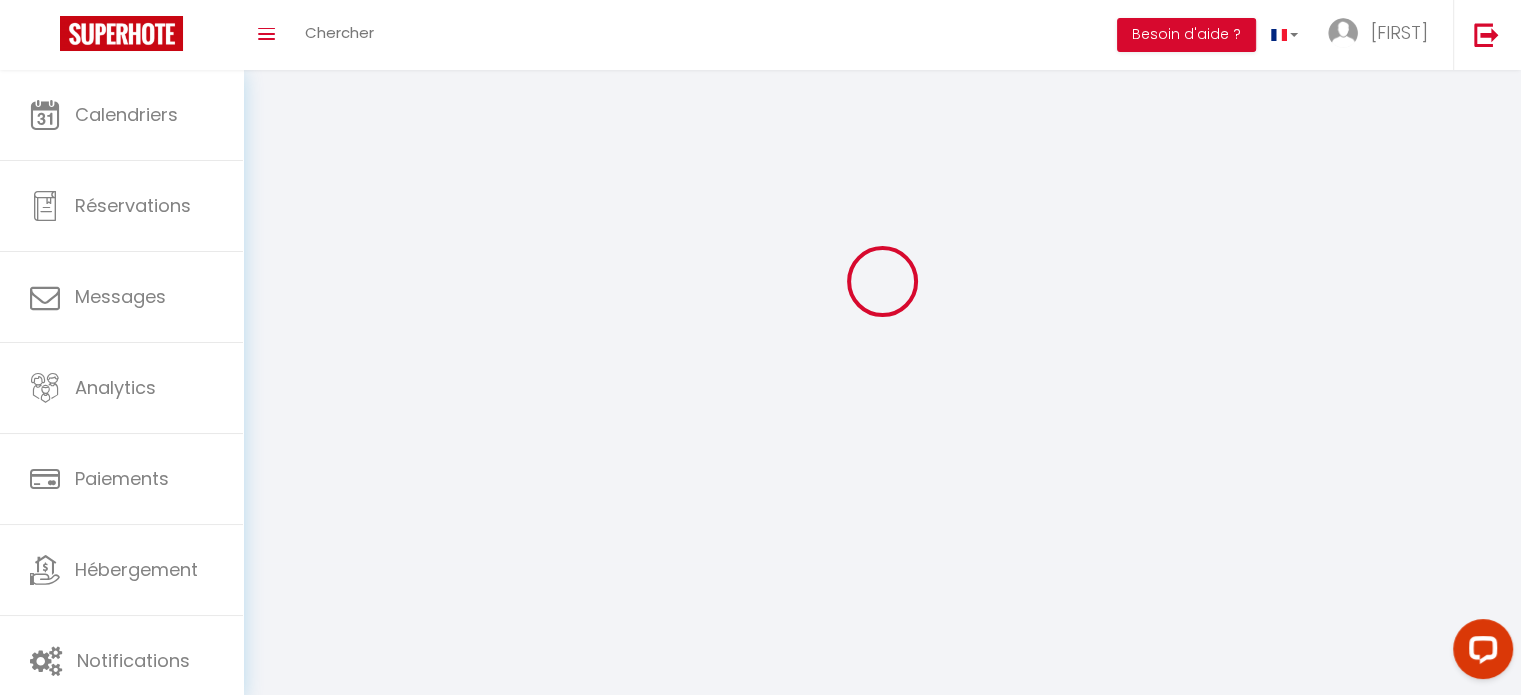 scroll, scrollTop: 768, scrollLeft: 0, axis: vertical 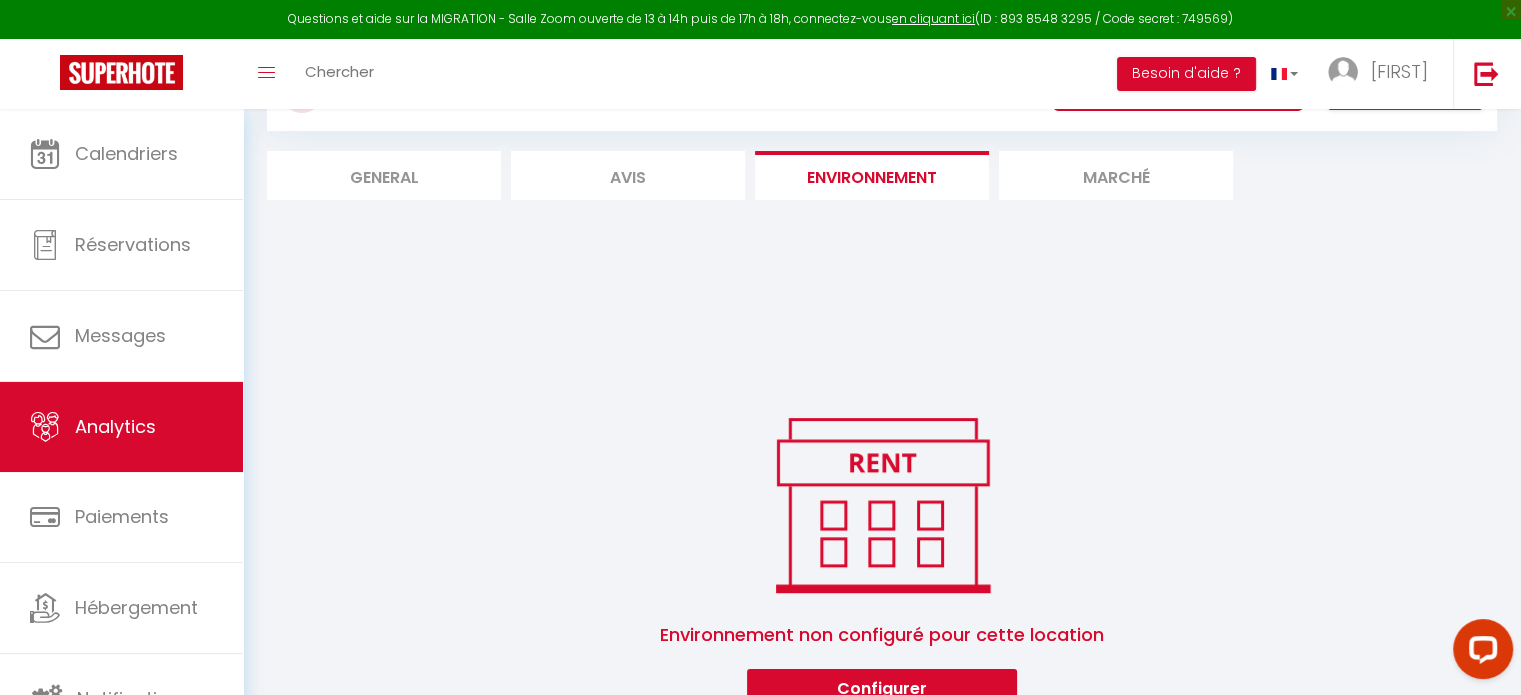 click on "Marché" at bounding box center [1116, 175] 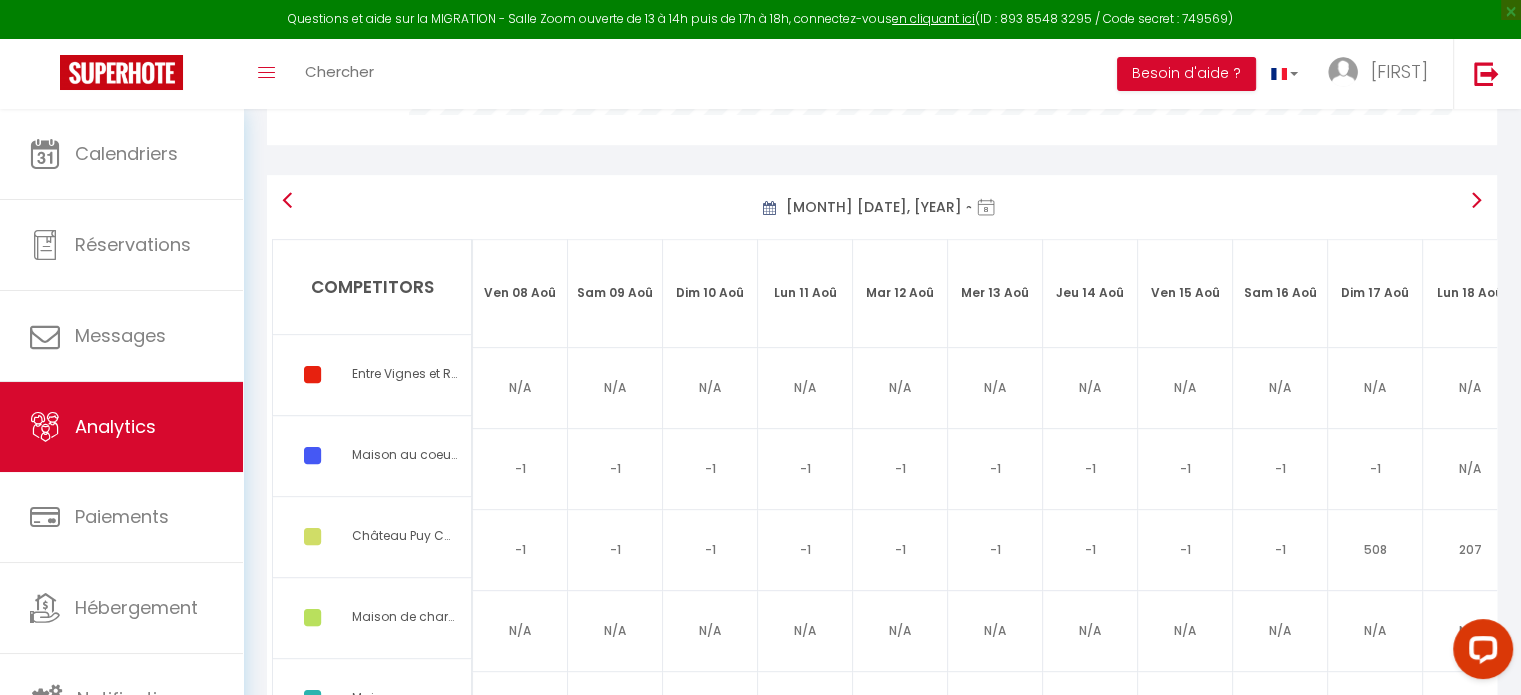 scroll, scrollTop: 821, scrollLeft: 0, axis: vertical 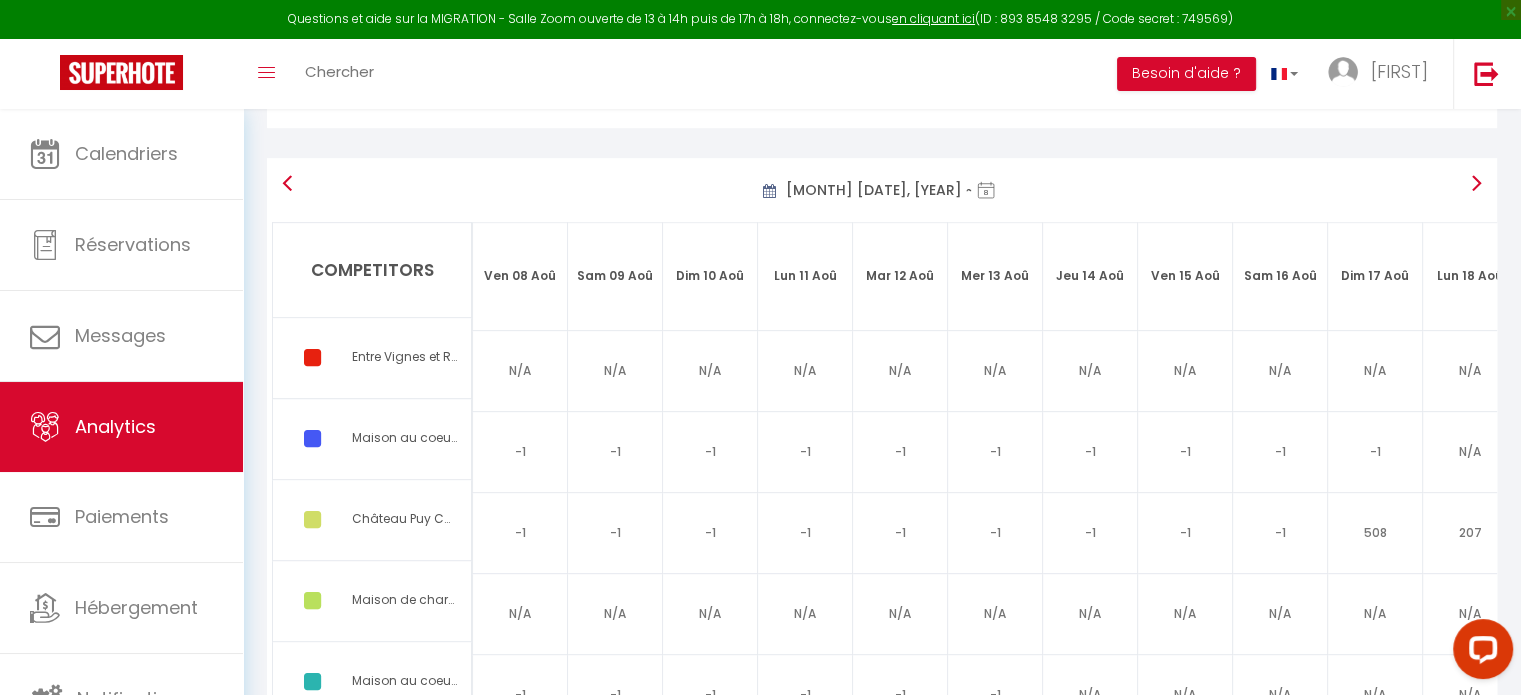 click at bounding box center (1476, 183) 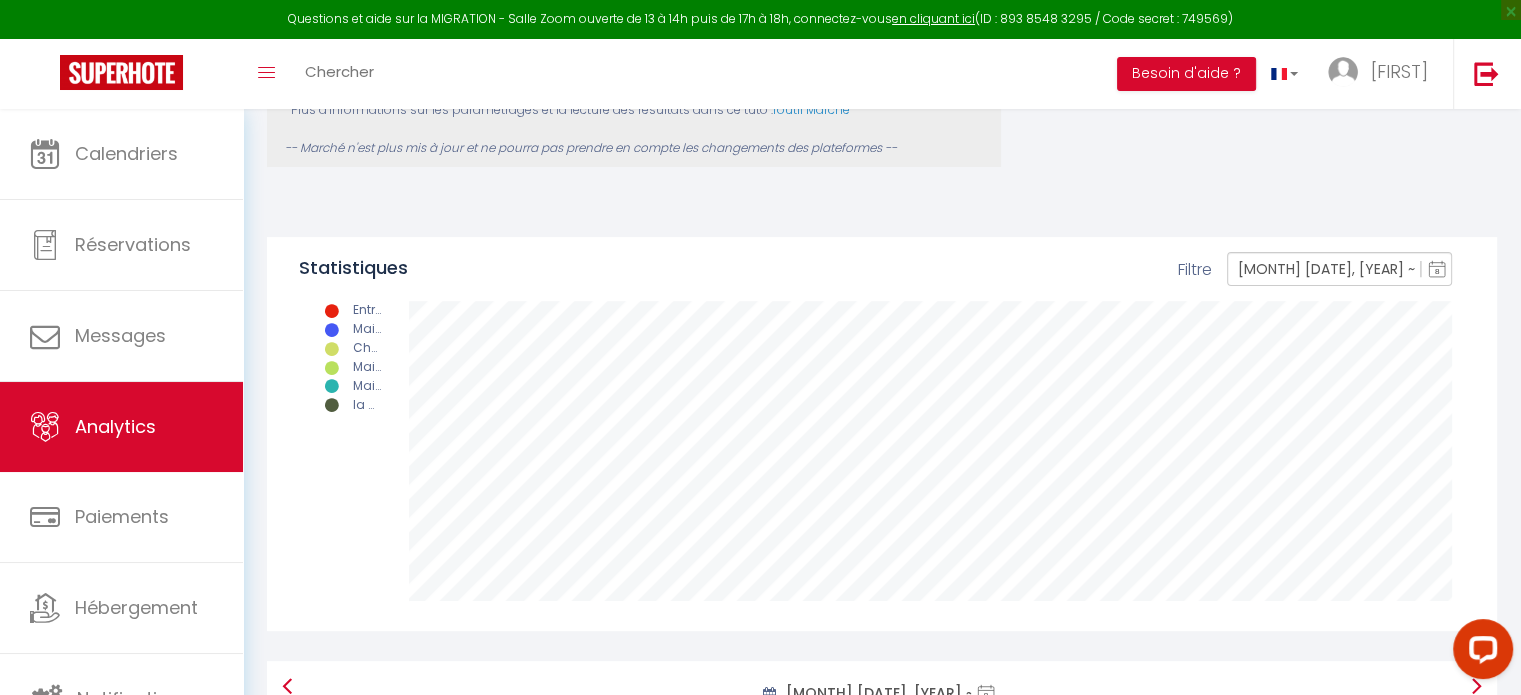 scroll, scrollTop: 221, scrollLeft: 0, axis: vertical 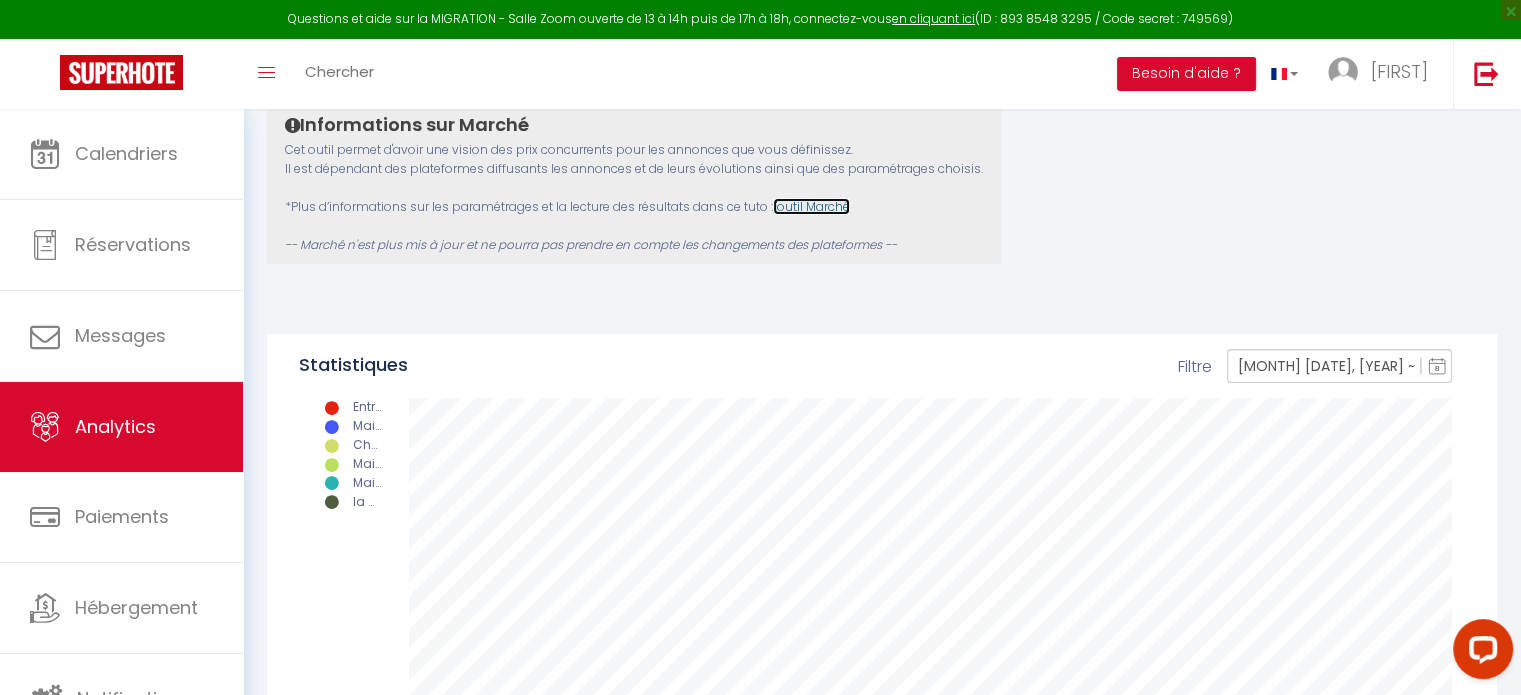 click on "l'outil Marché" at bounding box center (811, 206) 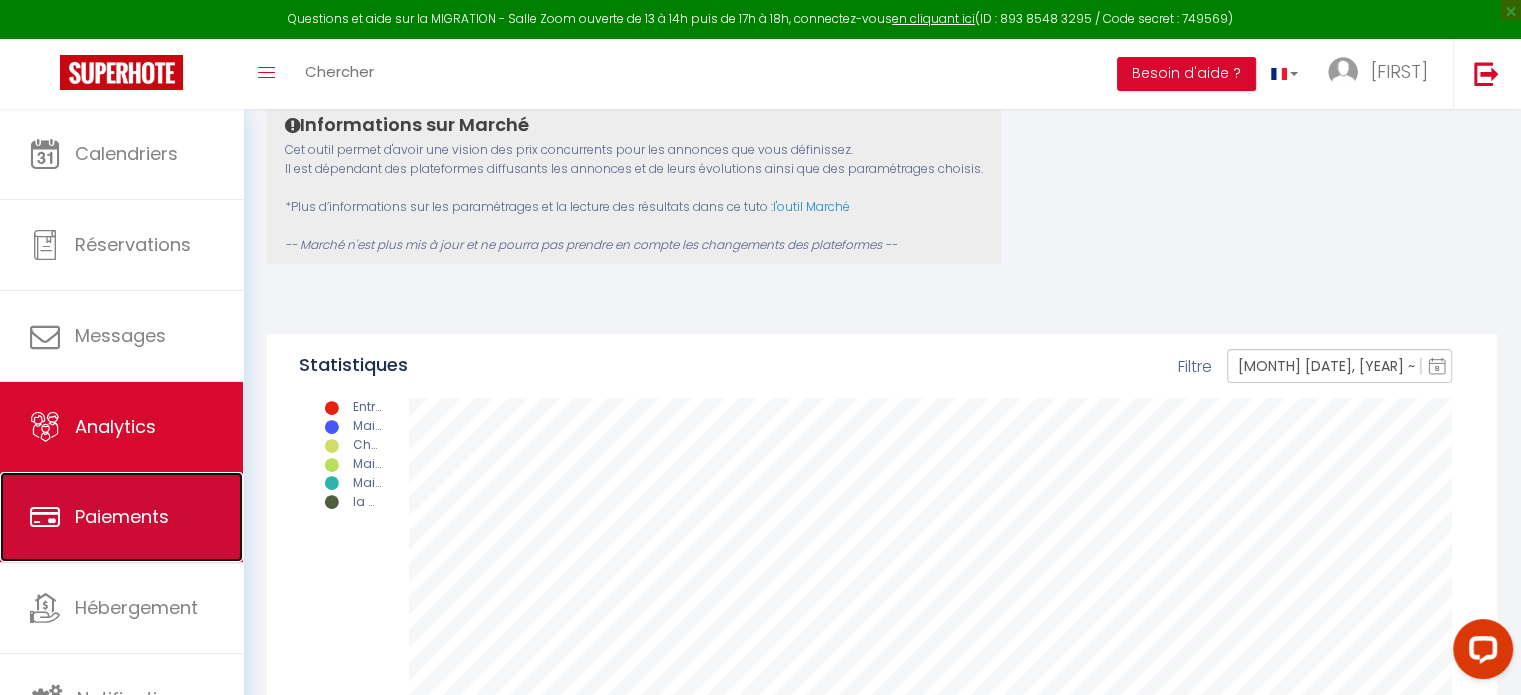 click on "Paiements" at bounding box center [122, 516] 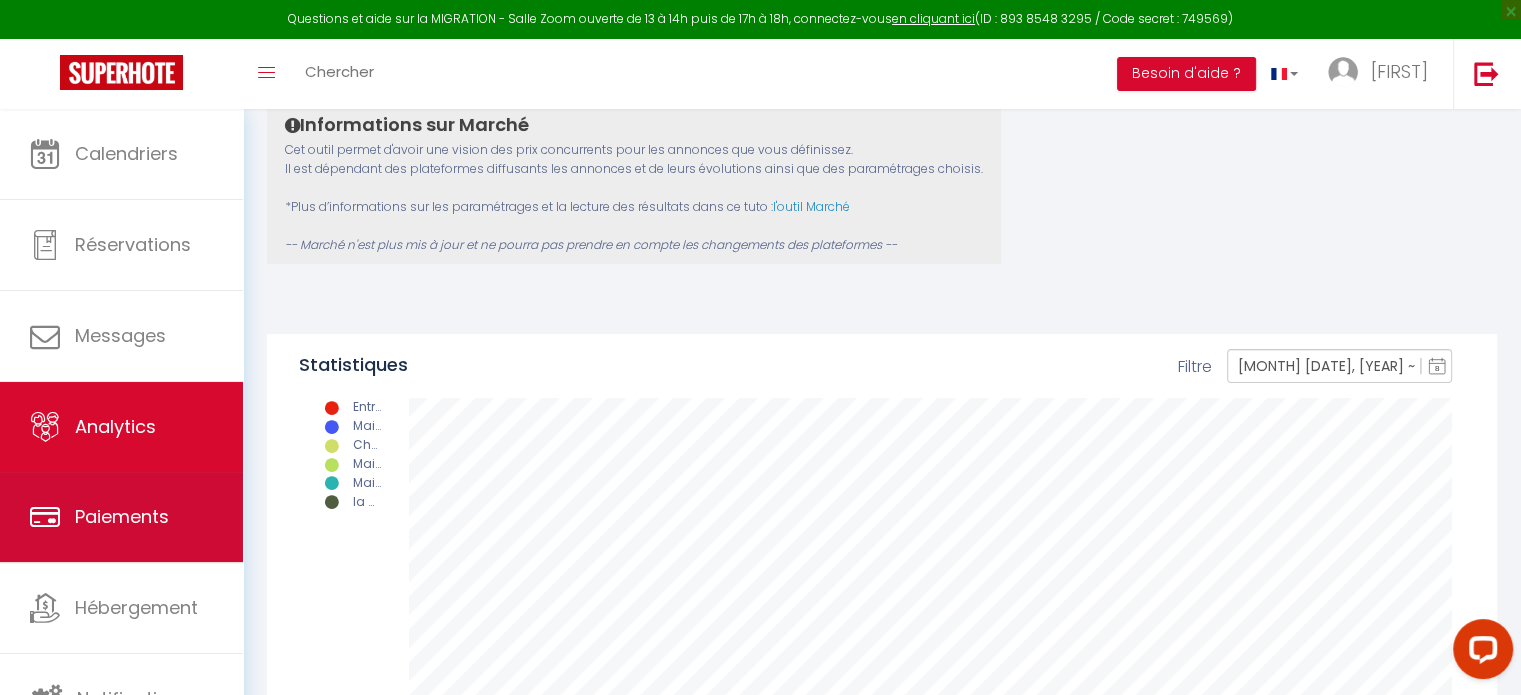 scroll, scrollTop: 0, scrollLeft: 0, axis: both 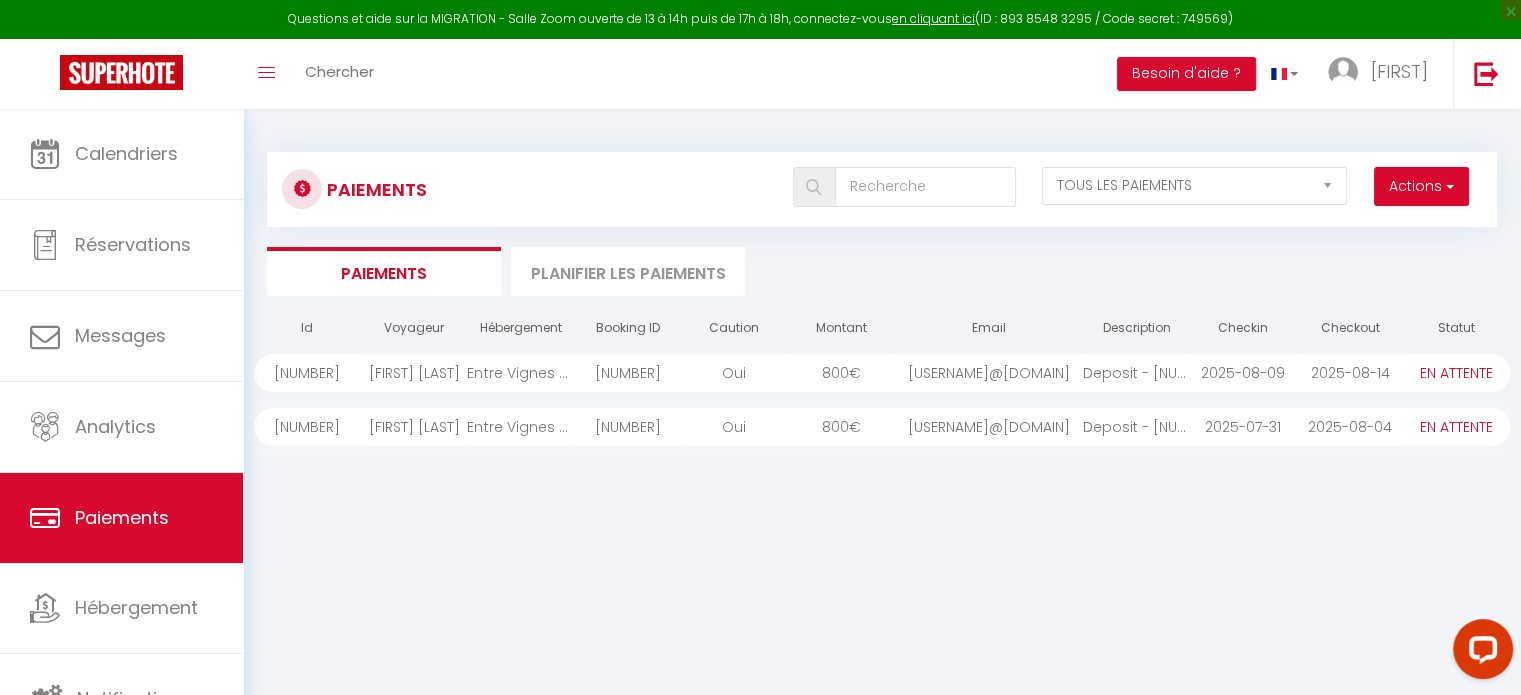 click on "Planifier les paiements" at bounding box center (628, 271) 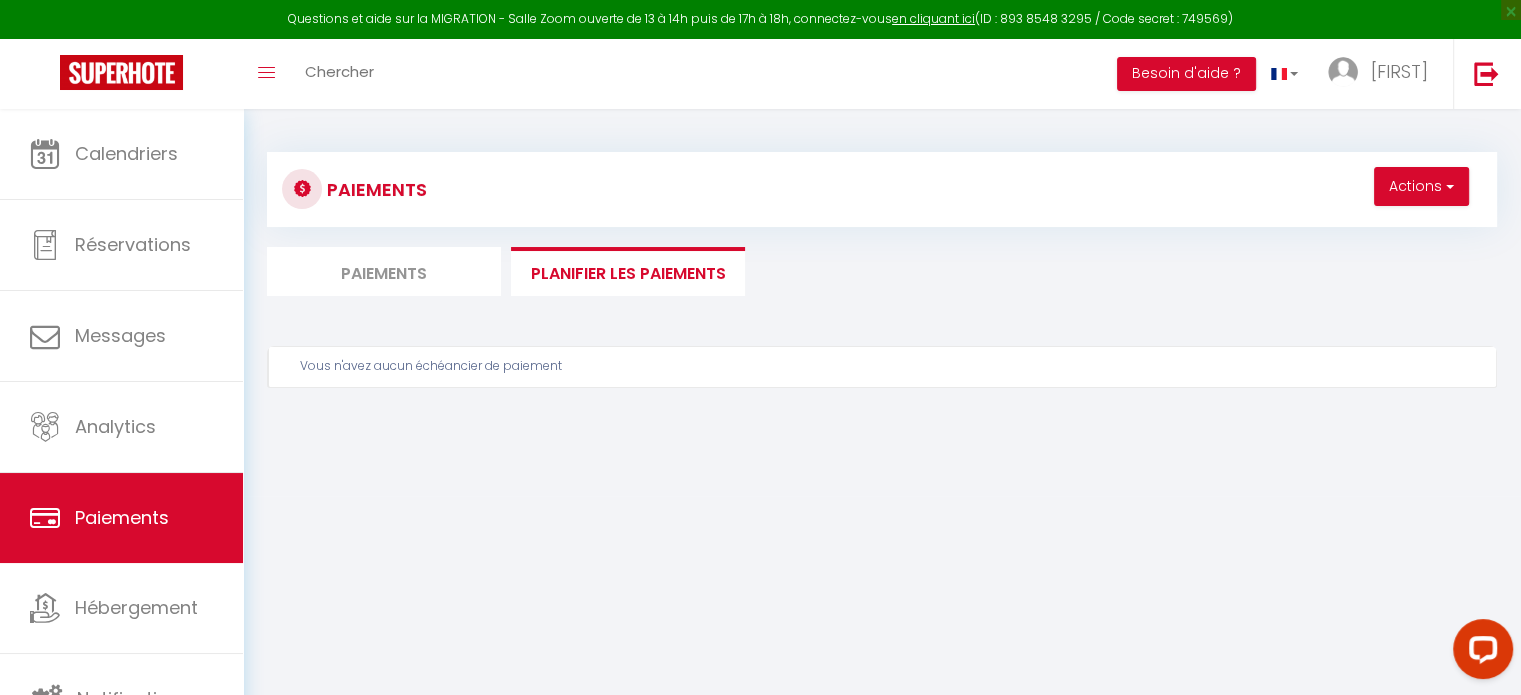 click on "Paiements" at bounding box center [384, 271] 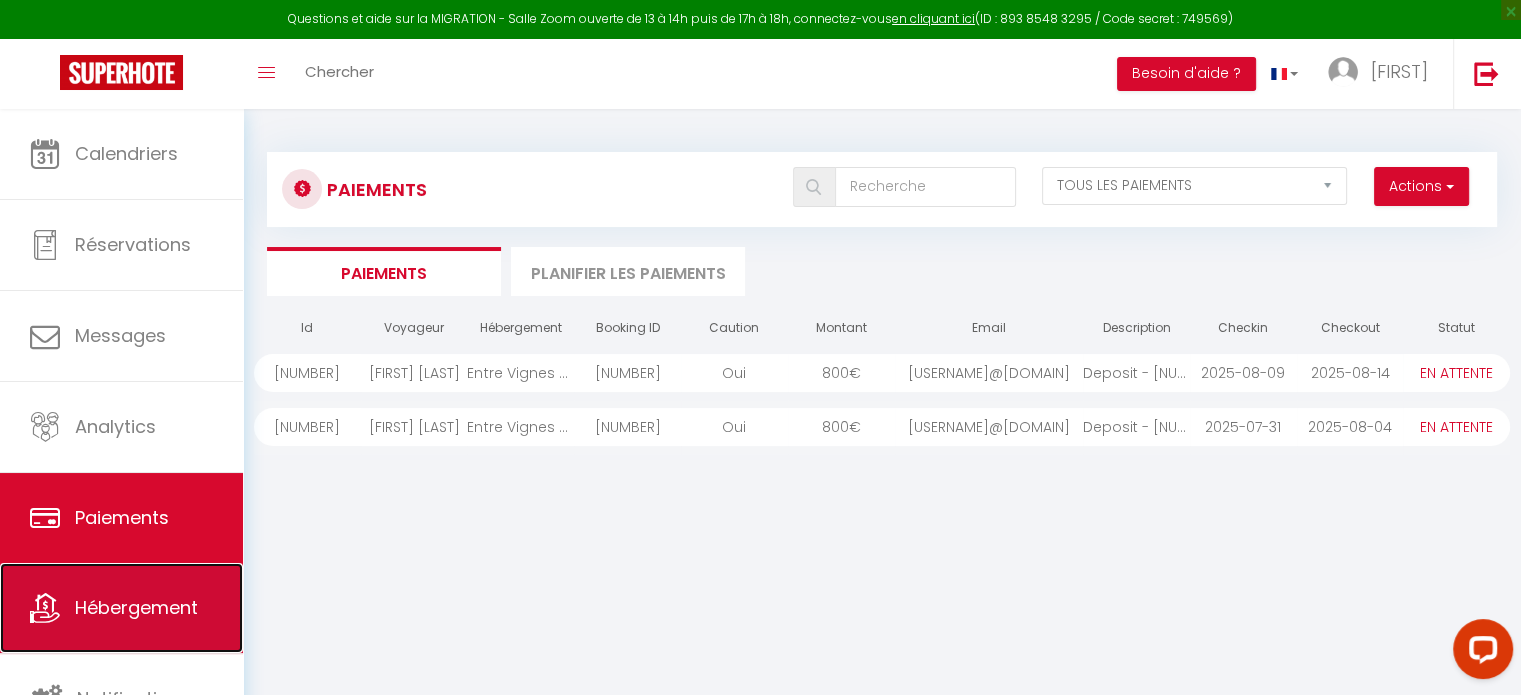 click on "Hébergement" at bounding box center [136, 607] 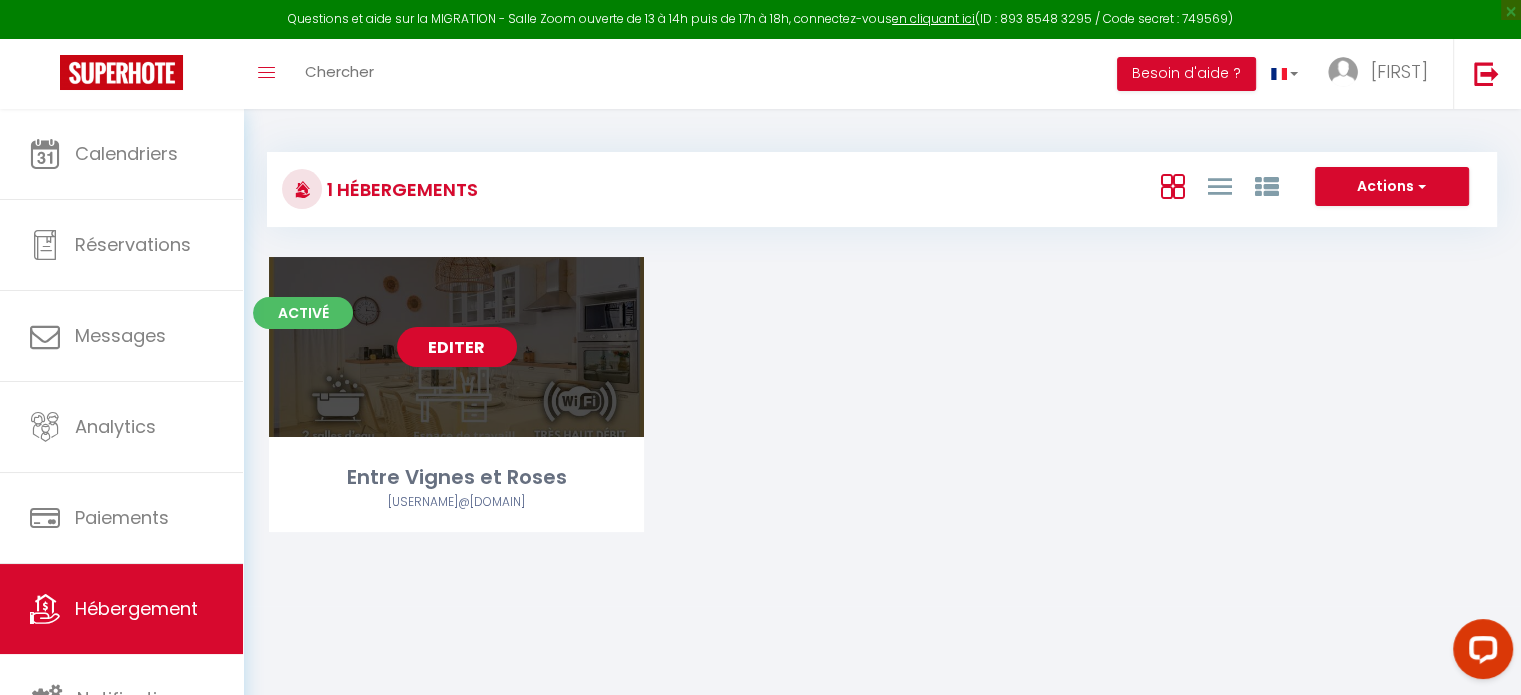 click on "Editer" at bounding box center [457, 347] 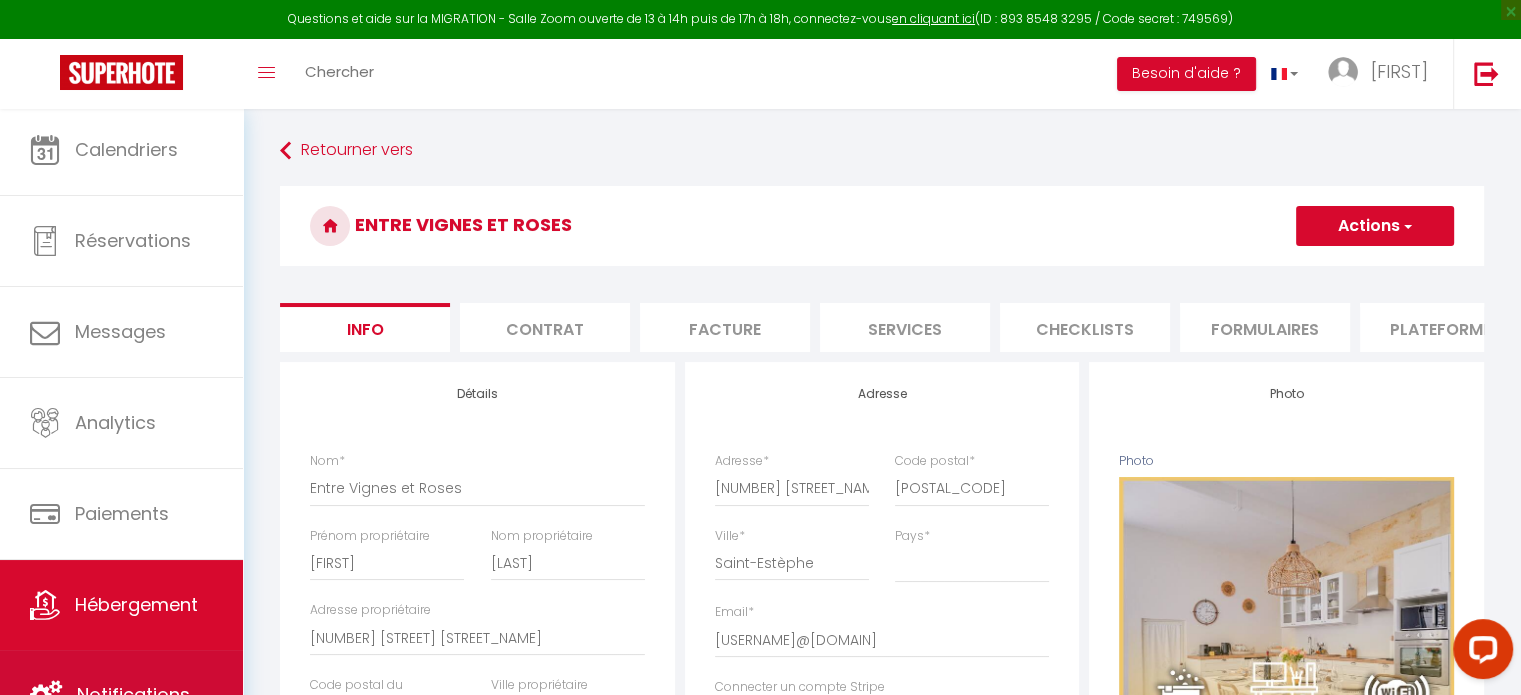 scroll, scrollTop: 5, scrollLeft: 0, axis: vertical 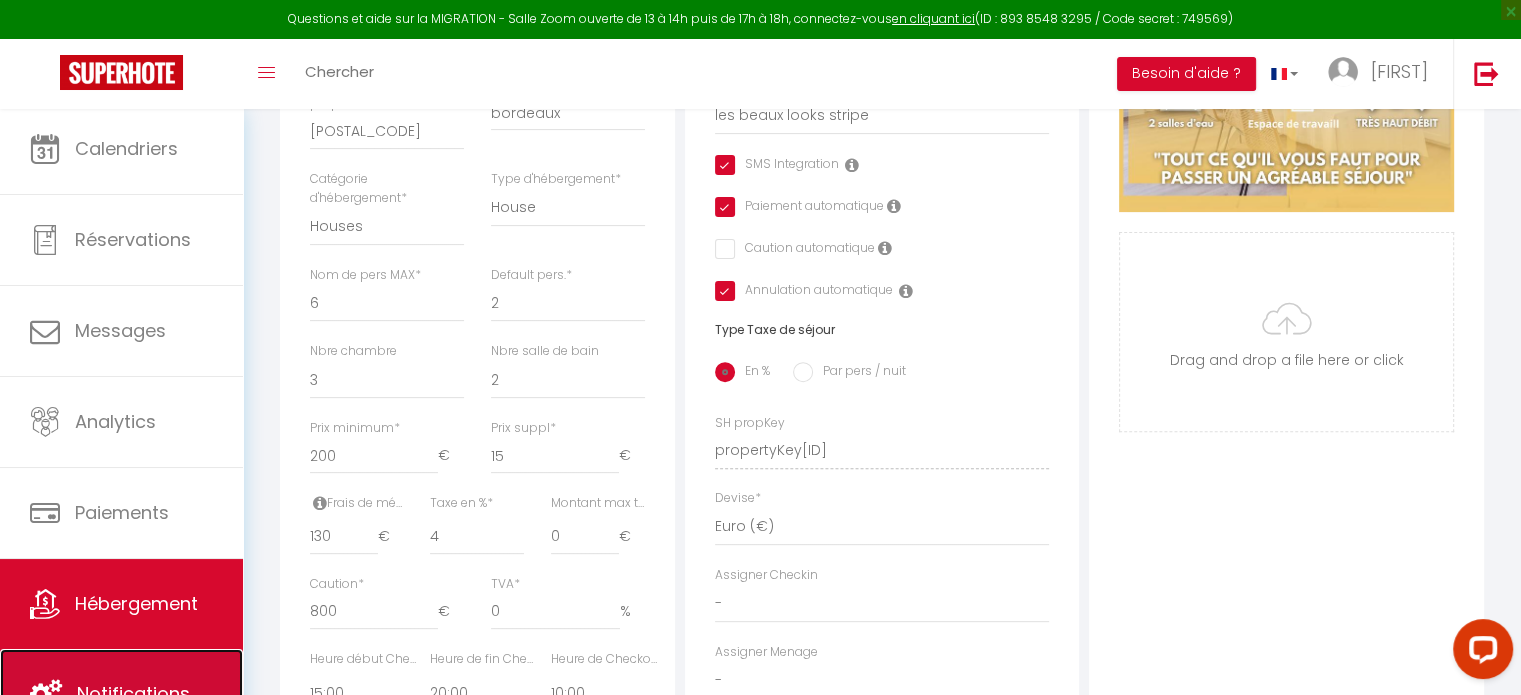 click on "Notifications" at bounding box center [121, 694] 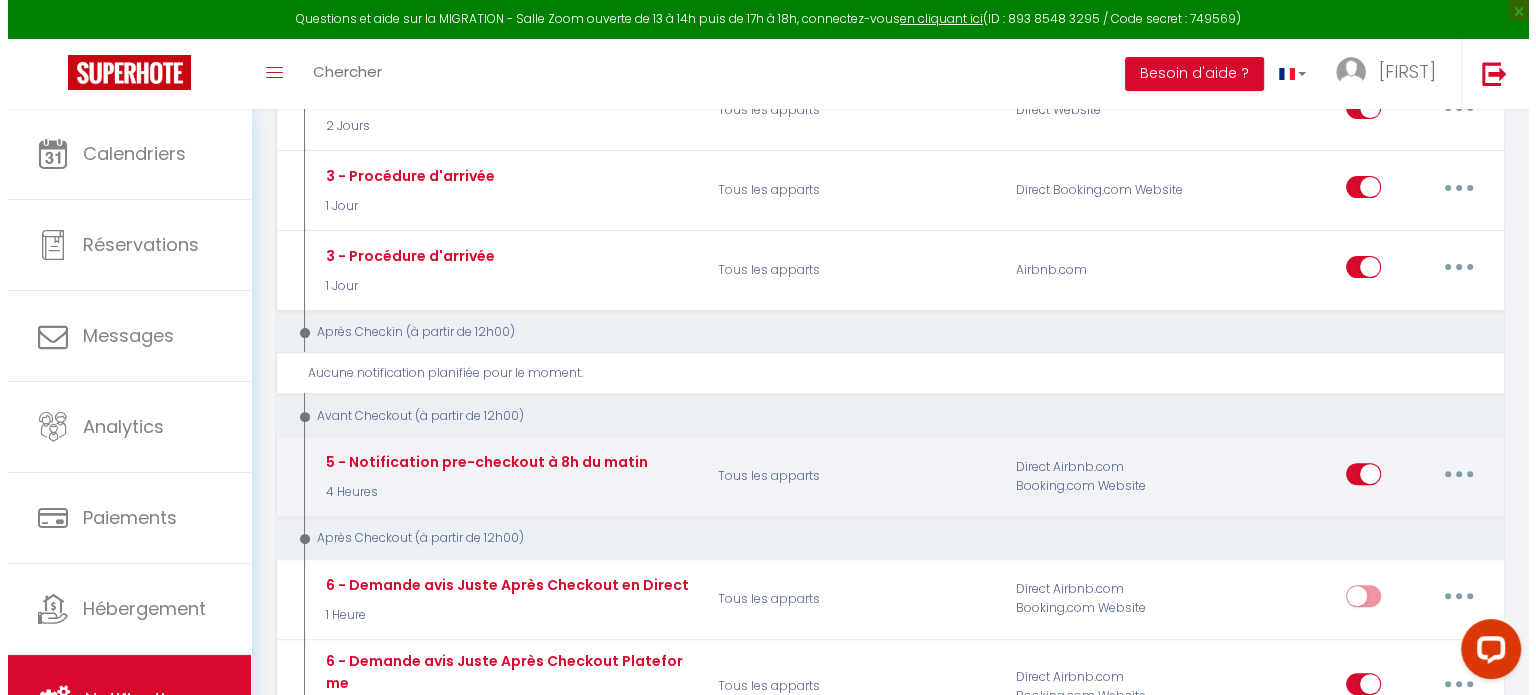 scroll, scrollTop: 566, scrollLeft: 0, axis: vertical 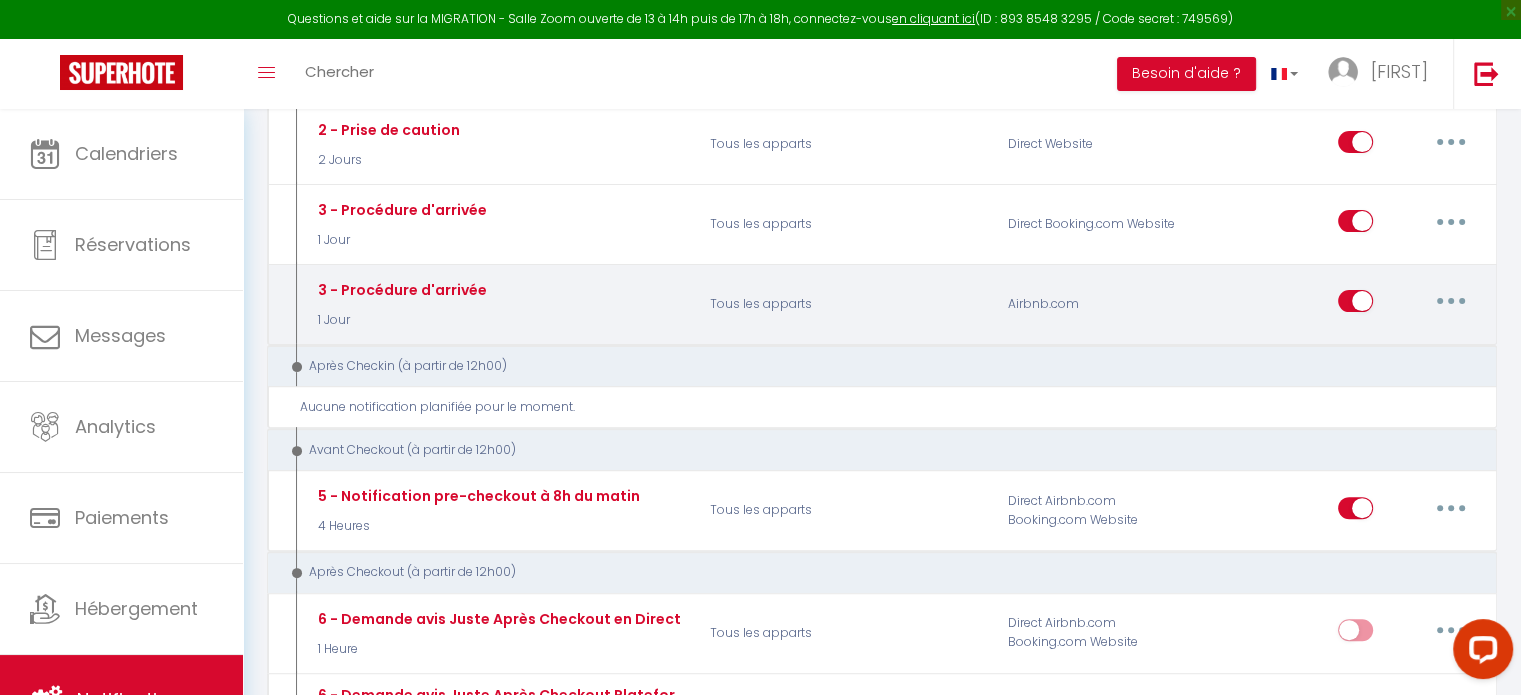click at bounding box center [1451, 301] 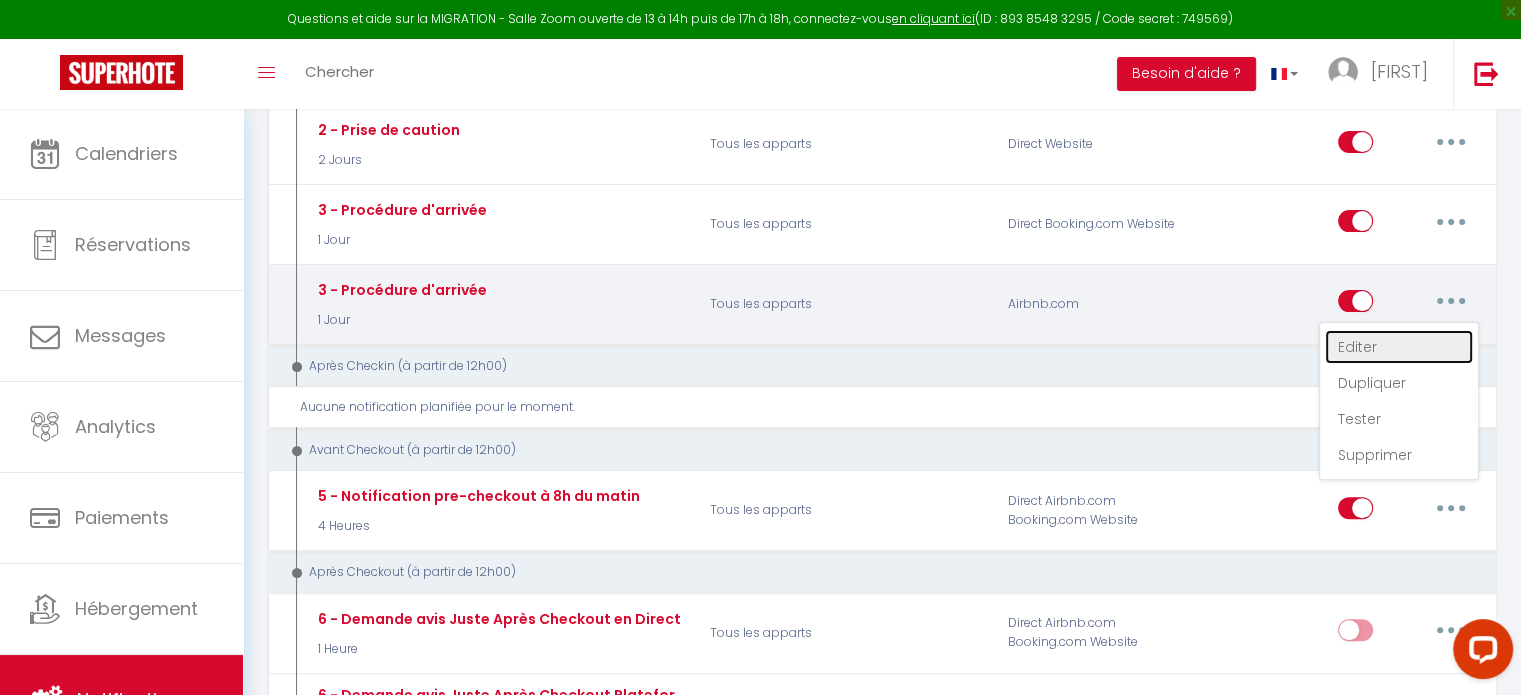 click on "Editer" at bounding box center (1399, 347) 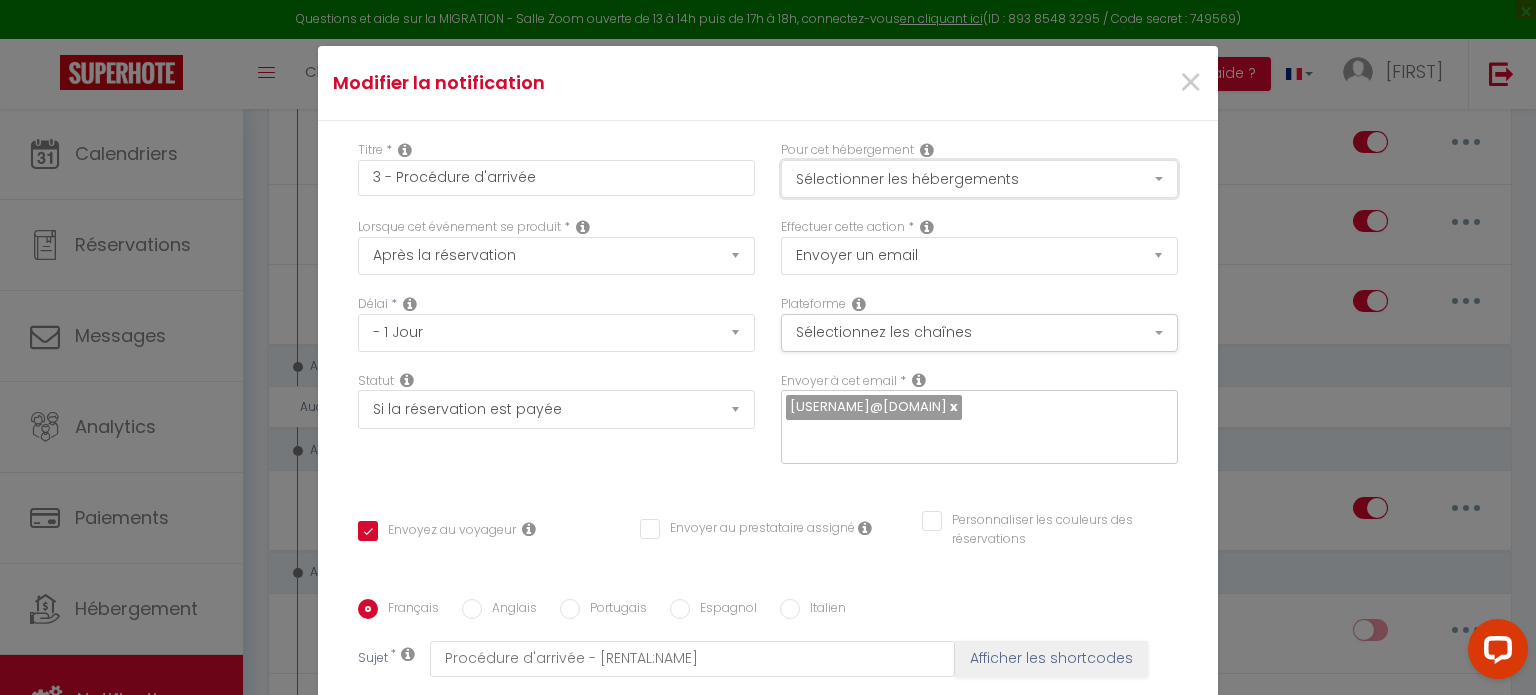 click on "Sélectionner les hébergements" at bounding box center (979, 179) 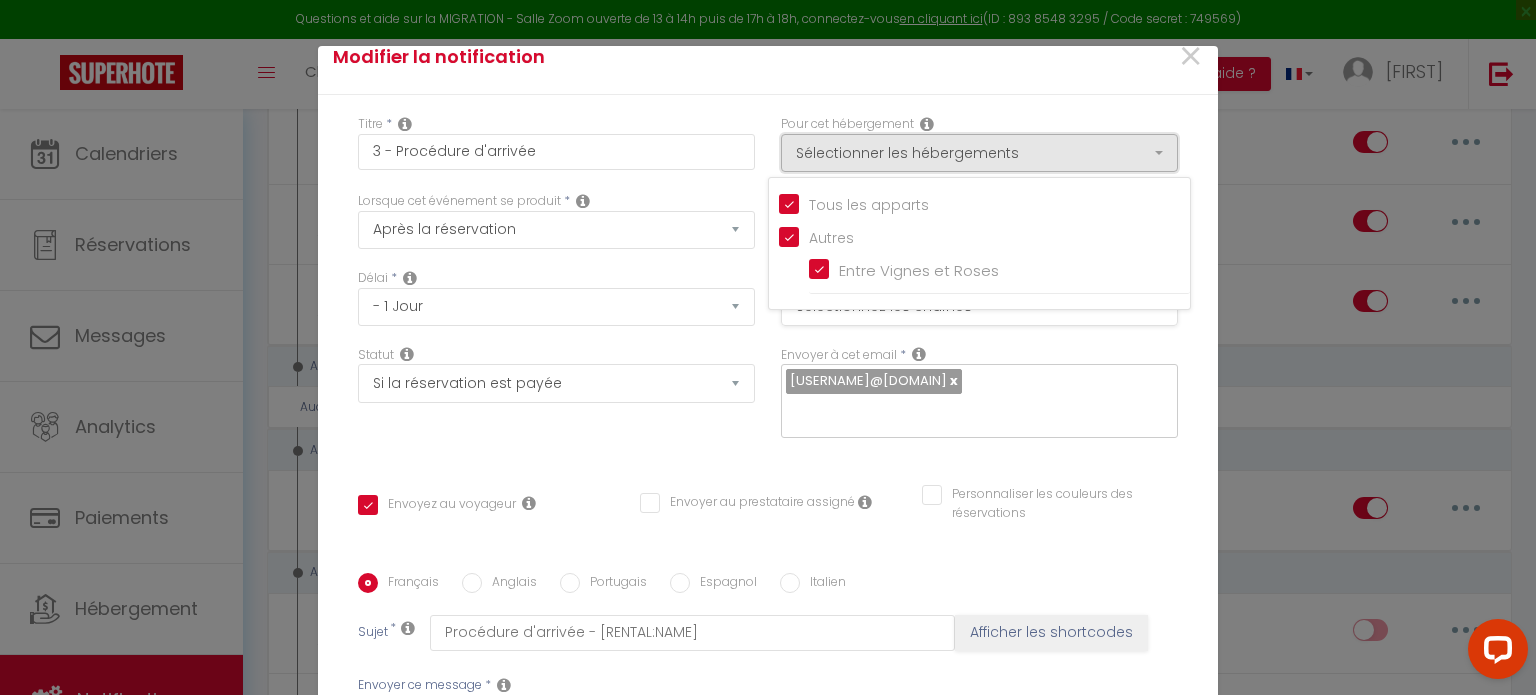 scroll, scrollTop: 66, scrollLeft: 0, axis: vertical 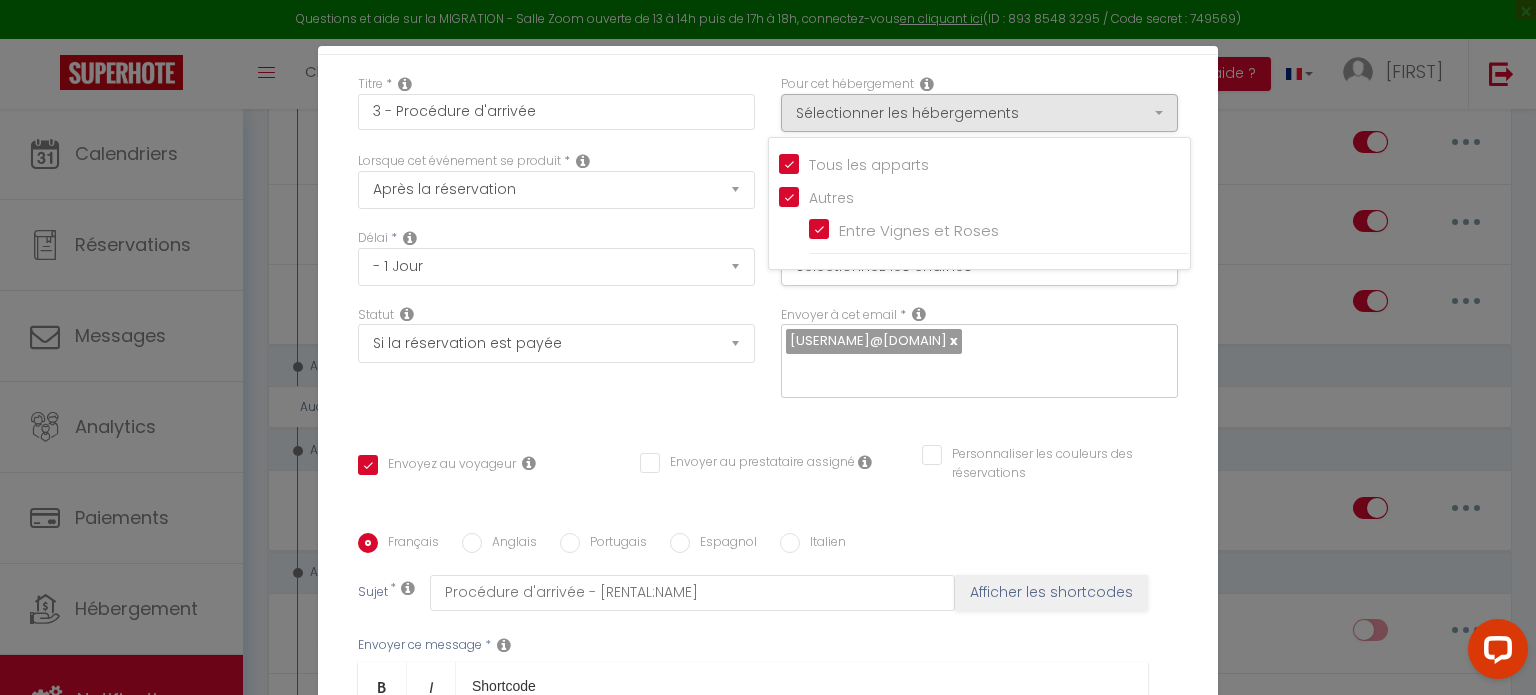 click on "Titre * 3 - Procédure d'arrivée Pour cet hébergement
Sélectionner les hébergements
Tous les apparts
Autres
Entre Vignes et Roses
Lorsque cet événement se produit *      Après la réservation   Avant Checkin (à partir de 12h00)   Après Checkin (à partir de 12h00)   Avant Checkout (à partir de 12h00)   Après Checkout (à partir de 12h00)   Température   Co2   Bruit sonore   Après visualisation lien paiement   Après Paiement Lien KO   Après Caution Lien KO   Après Paiement Automatique KO   Après Caution Automatique KO   Après Visualisation du Contrat   Après Signature du Contrat   Paiement OK   Après soumission formulaire bienvenue   Aprés annulation réservation   Après remboursement automatique   Date spécifique   Après Assignation      *" at bounding box center [768, 533] 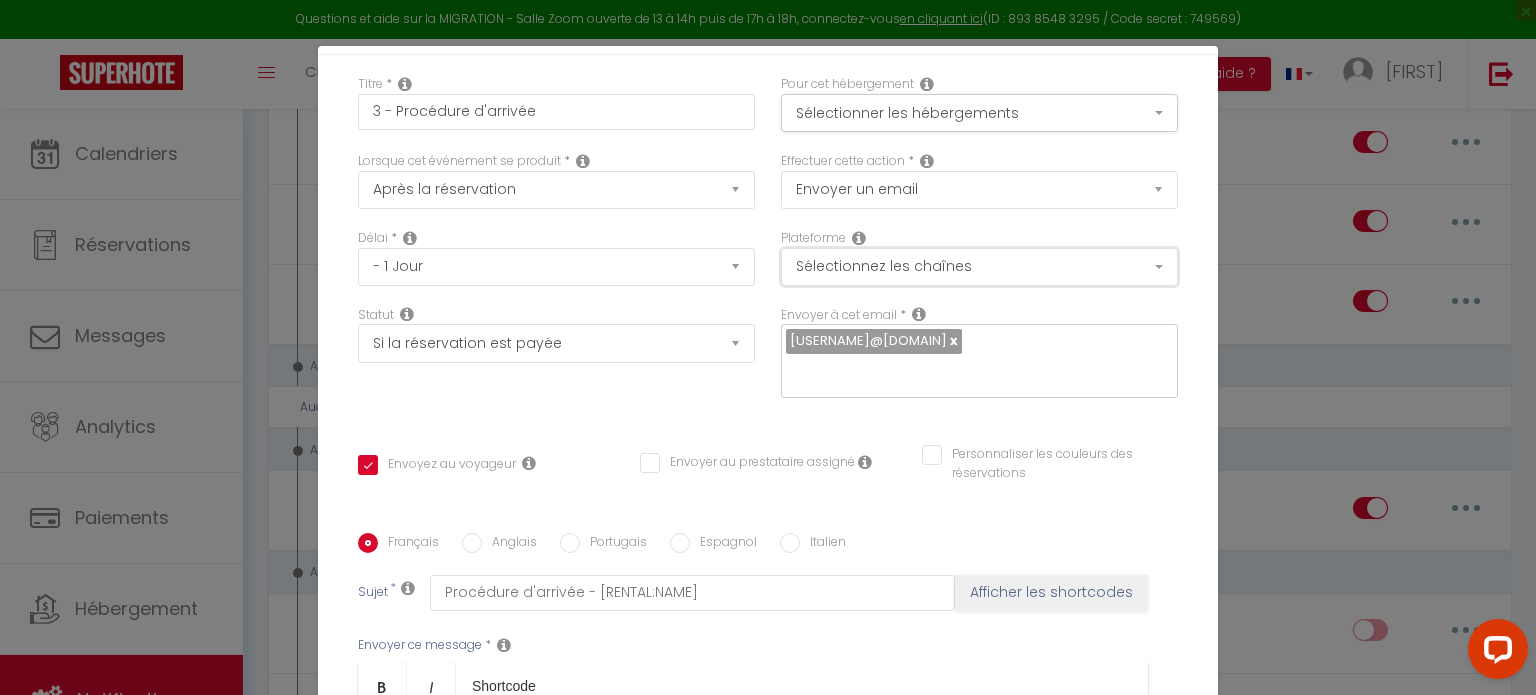 click on "Sélectionnez les chaînes" at bounding box center (979, 267) 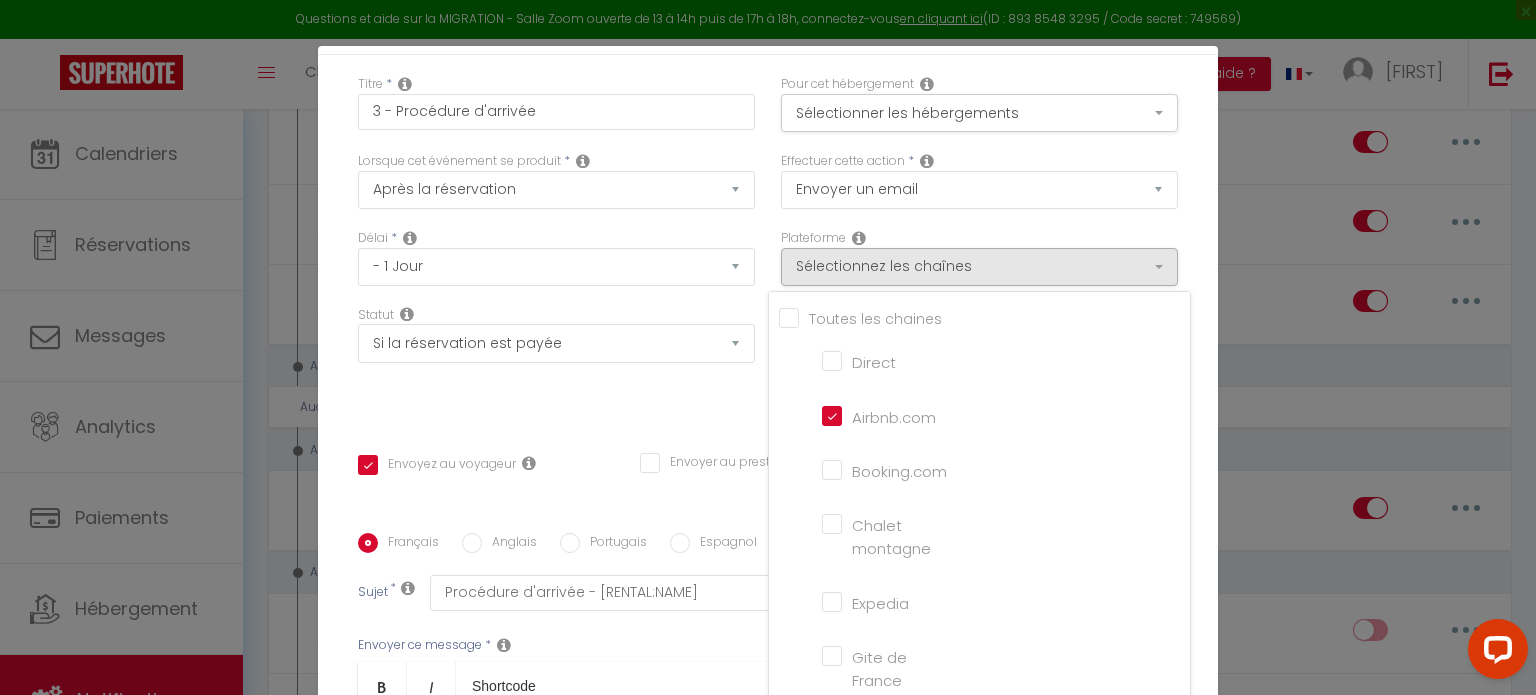 click on "Booking.com" at bounding box center [879, 469] 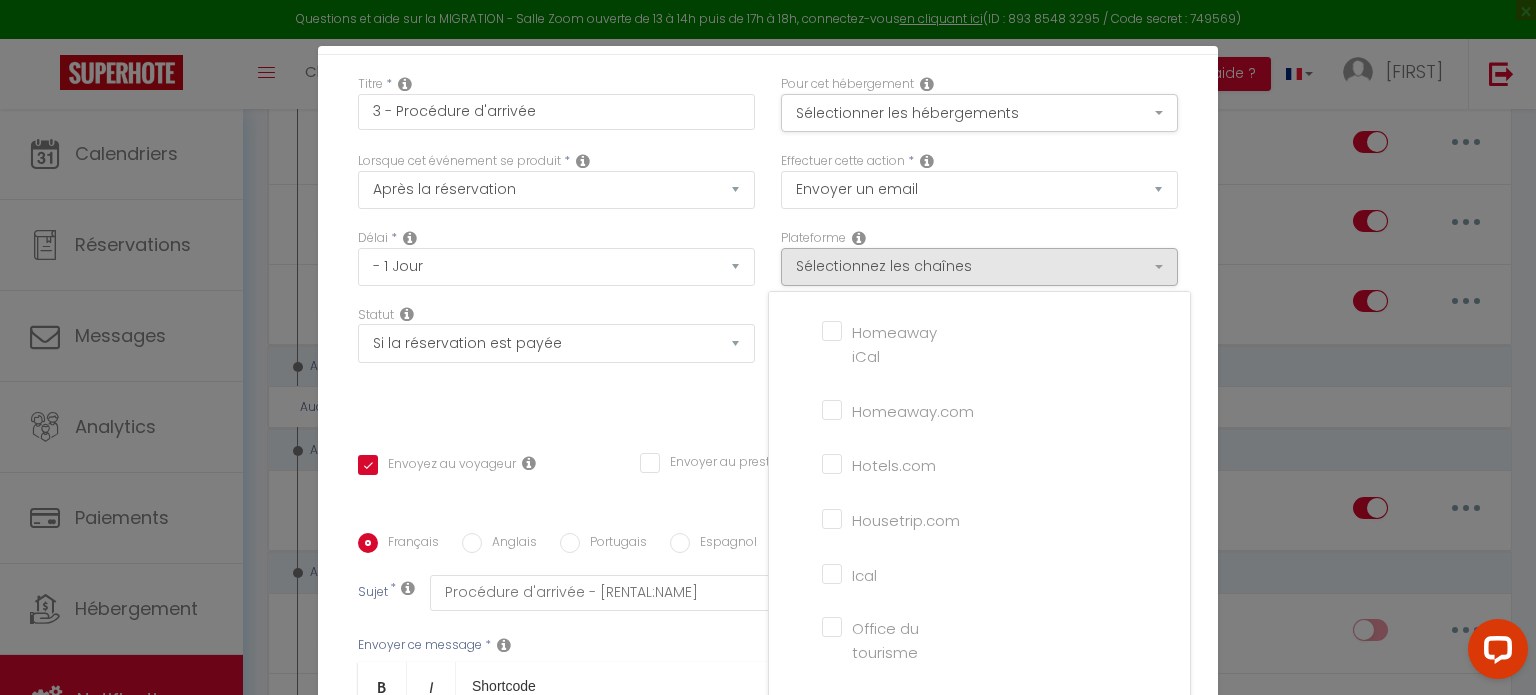 scroll, scrollTop: 461, scrollLeft: 0, axis: vertical 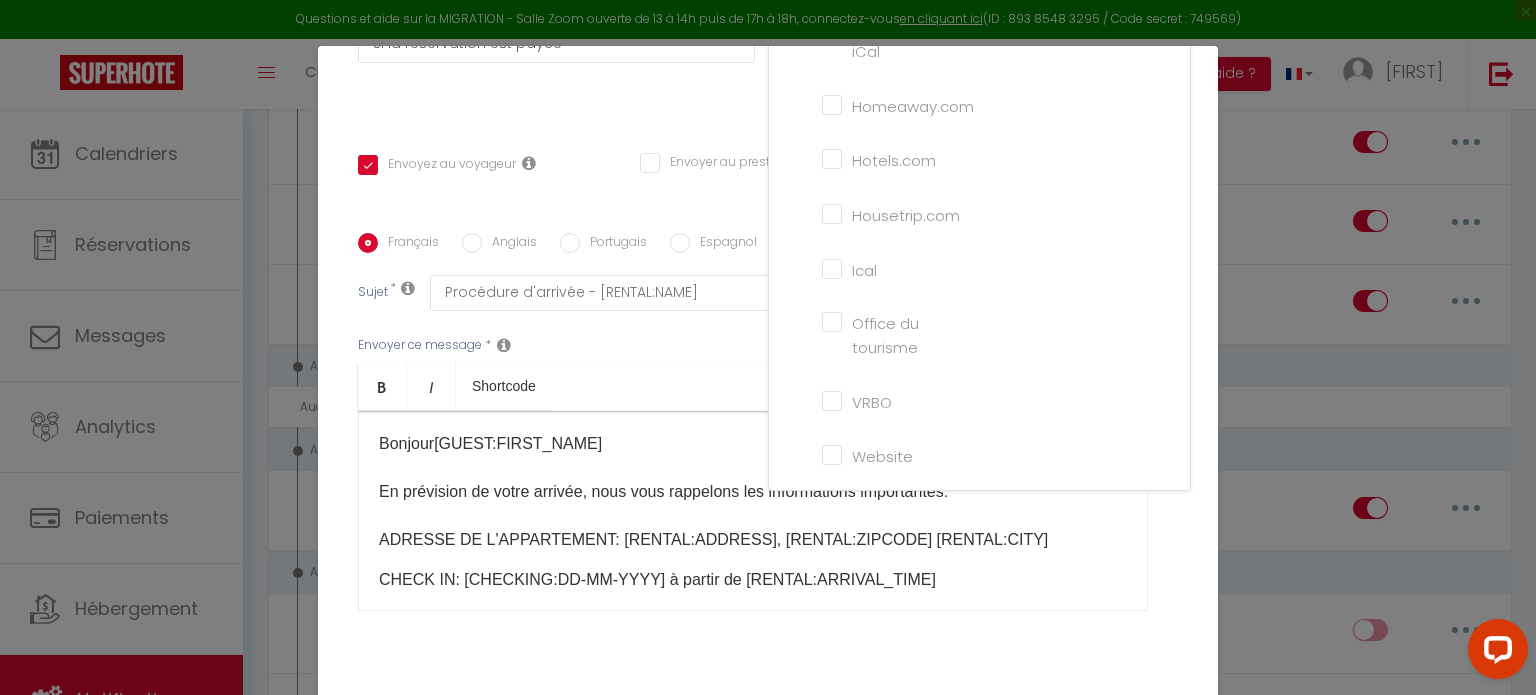 click on "Website" at bounding box center [879, 454] 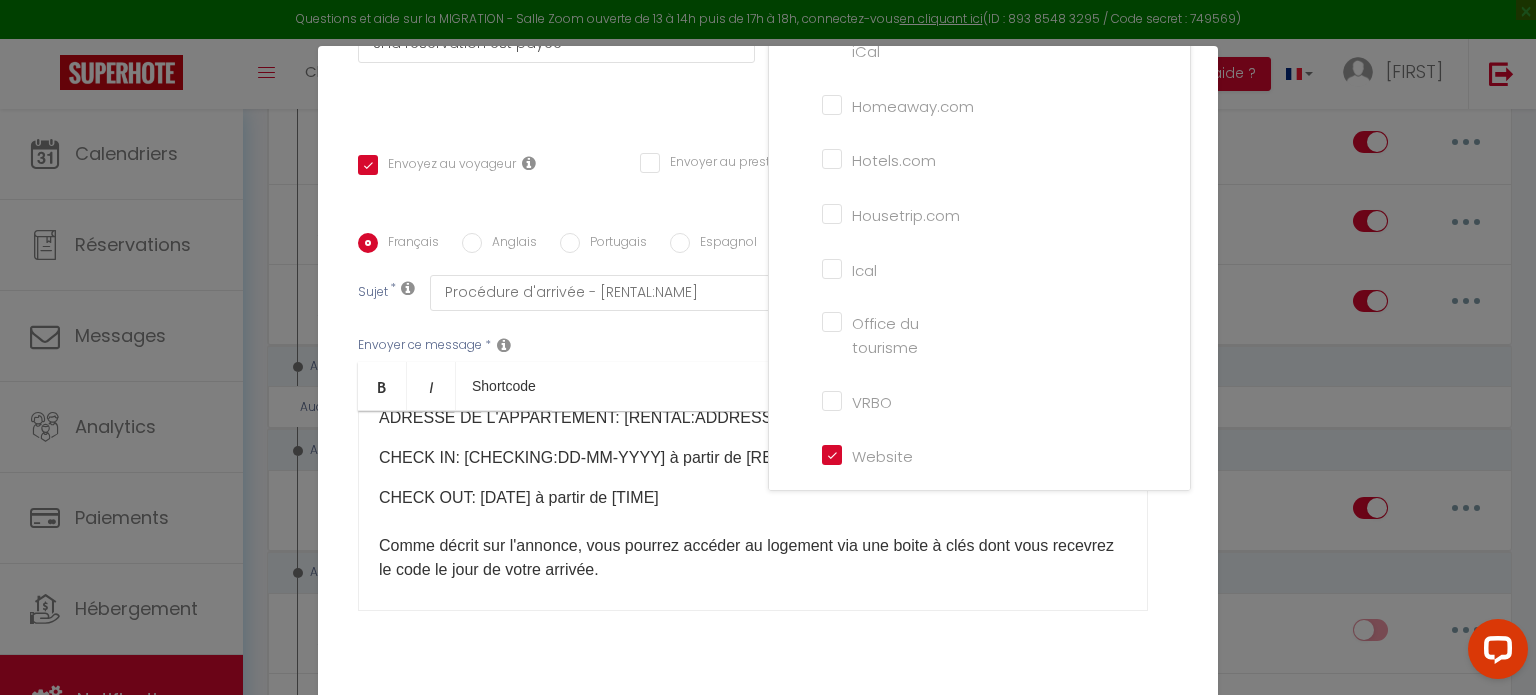 scroll, scrollTop: 133, scrollLeft: 0, axis: vertical 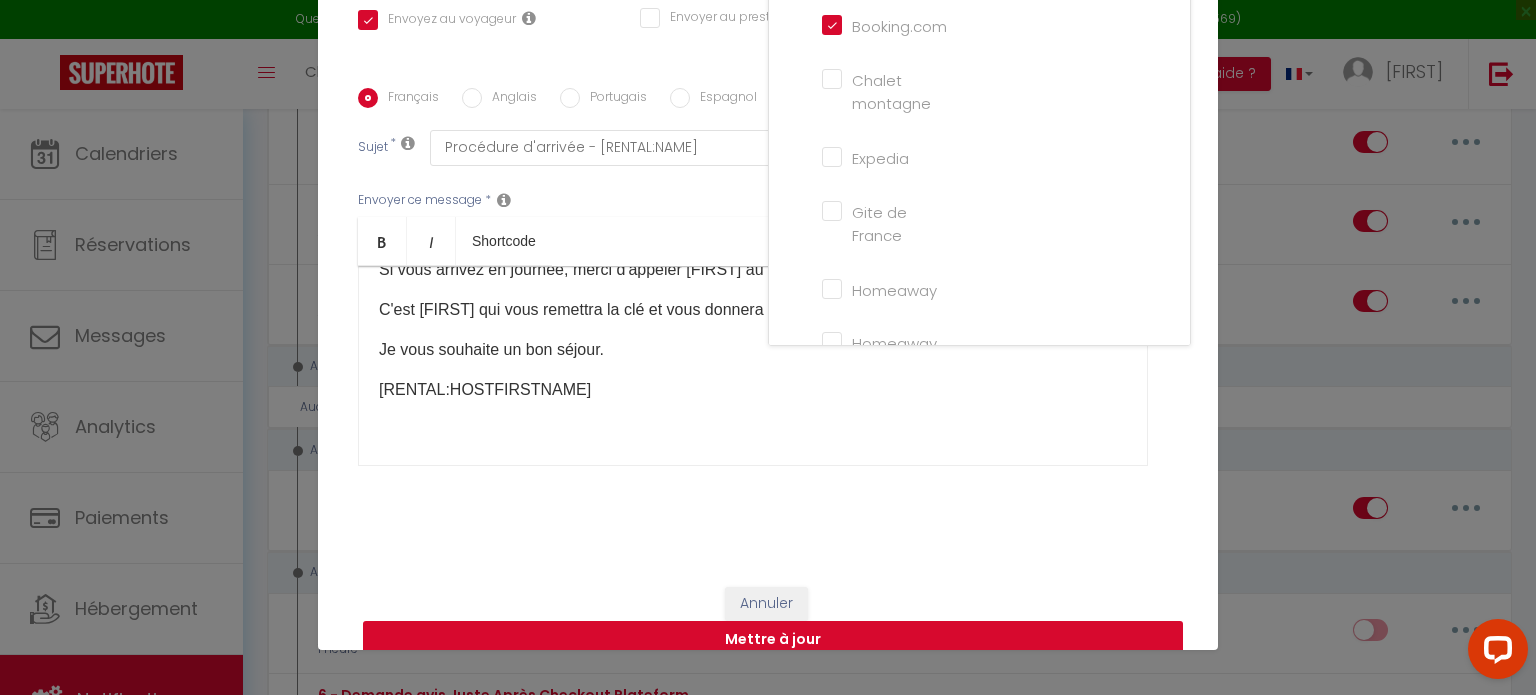 click on "Mettre à jour" at bounding box center [773, 640] 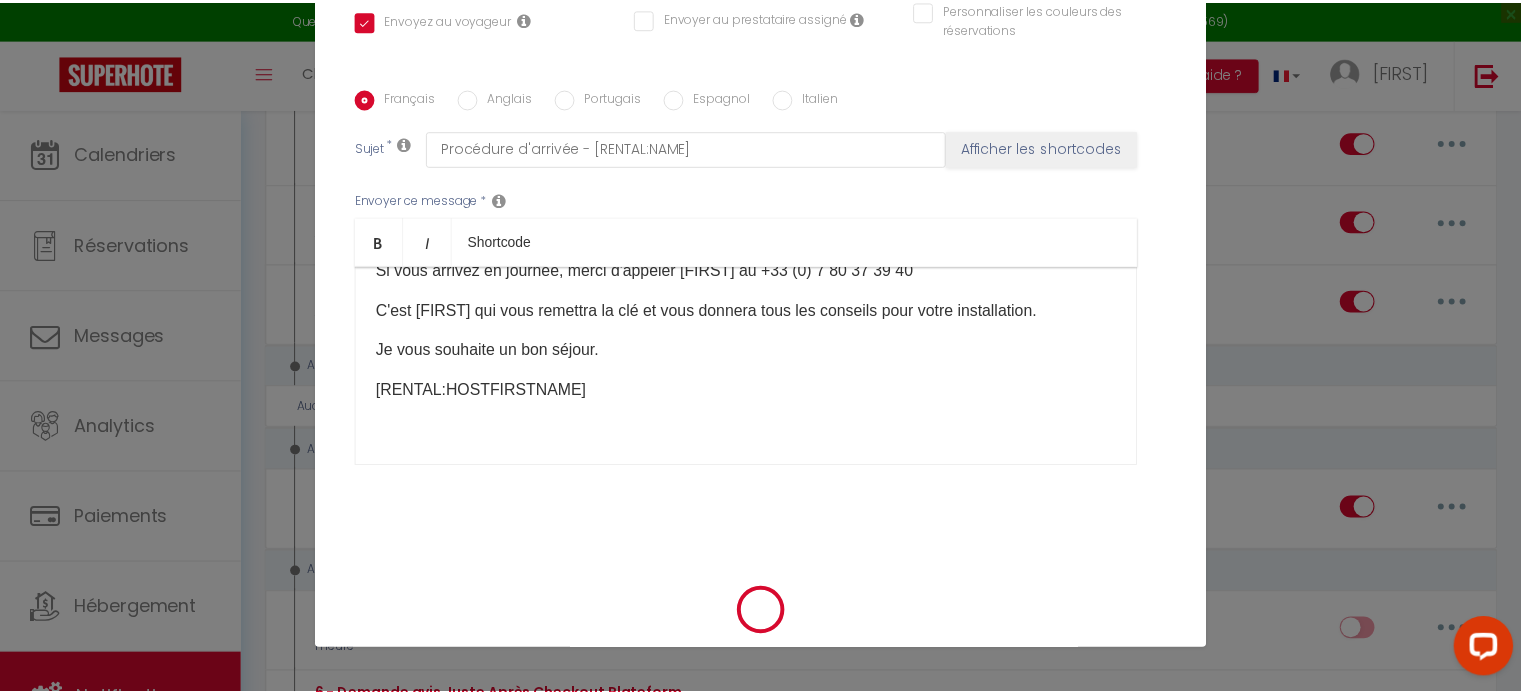 scroll, scrollTop: 400, scrollLeft: 0, axis: vertical 